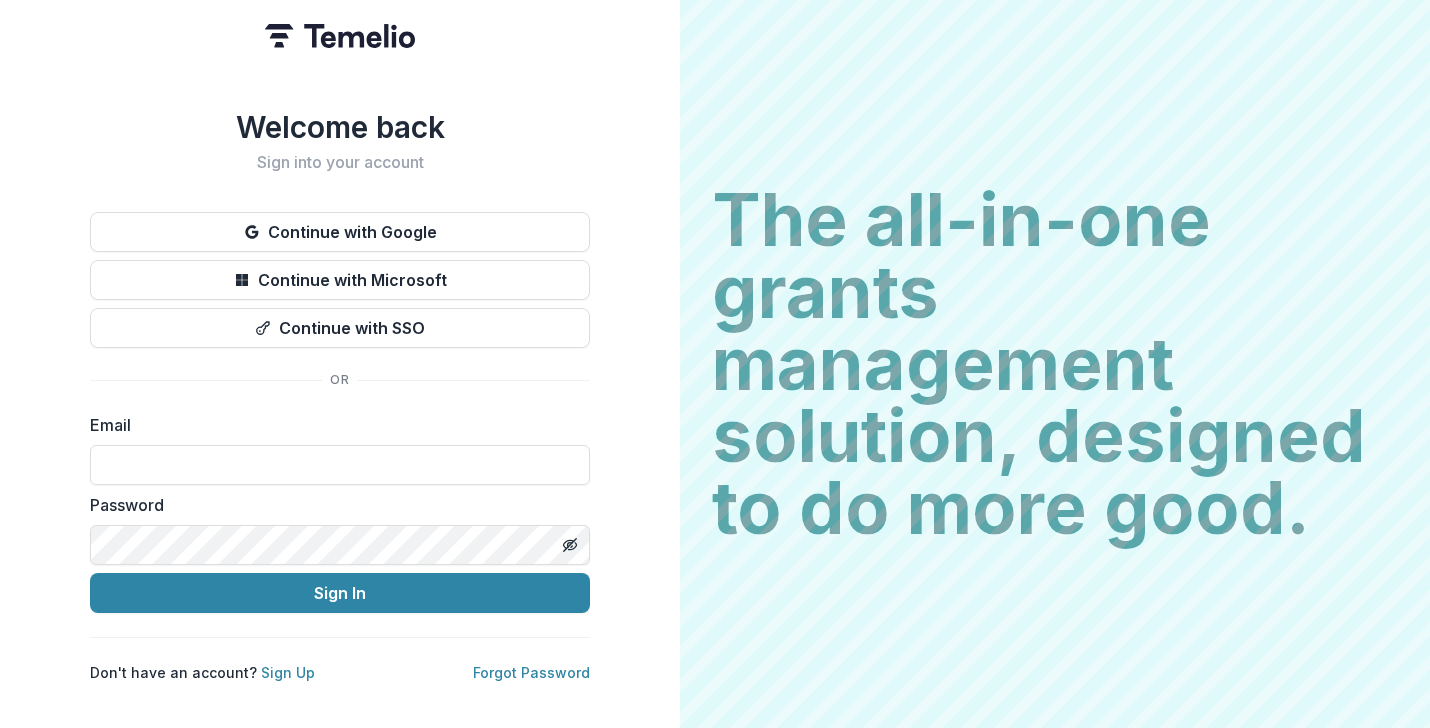 scroll, scrollTop: 0, scrollLeft: 0, axis: both 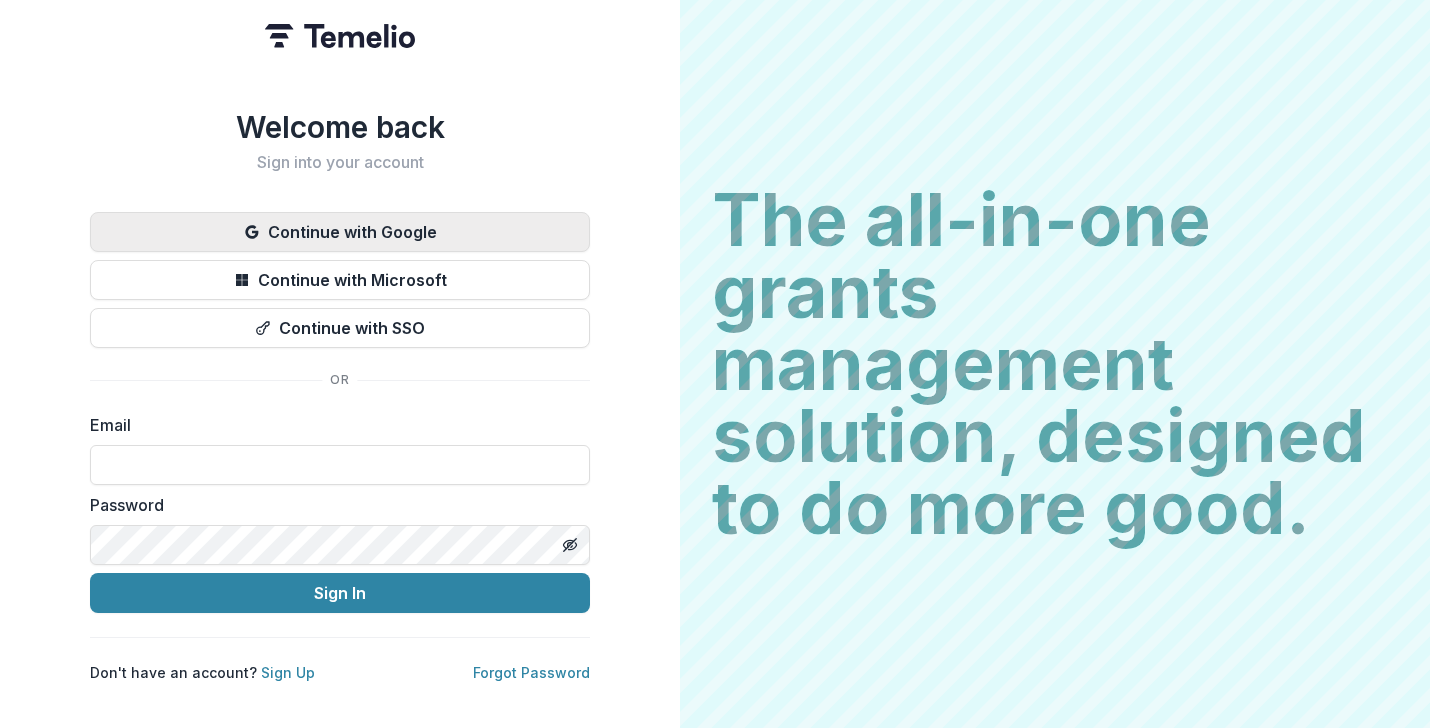 click on "Continue with Google" at bounding box center (340, 232) 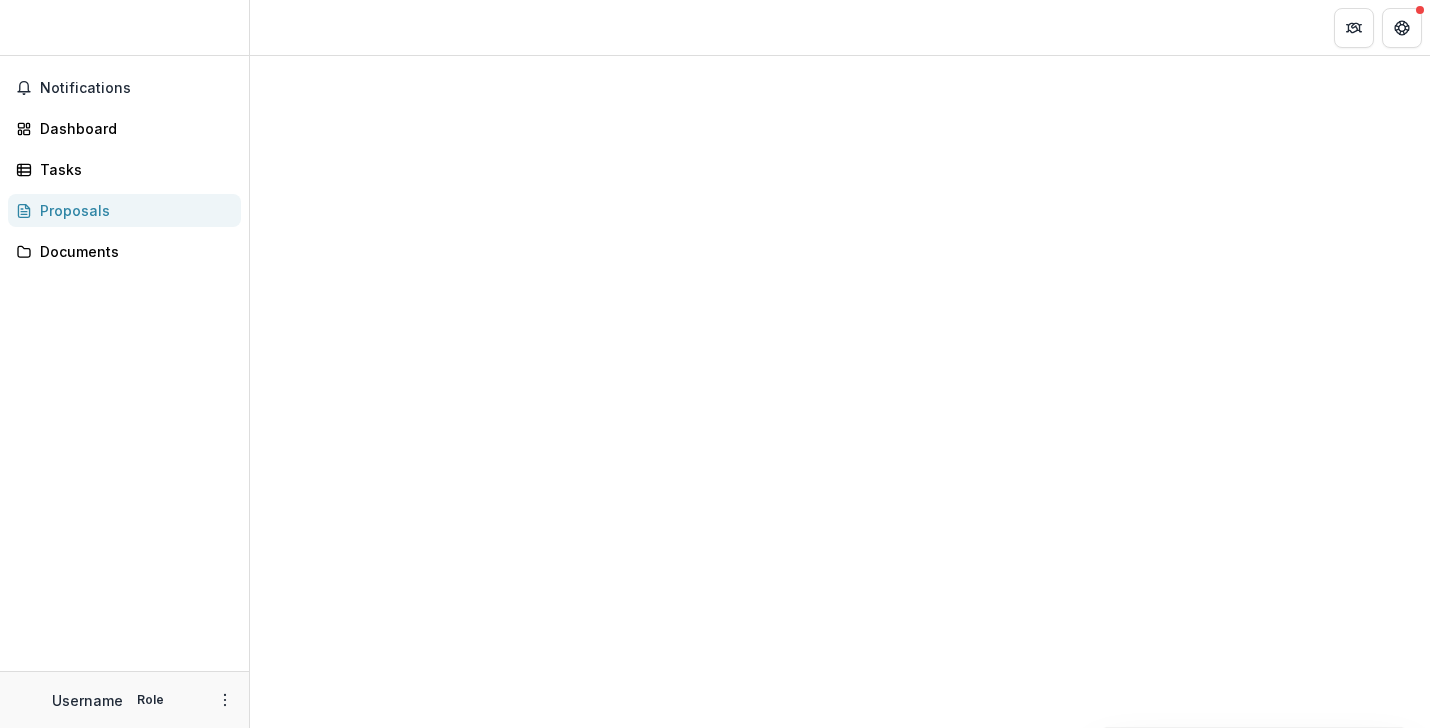 scroll, scrollTop: 0, scrollLeft: 0, axis: both 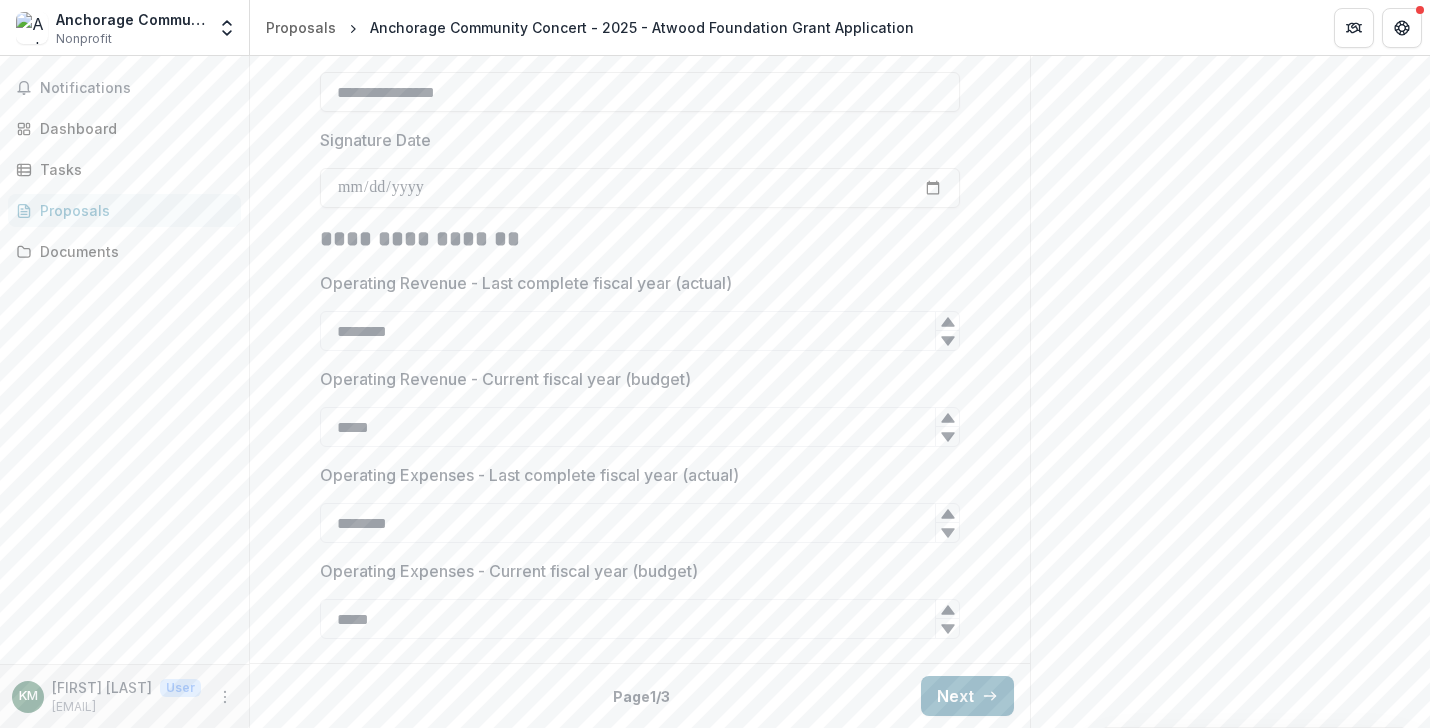 click 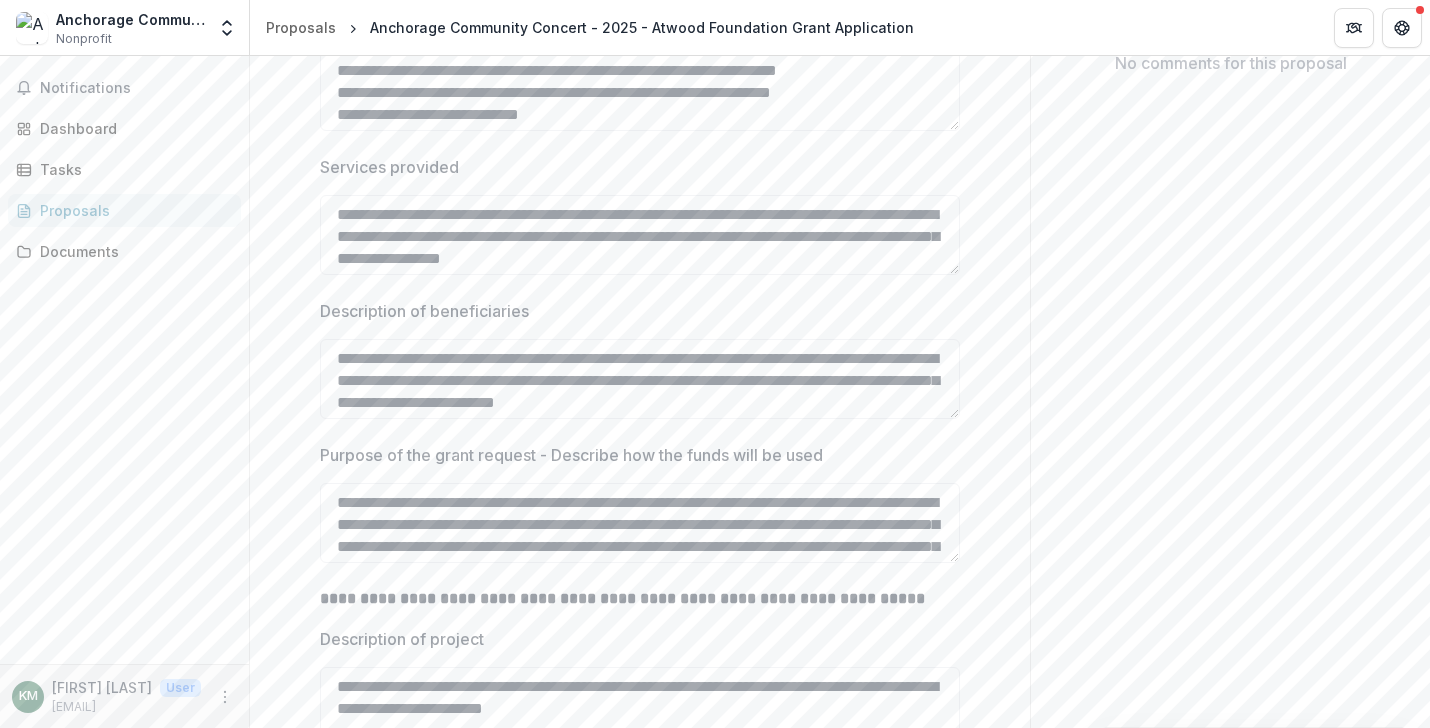 scroll, scrollTop: 460, scrollLeft: 0, axis: vertical 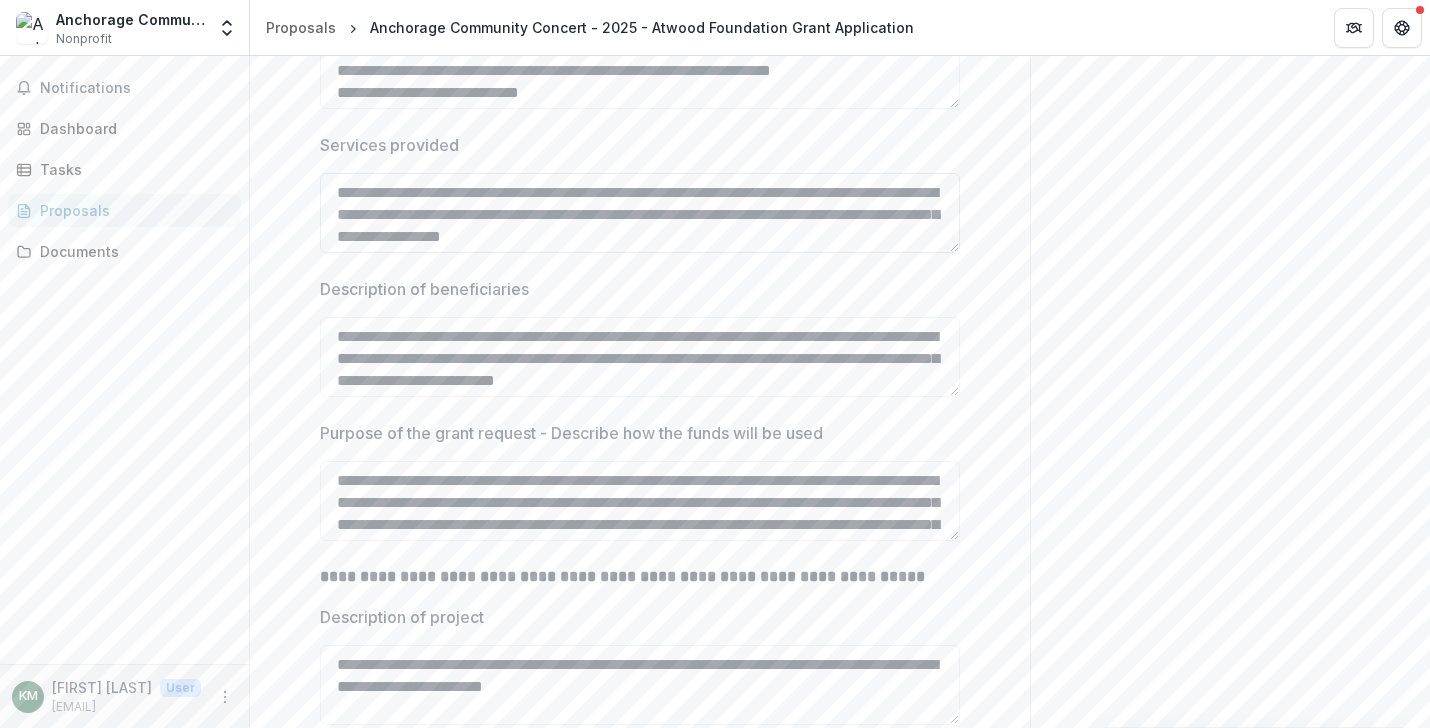 click on "**********" at bounding box center (640, 213) 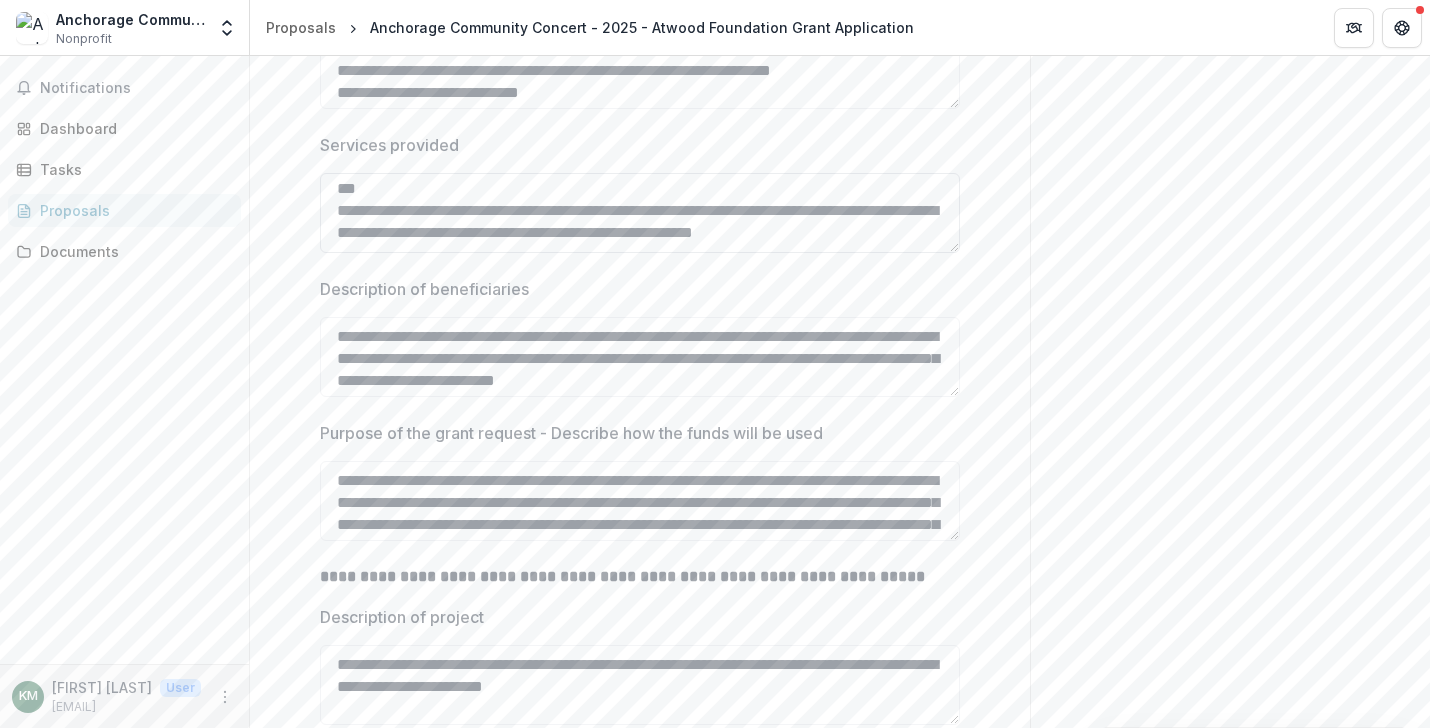scroll, scrollTop: 214, scrollLeft: 0, axis: vertical 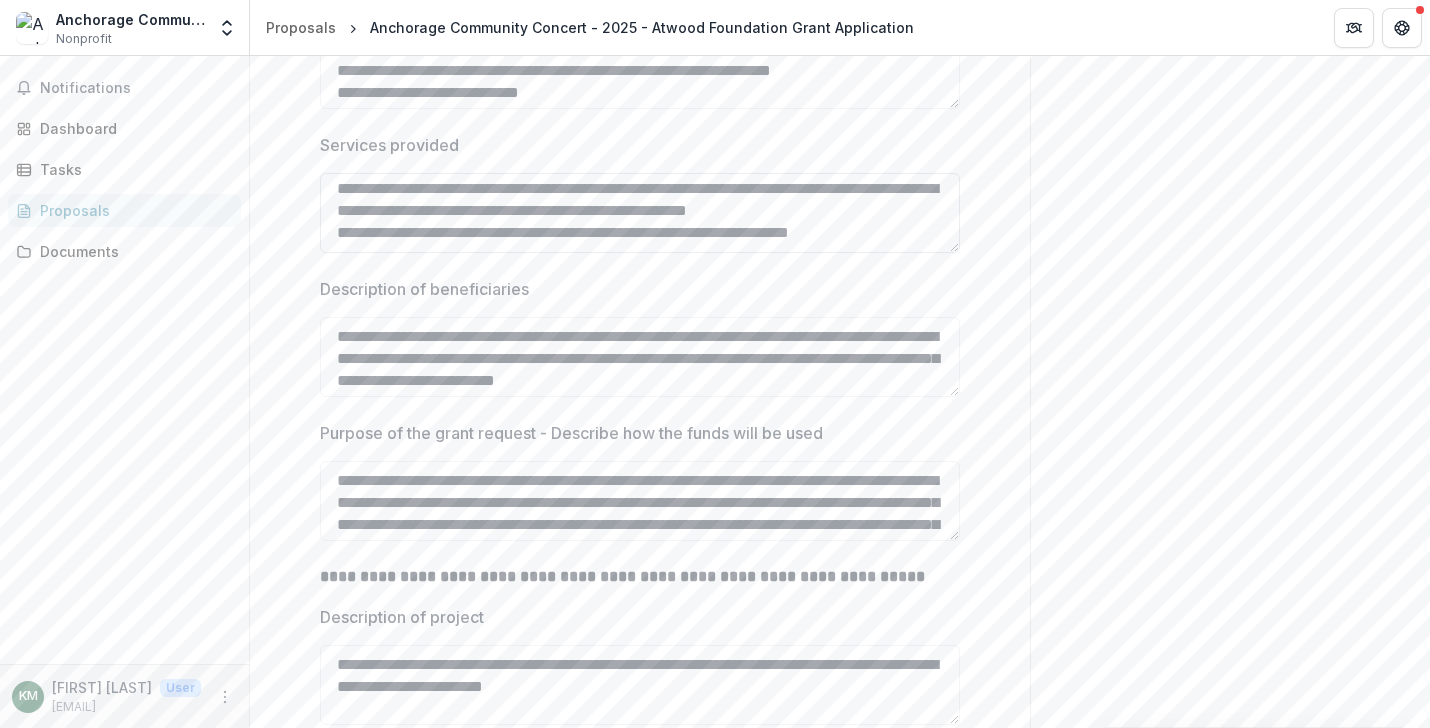 click on "**********" at bounding box center [640, 213] 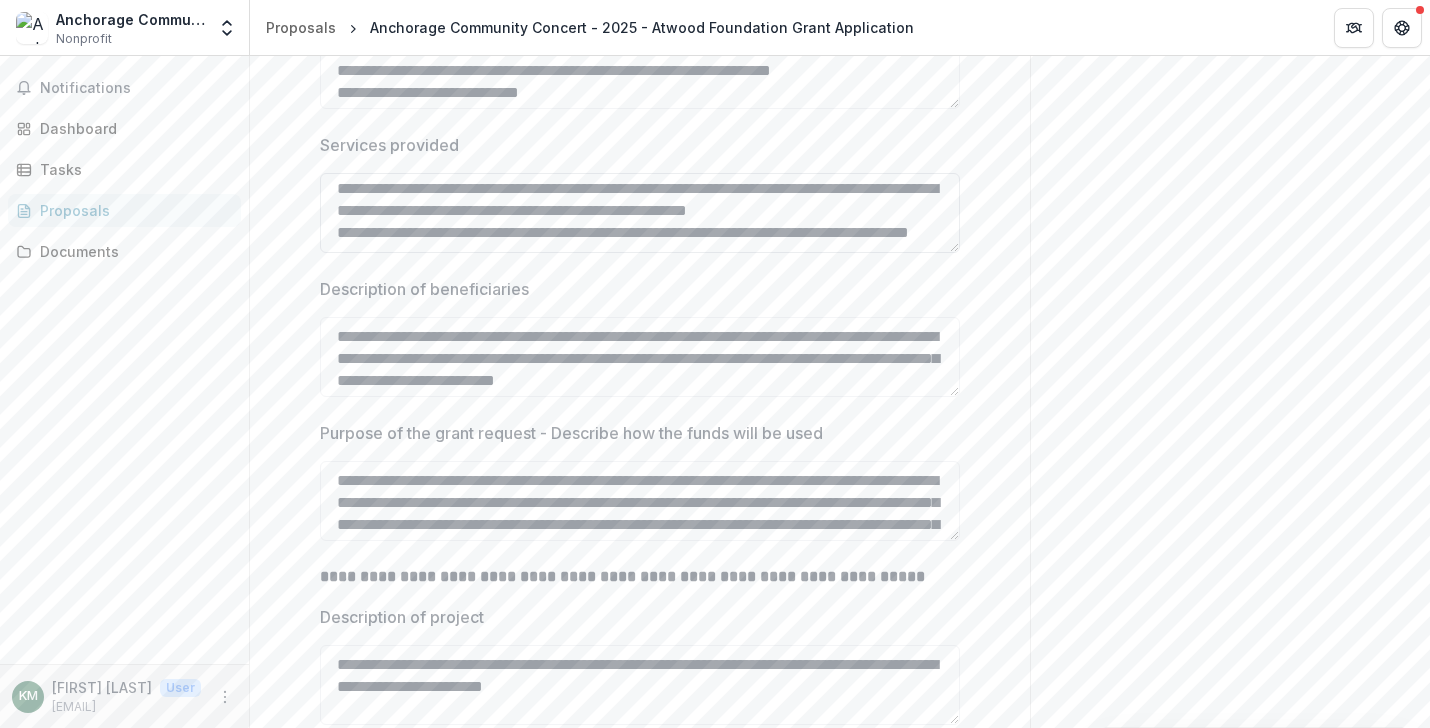 click on "**********" at bounding box center (640, 213) 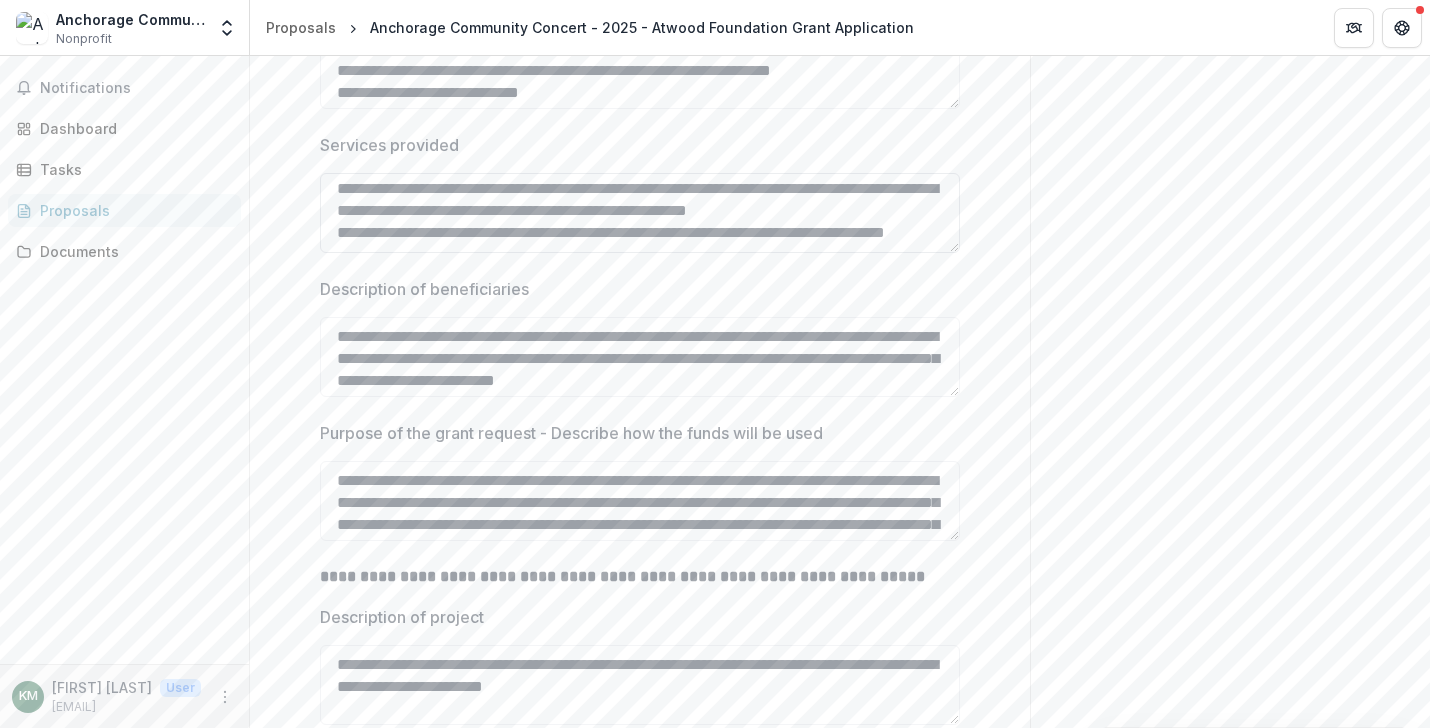 scroll, scrollTop: 246, scrollLeft: 0, axis: vertical 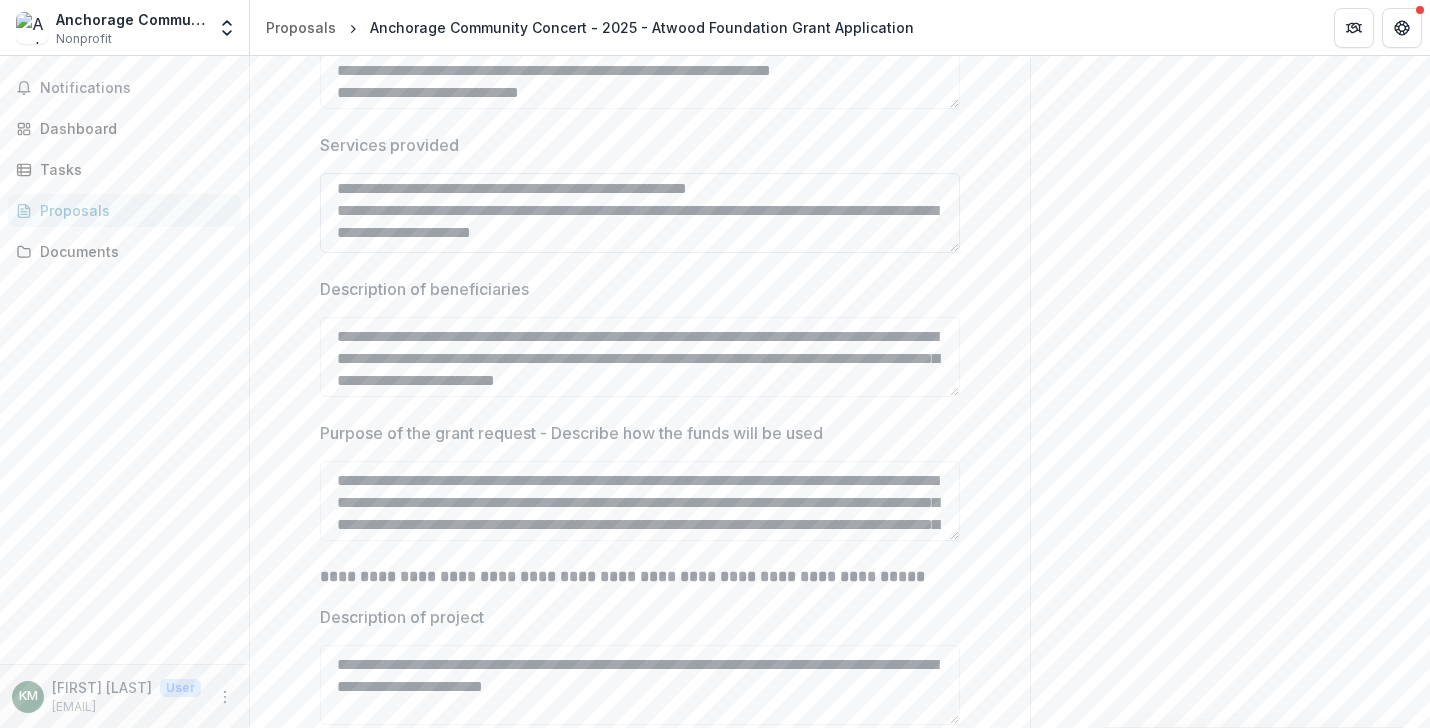 click on "**********" at bounding box center [640, 213] 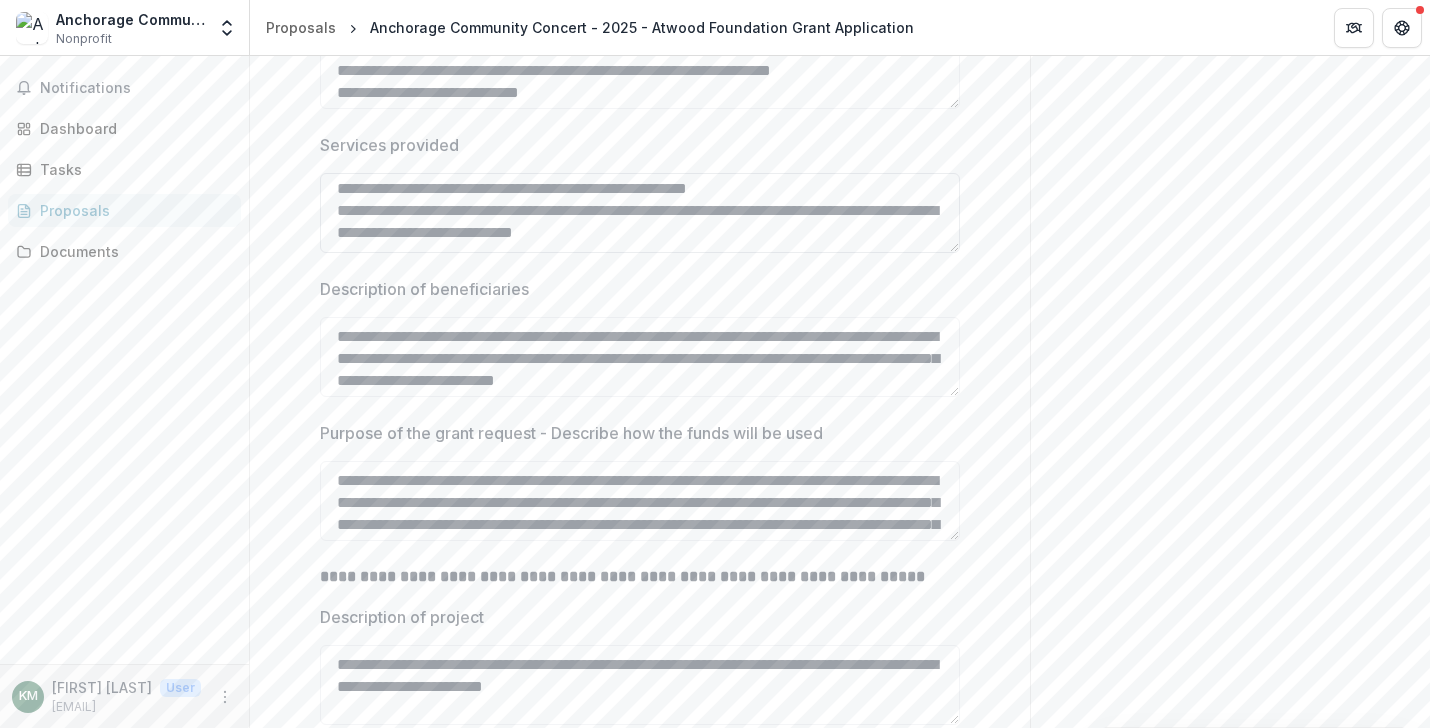 drag, startPoint x: 572, startPoint y: 216, endPoint x: 332, endPoint y: 213, distance: 240.01875 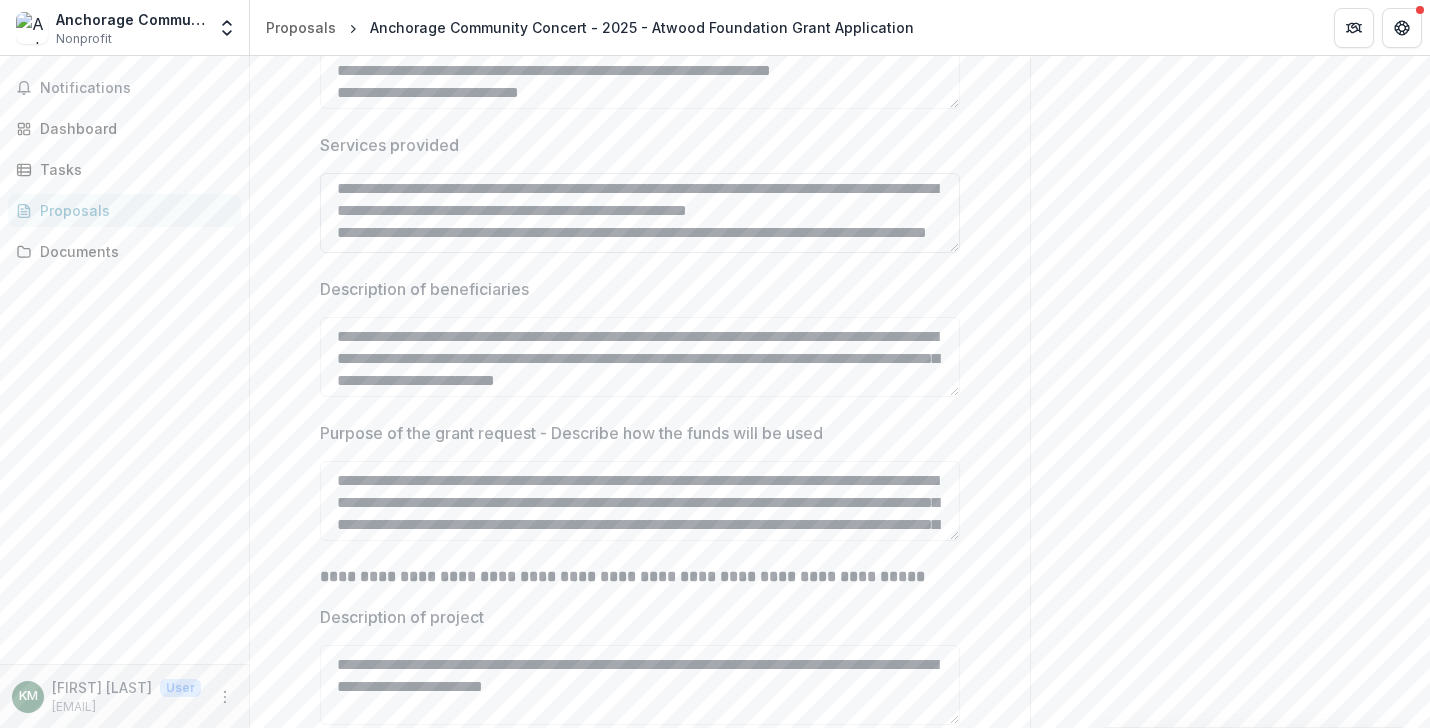 click on "**********" at bounding box center [640, 213] 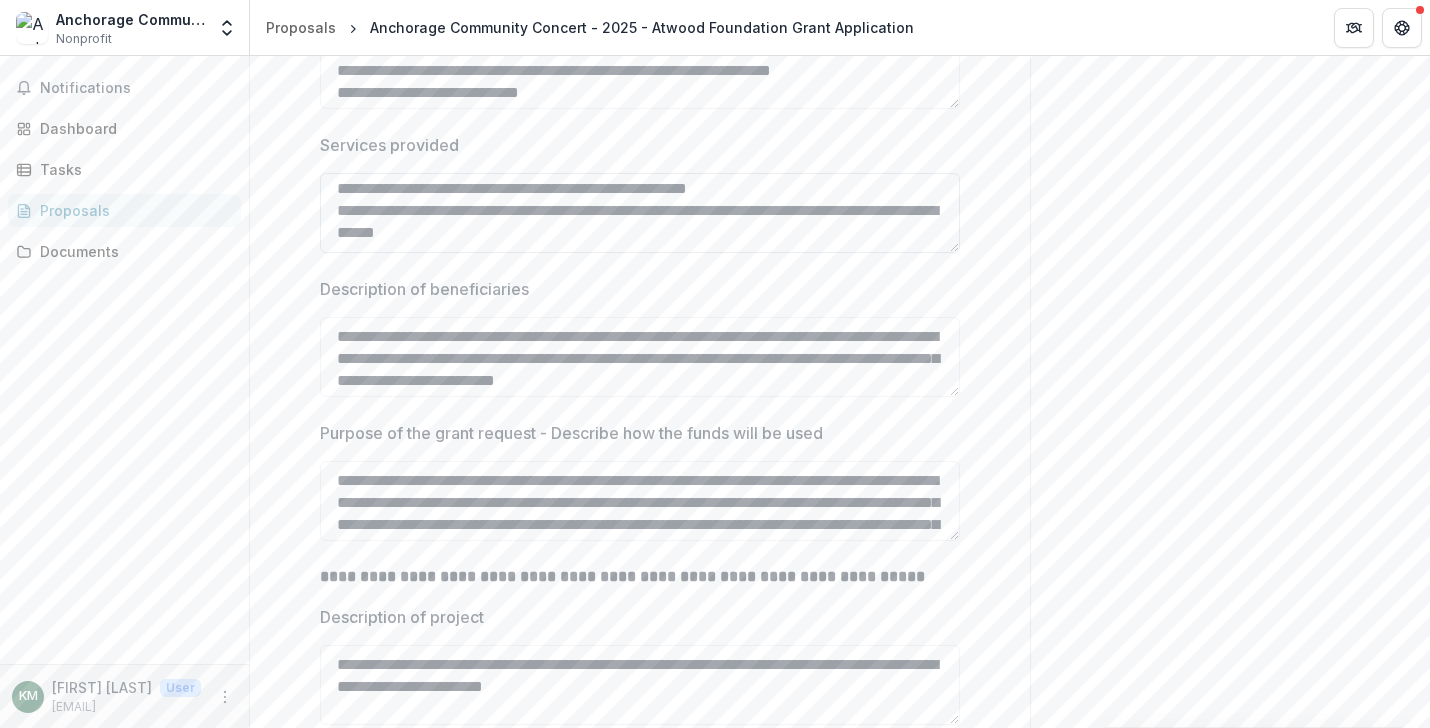 click on "**********" at bounding box center [640, 213] 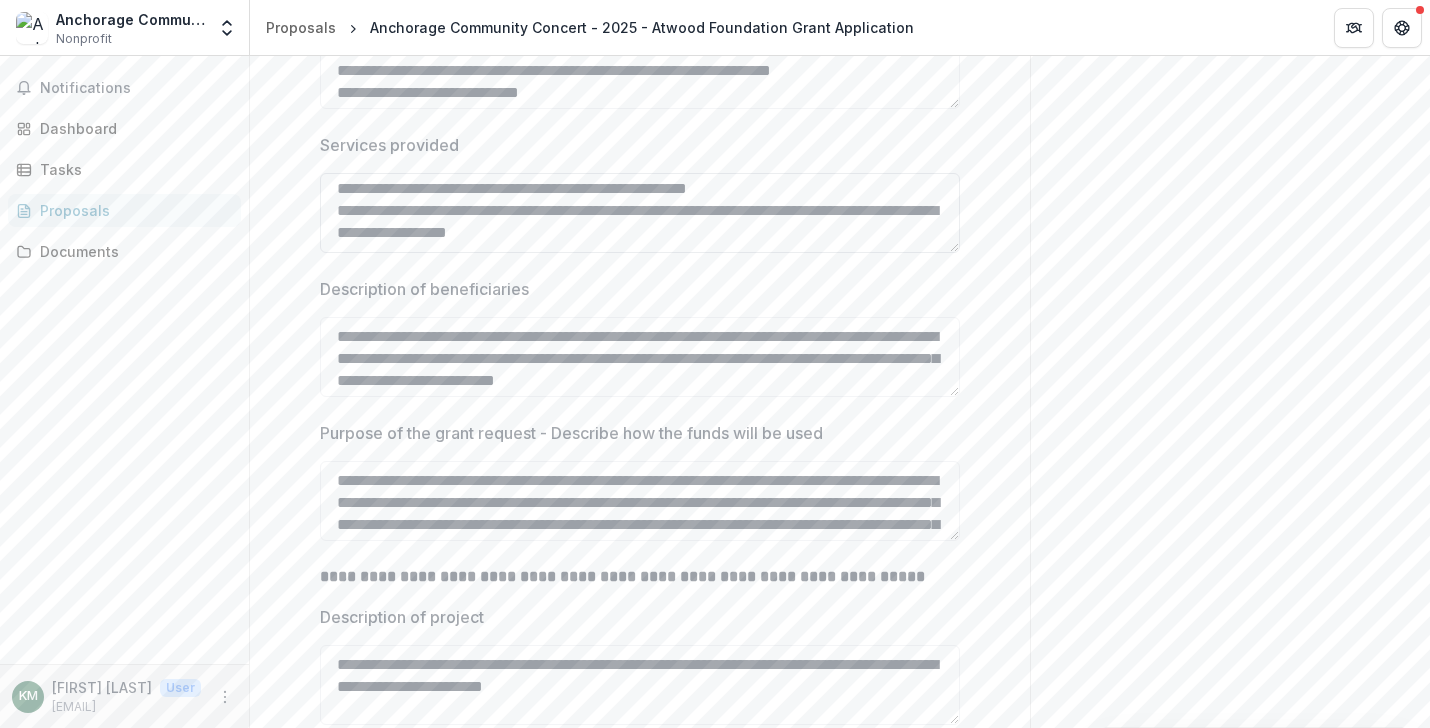 click on "**********" at bounding box center (640, 213) 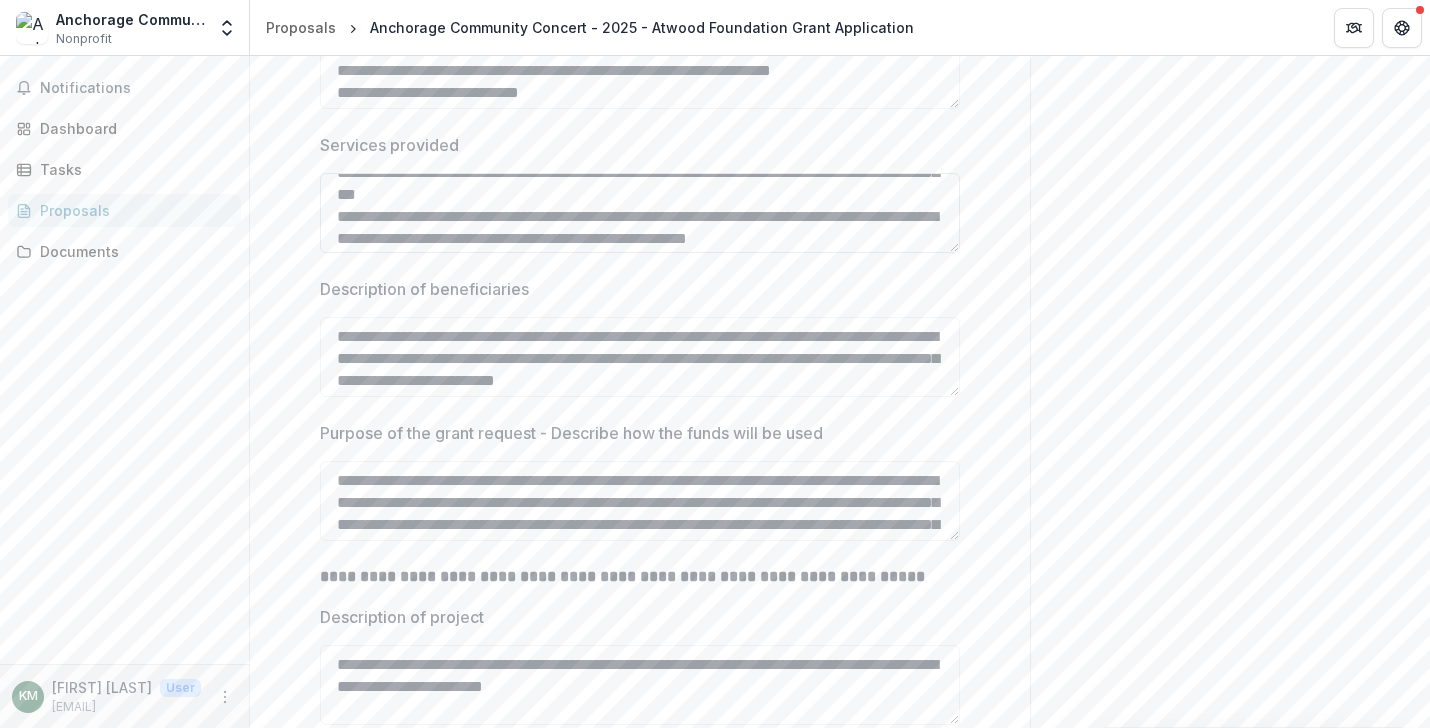 scroll, scrollTop: 0, scrollLeft: 0, axis: both 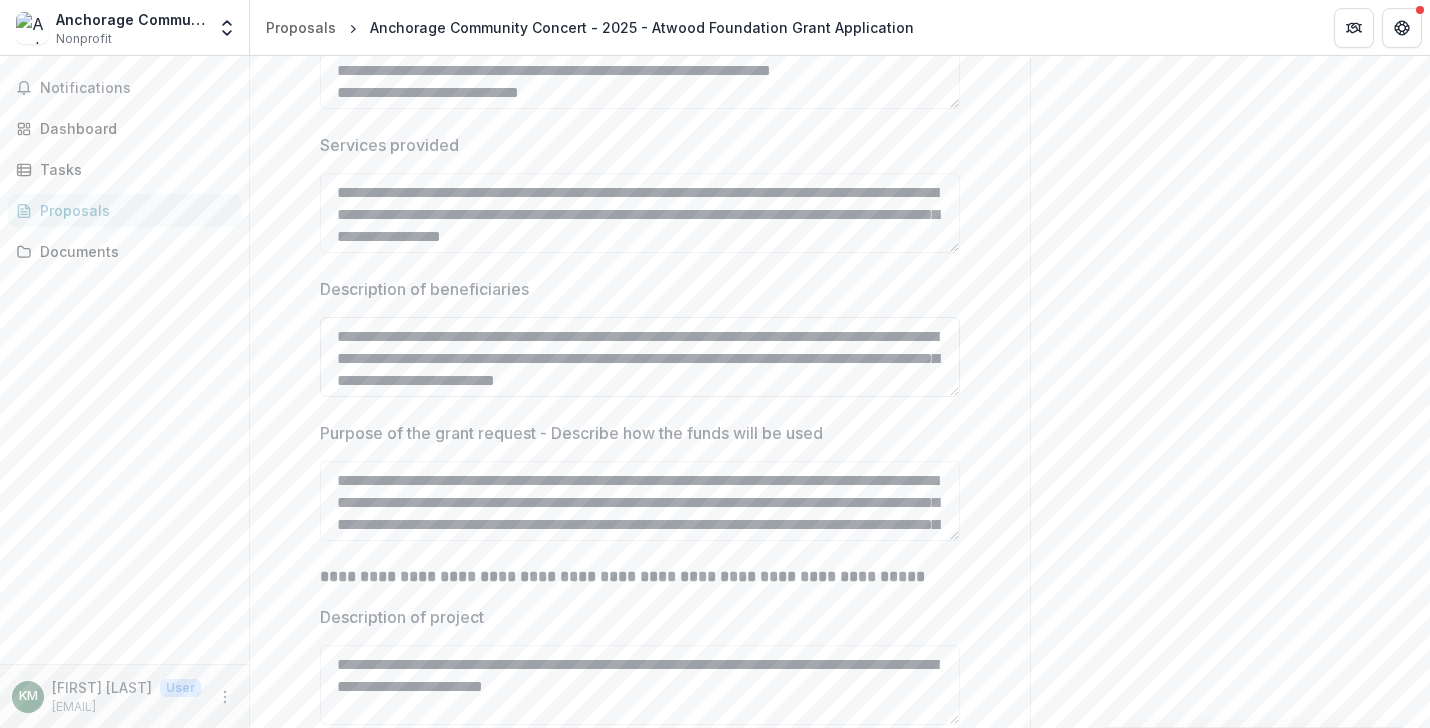 type on "**********" 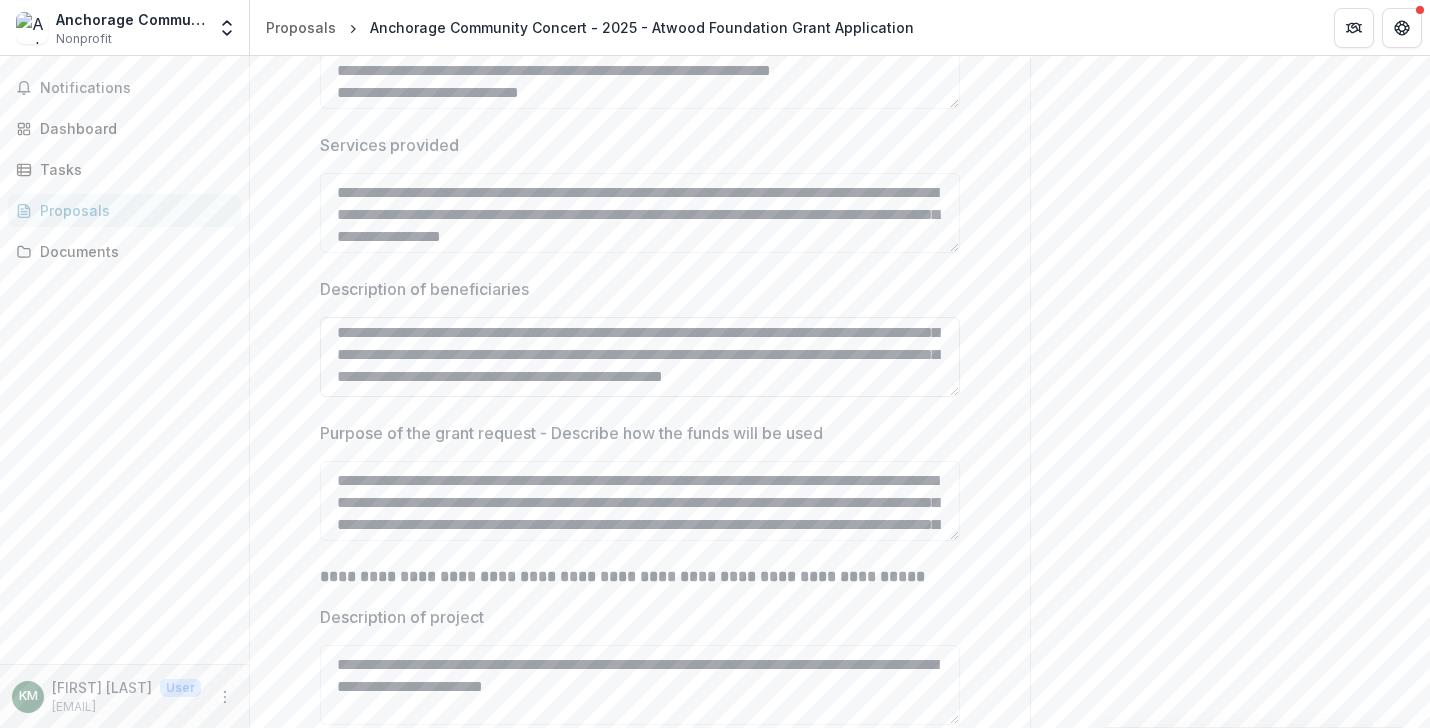 scroll, scrollTop: 224, scrollLeft: 0, axis: vertical 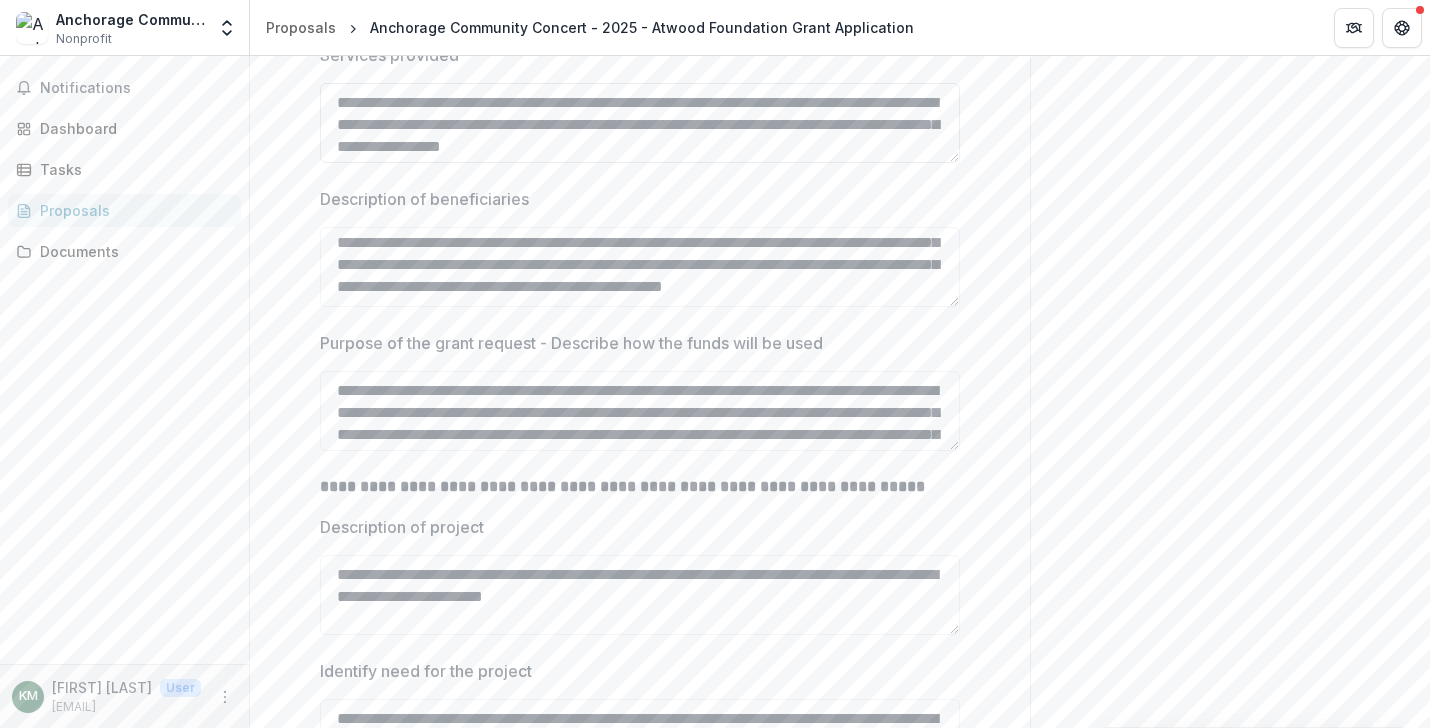 click on "**********" at bounding box center (640, 123) 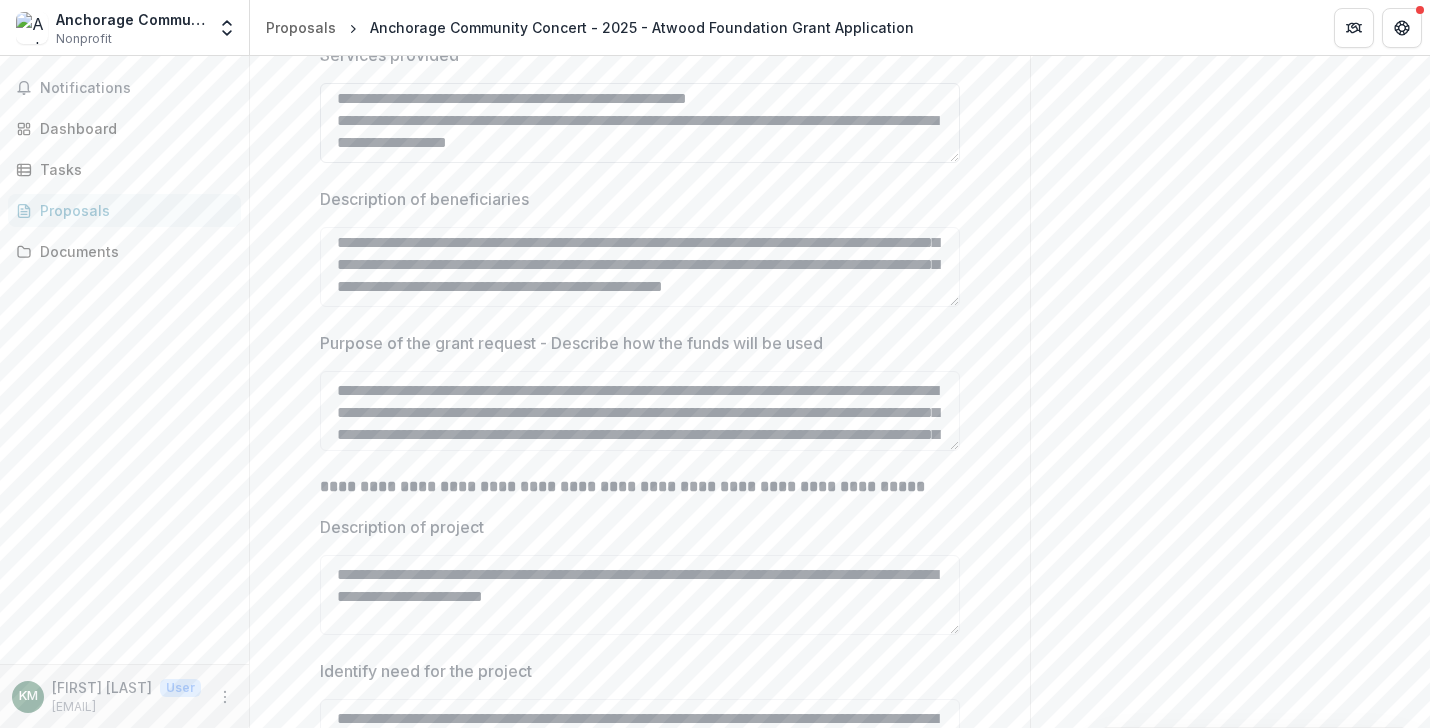 scroll, scrollTop: 0, scrollLeft: 0, axis: both 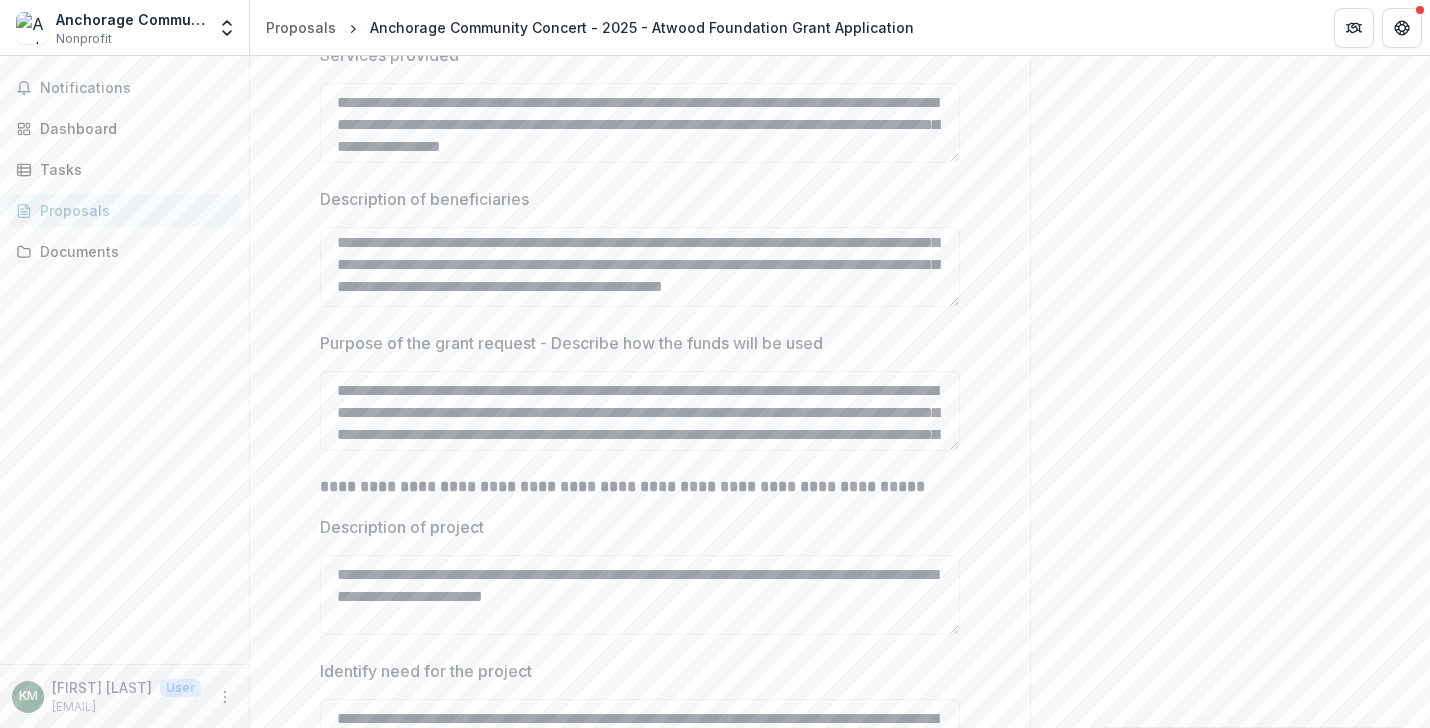click on "**********" at bounding box center (640, 2118) 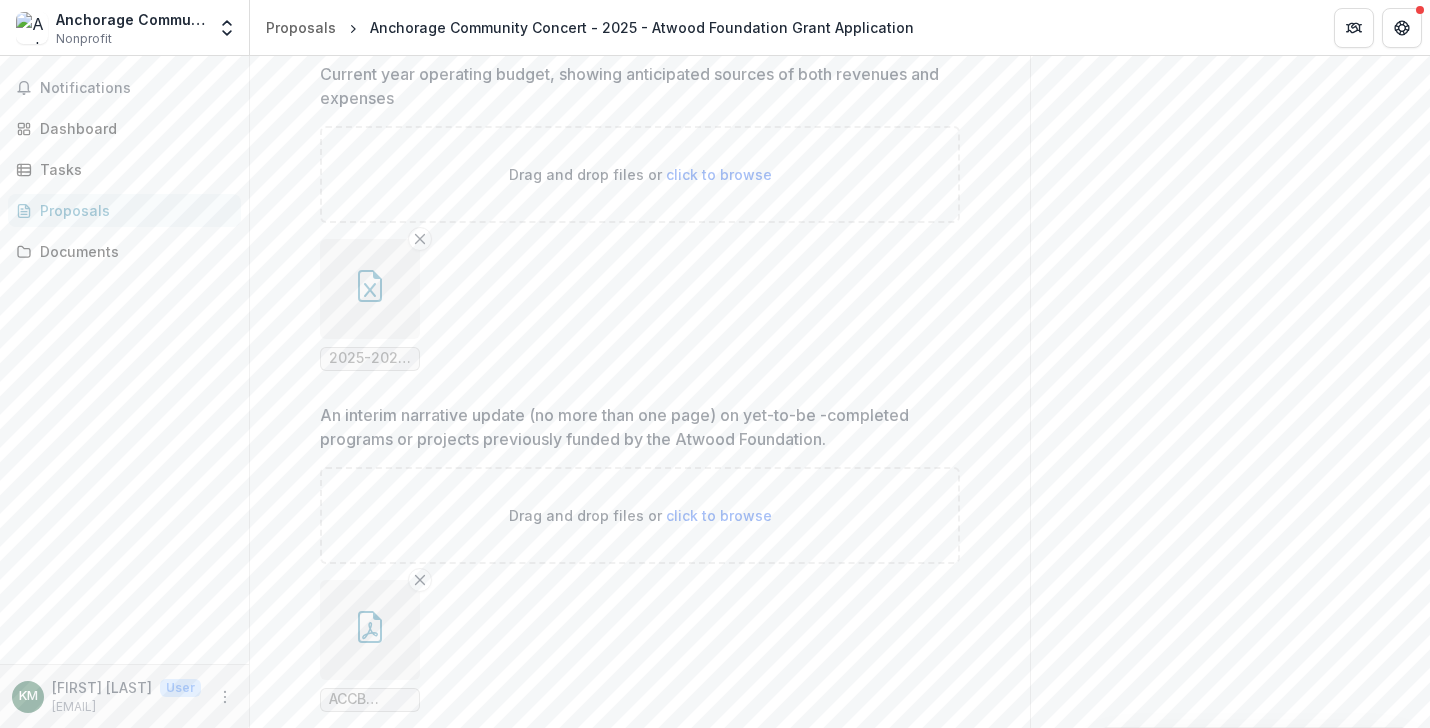 scroll, scrollTop: 4314, scrollLeft: 0, axis: vertical 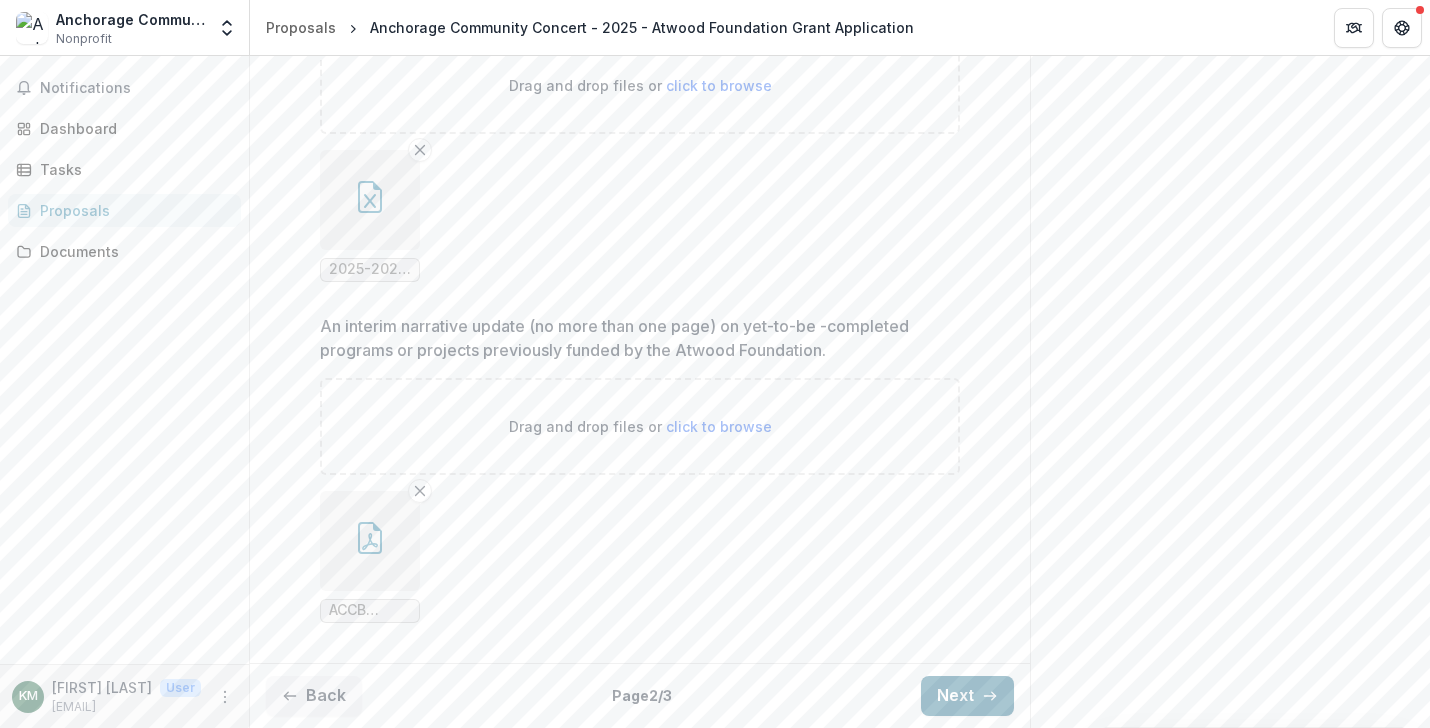click on "Next" at bounding box center (967, 696) 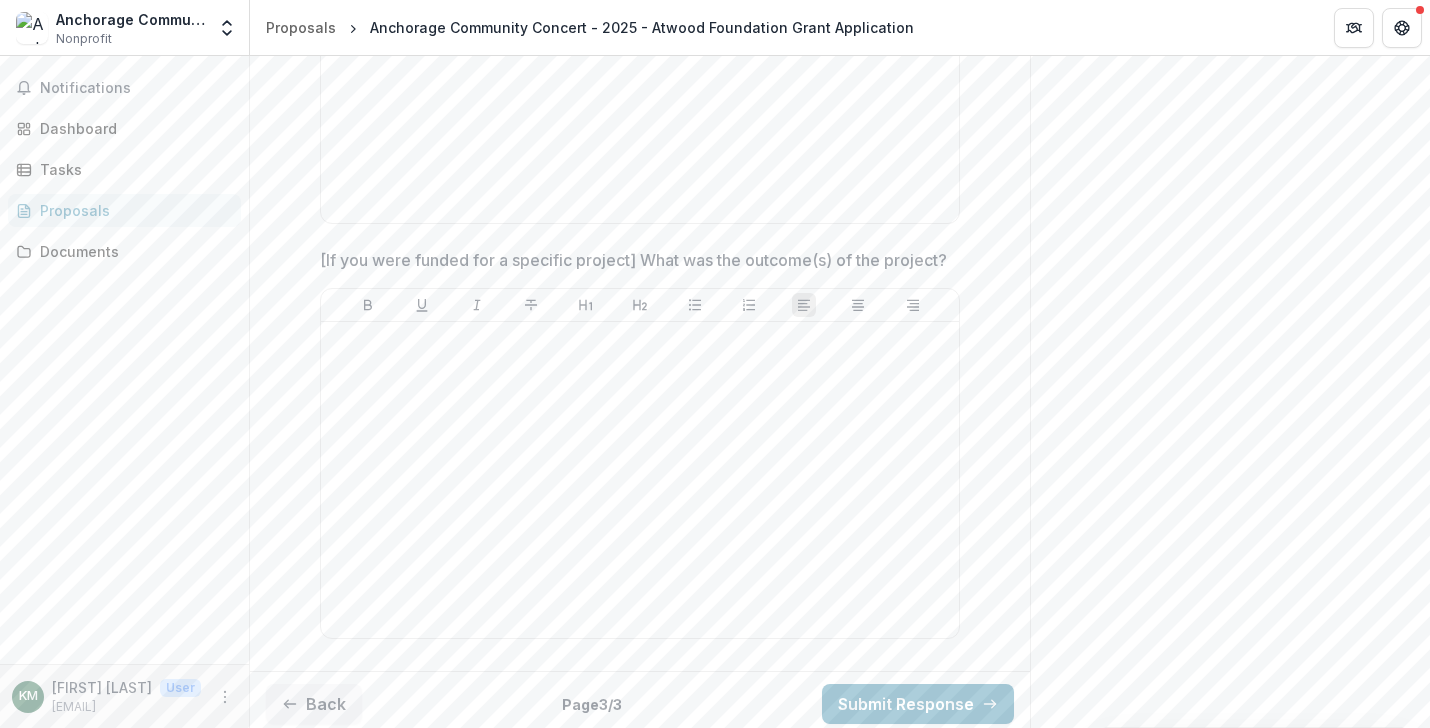 scroll, scrollTop: 1111, scrollLeft: 0, axis: vertical 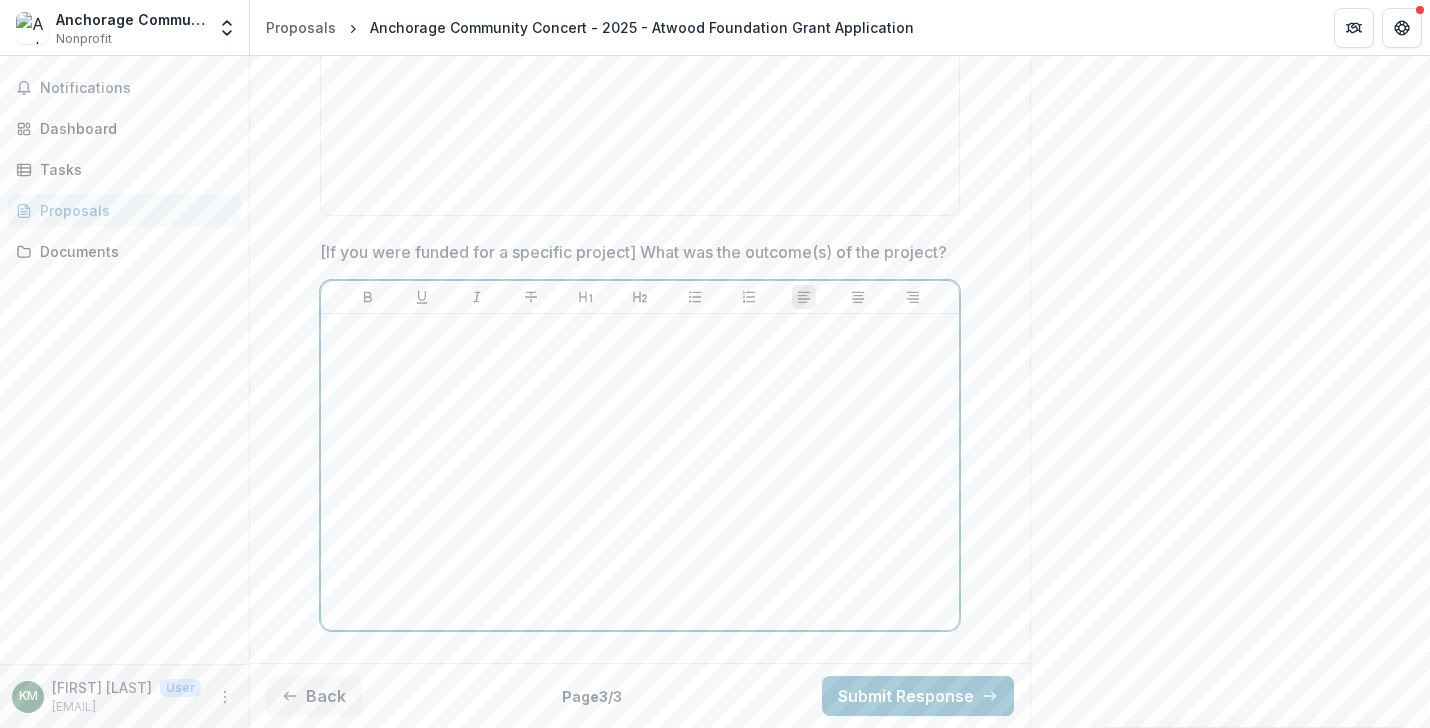 click at bounding box center [640, 472] 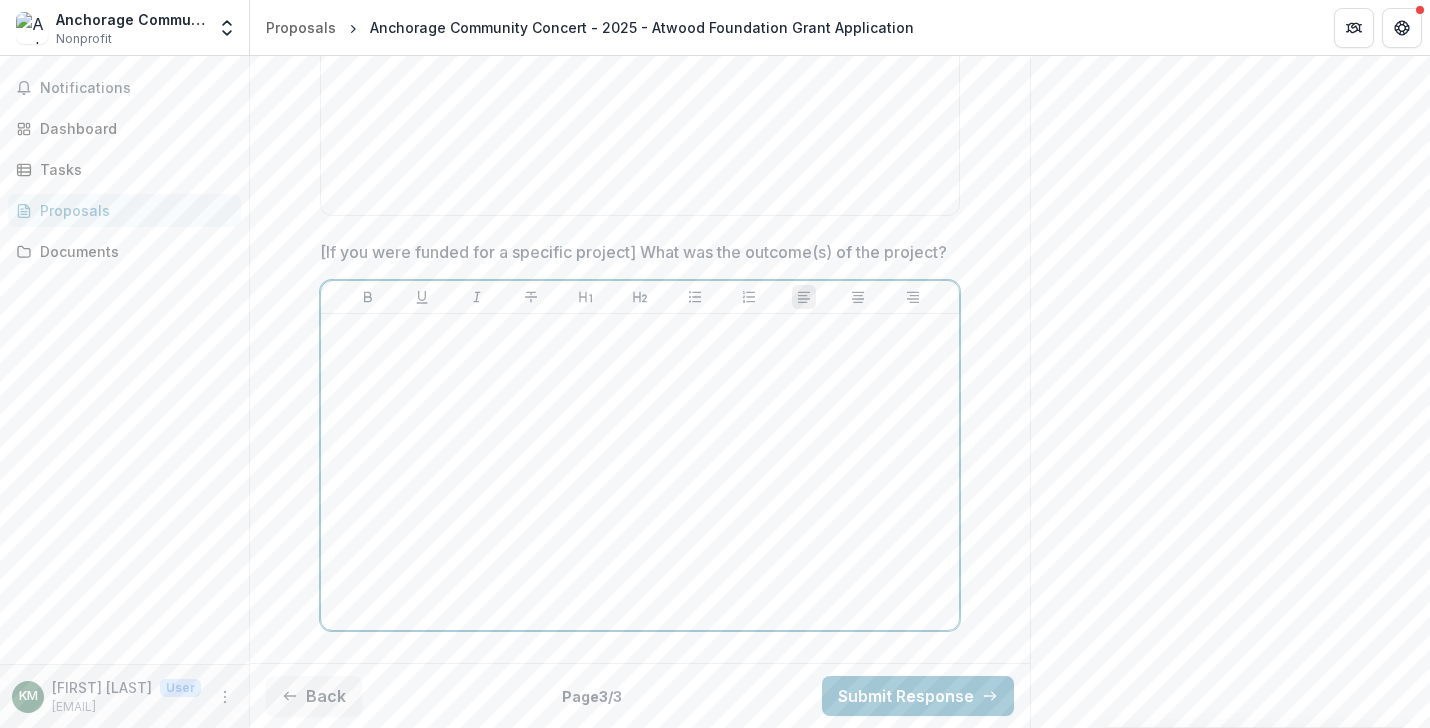click at bounding box center [640, 472] 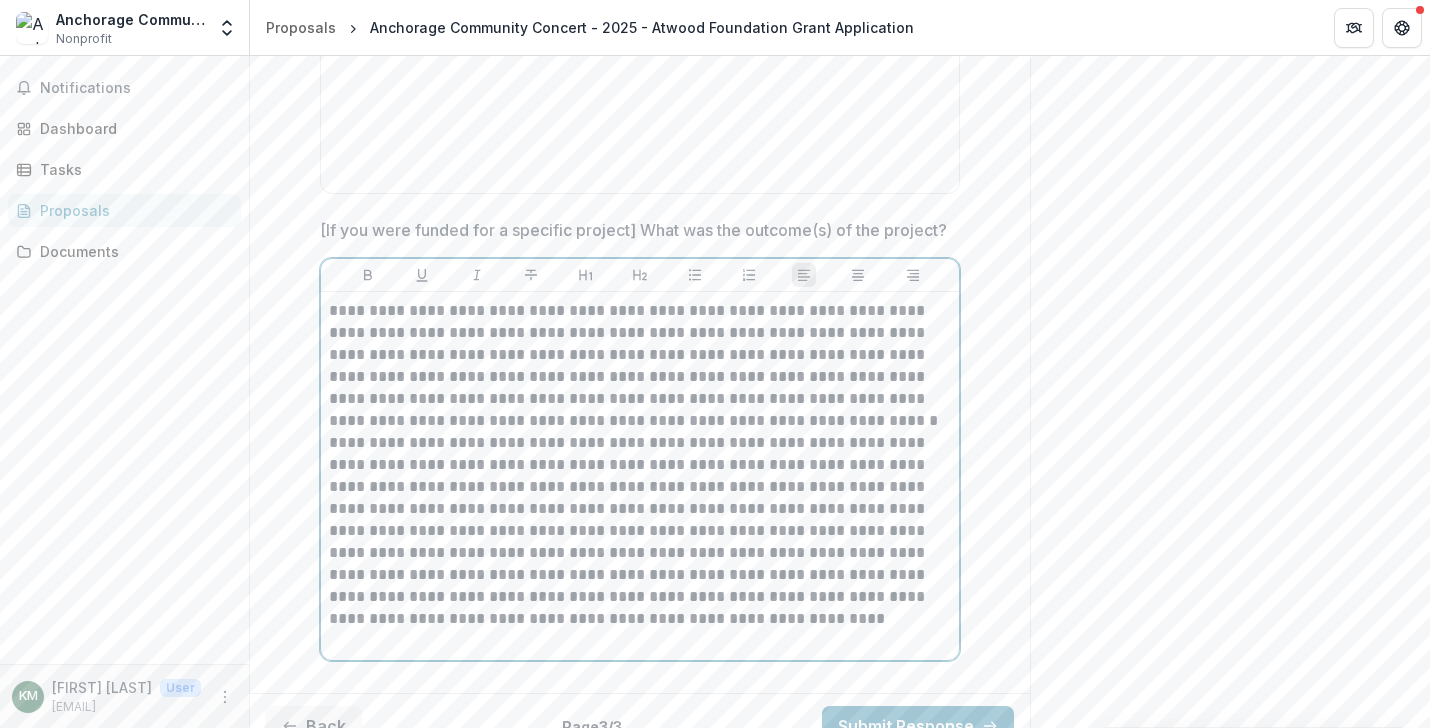 scroll, scrollTop: 1135, scrollLeft: 0, axis: vertical 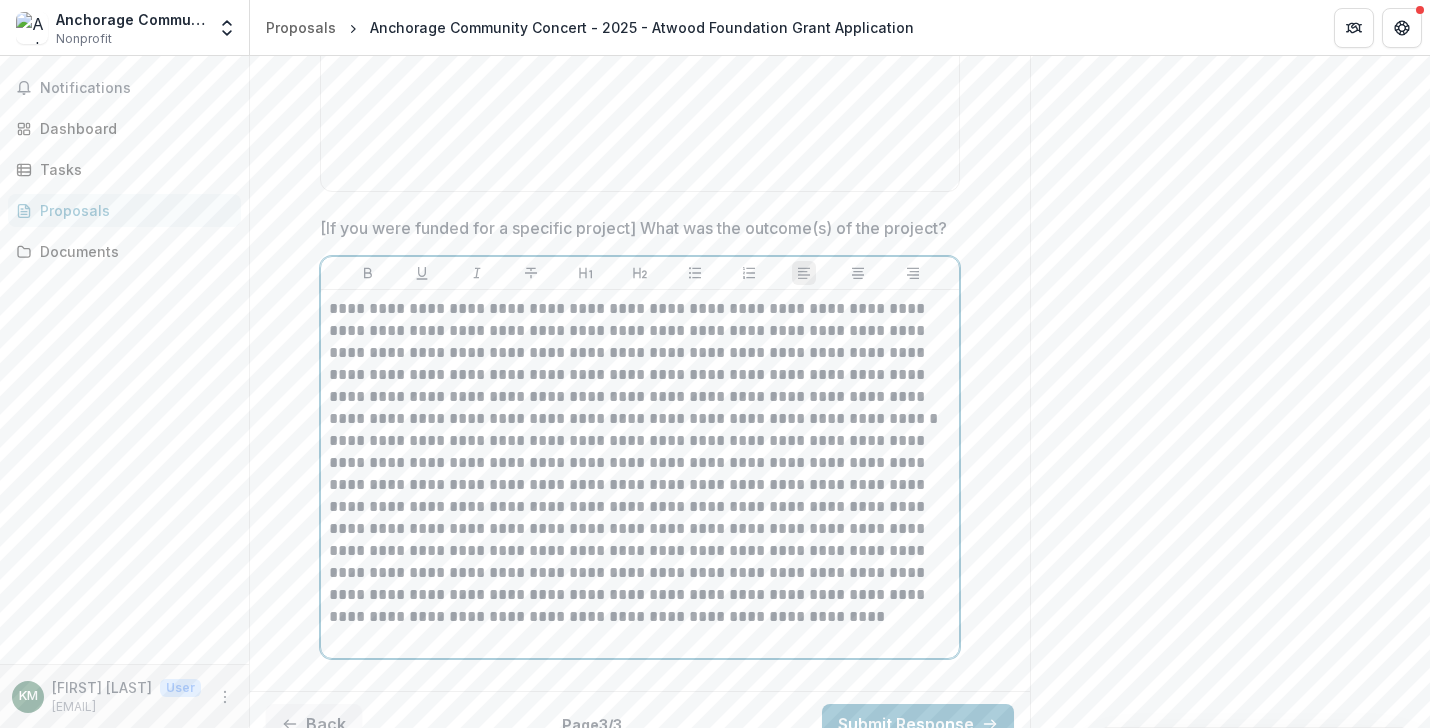 click on "**********" at bounding box center [640, 529] 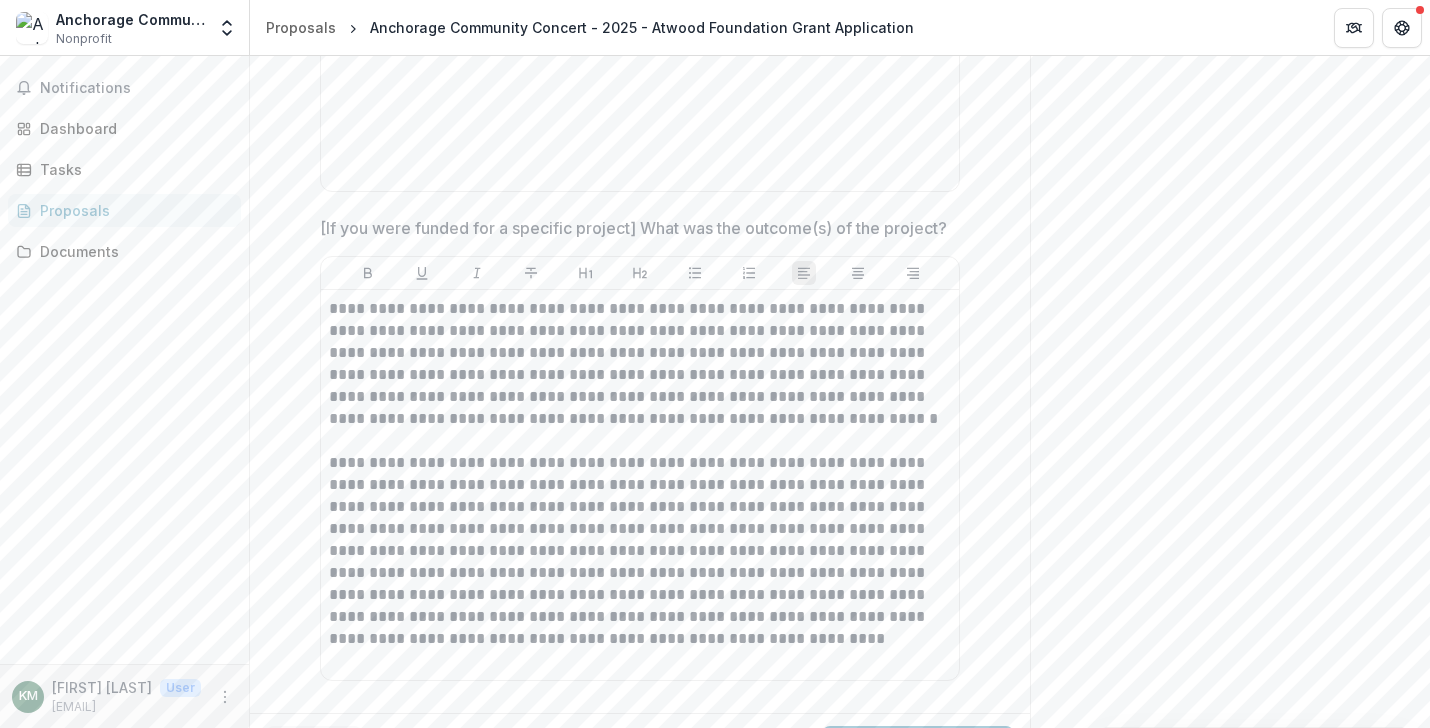 click on "**********" at bounding box center (640, 485) 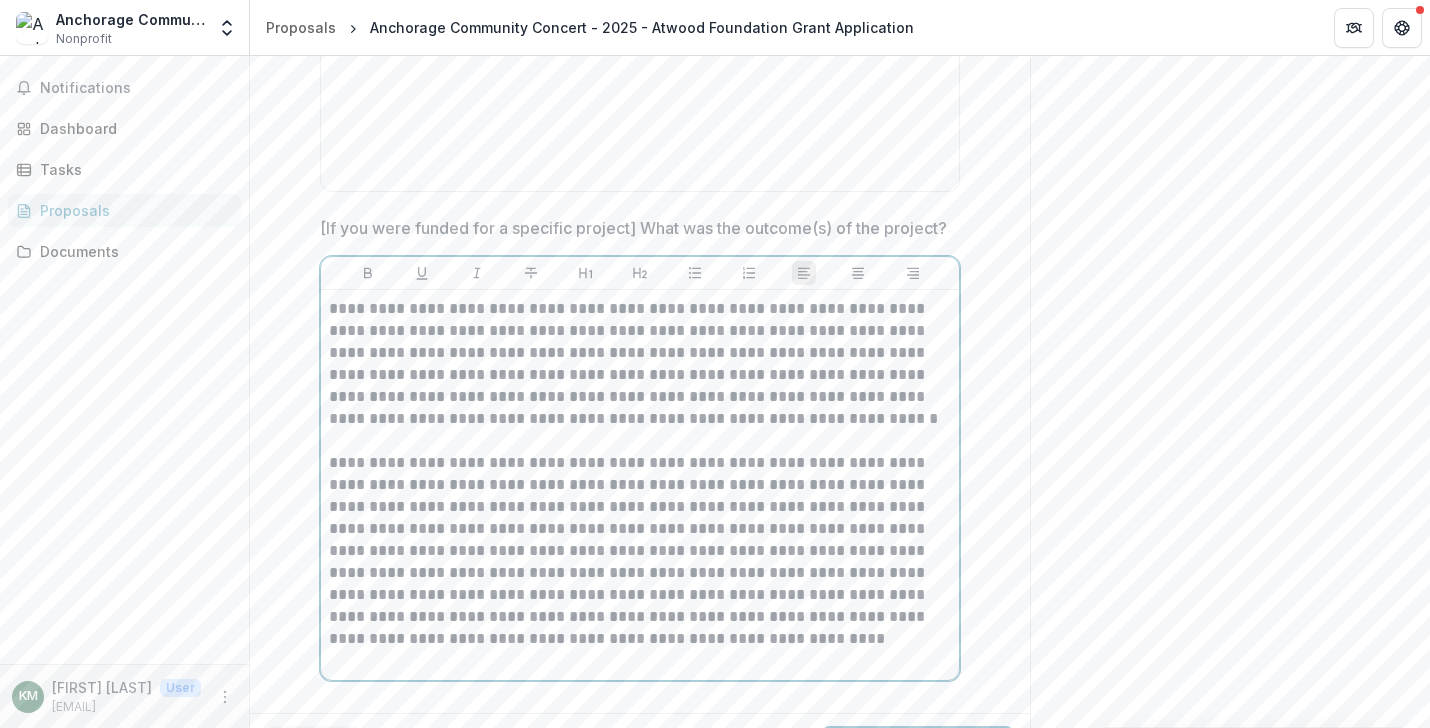 click on "**********" at bounding box center (640, 540) 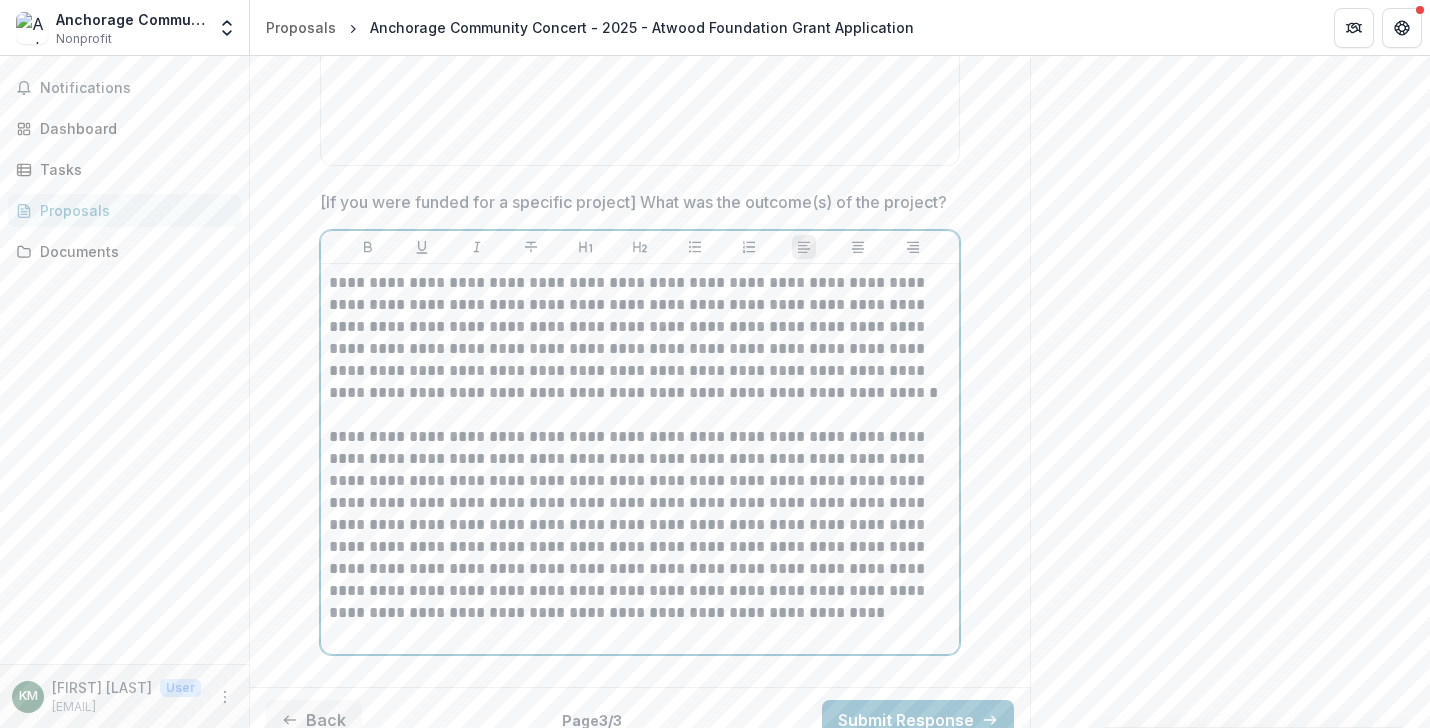 scroll, scrollTop: 1209, scrollLeft: 0, axis: vertical 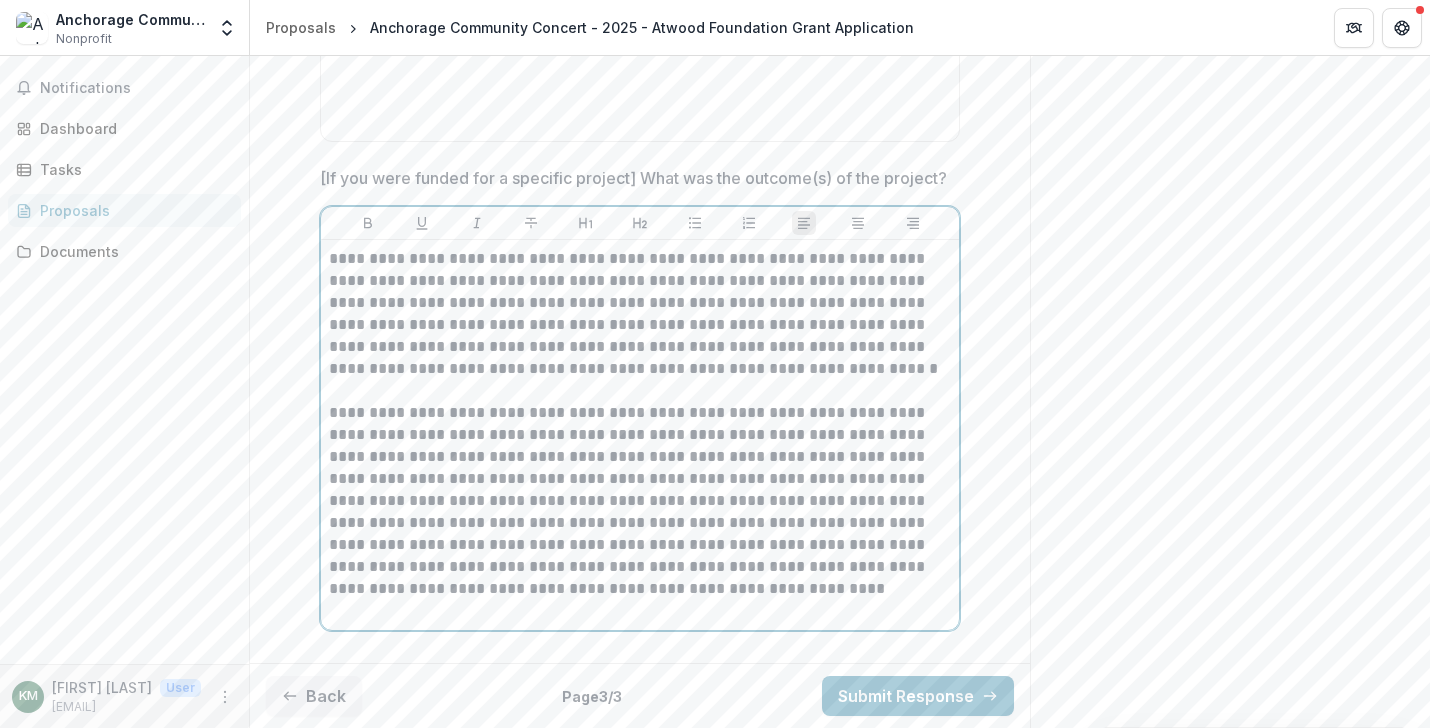 click on "**********" at bounding box center (640, 314) 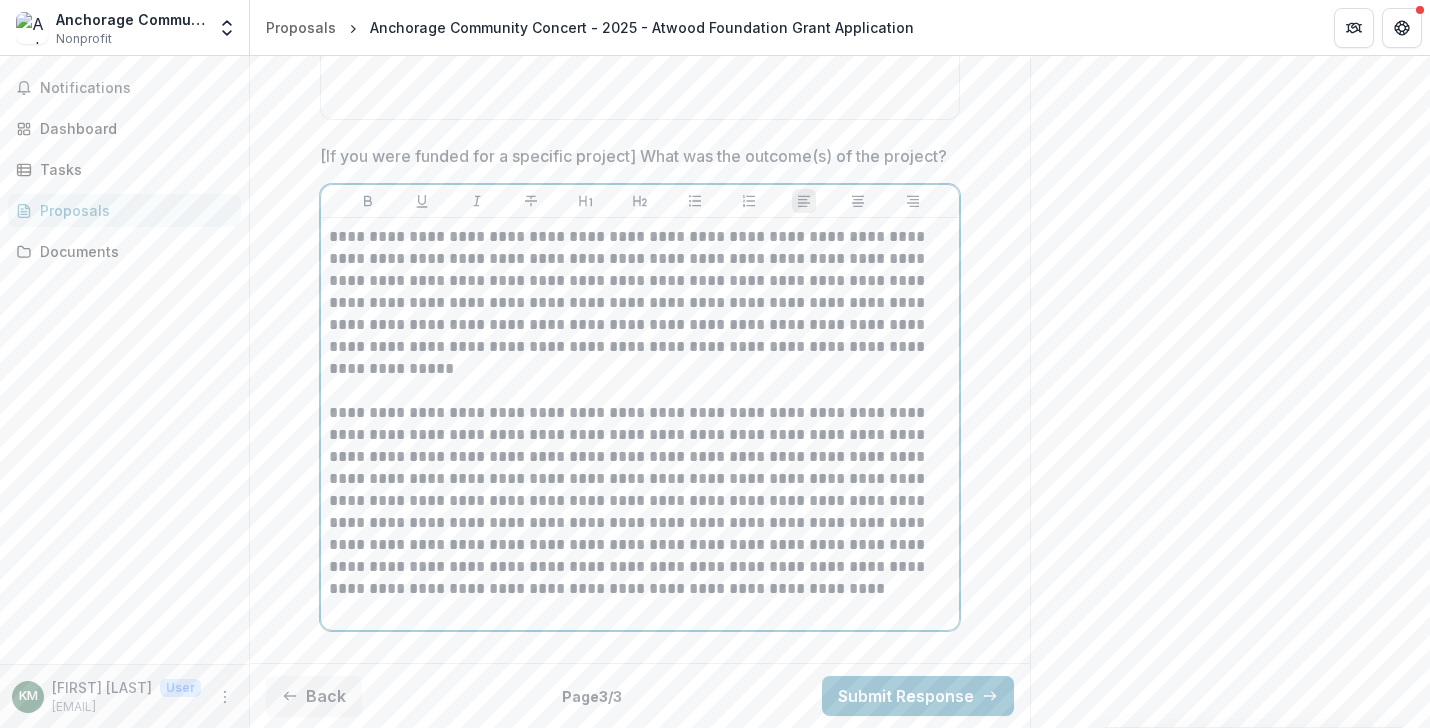 click on "**********" at bounding box center [640, 303] 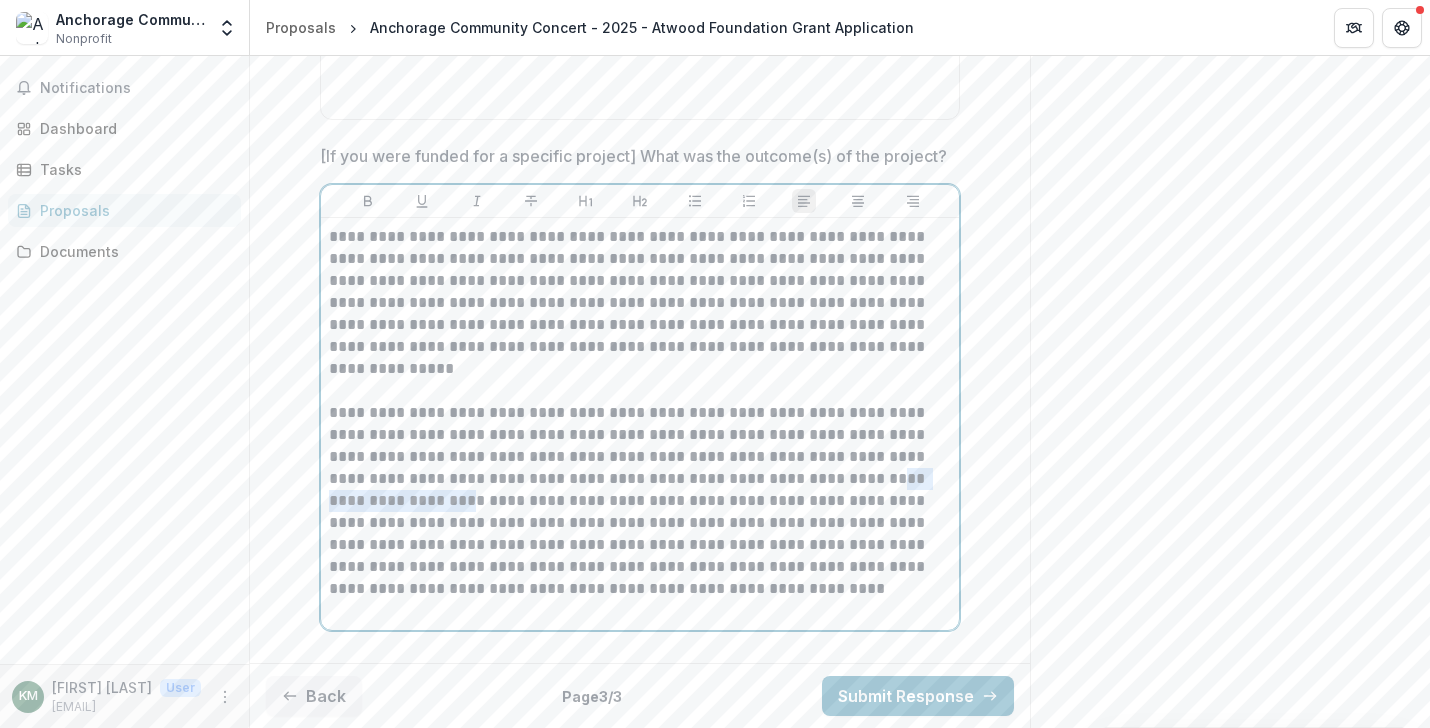 drag, startPoint x: 923, startPoint y: 482, endPoint x: 757, endPoint y: 483, distance: 166.003 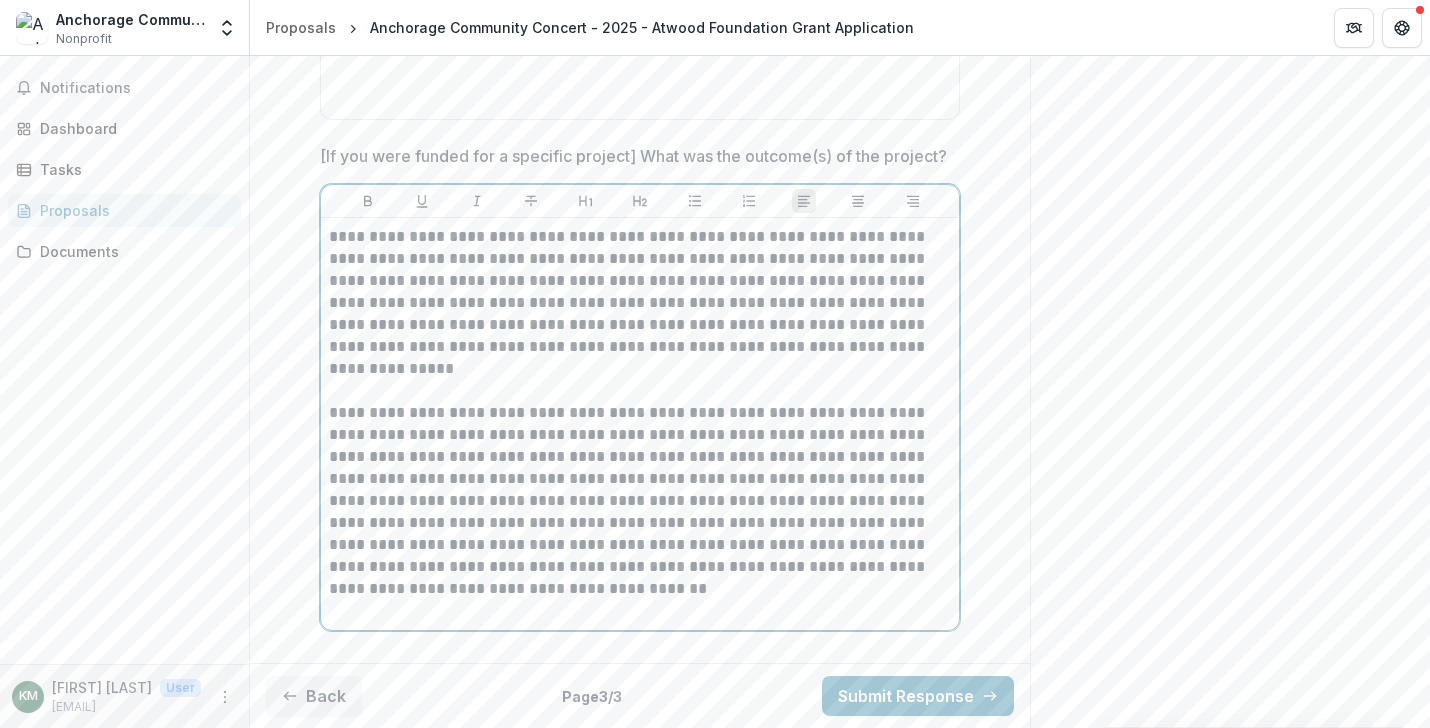 click on "**********" at bounding box center [640, 303] 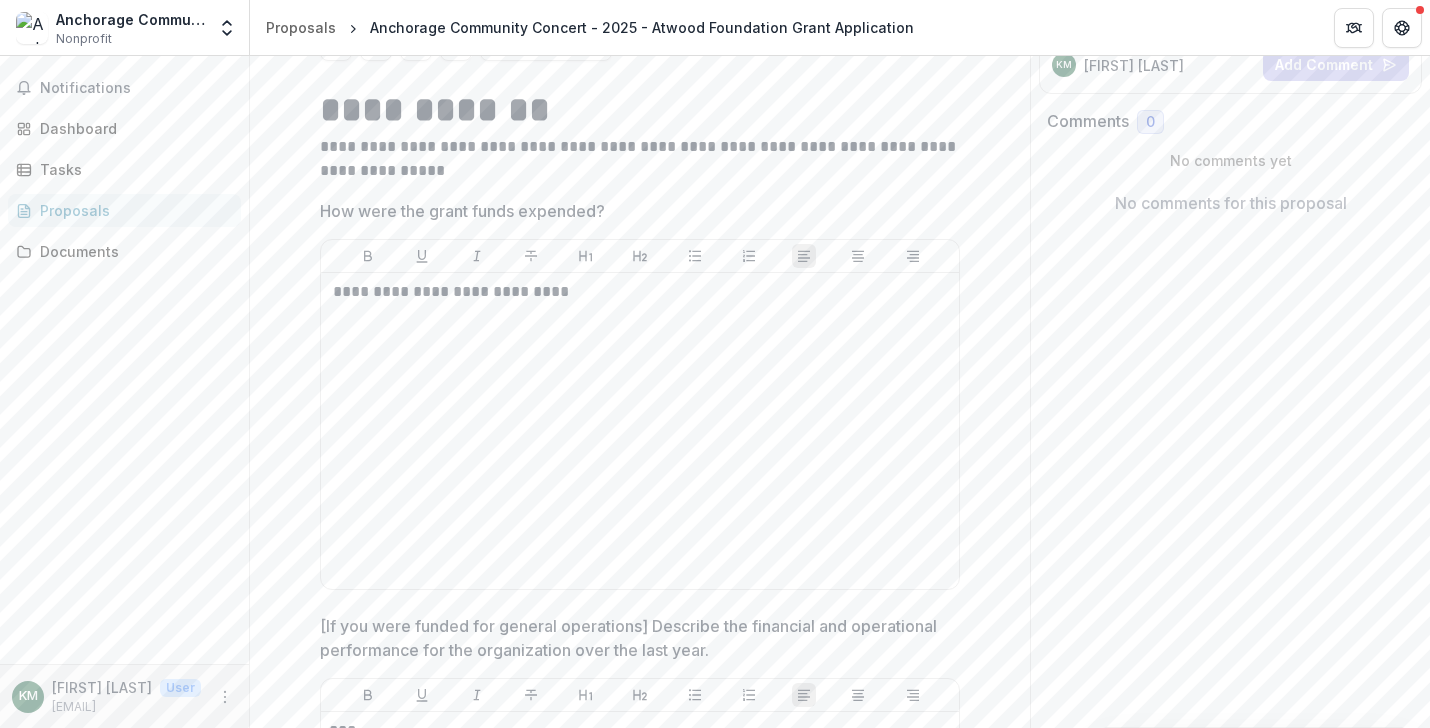 scroll, scrollTop: 297, scrollLeft: 0, axis: vertical 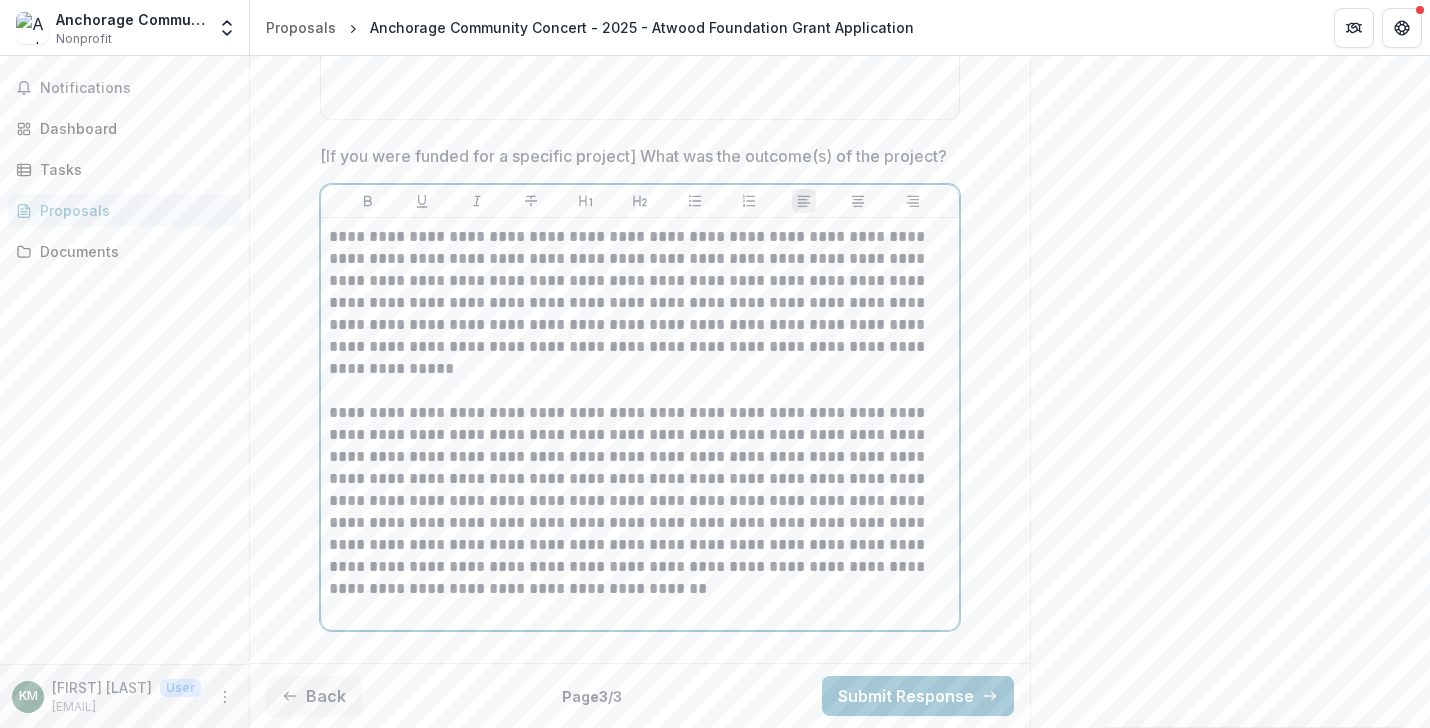 click on "**********" at bounding box center (640, 490) 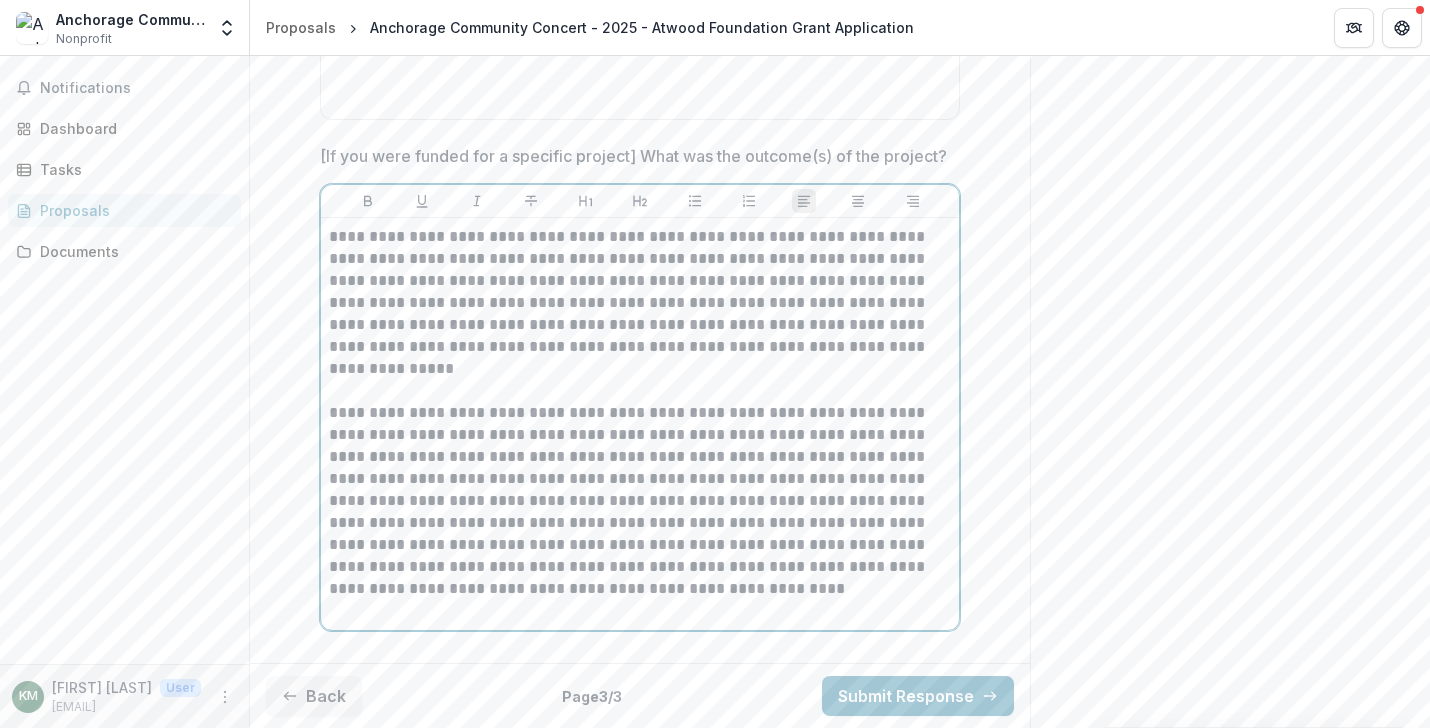 click on "**********" at bounding box center (640, 490) 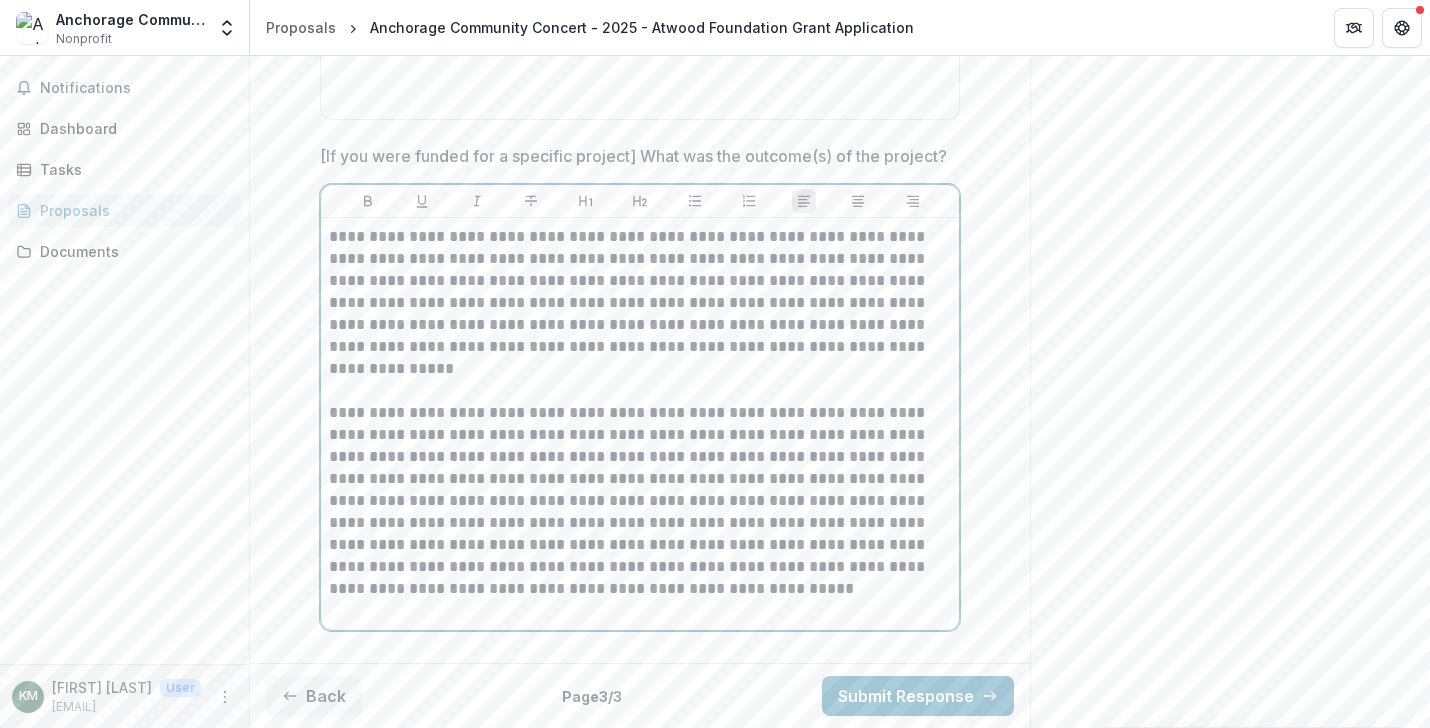 click on "**********" at bounding box center (640, 490) 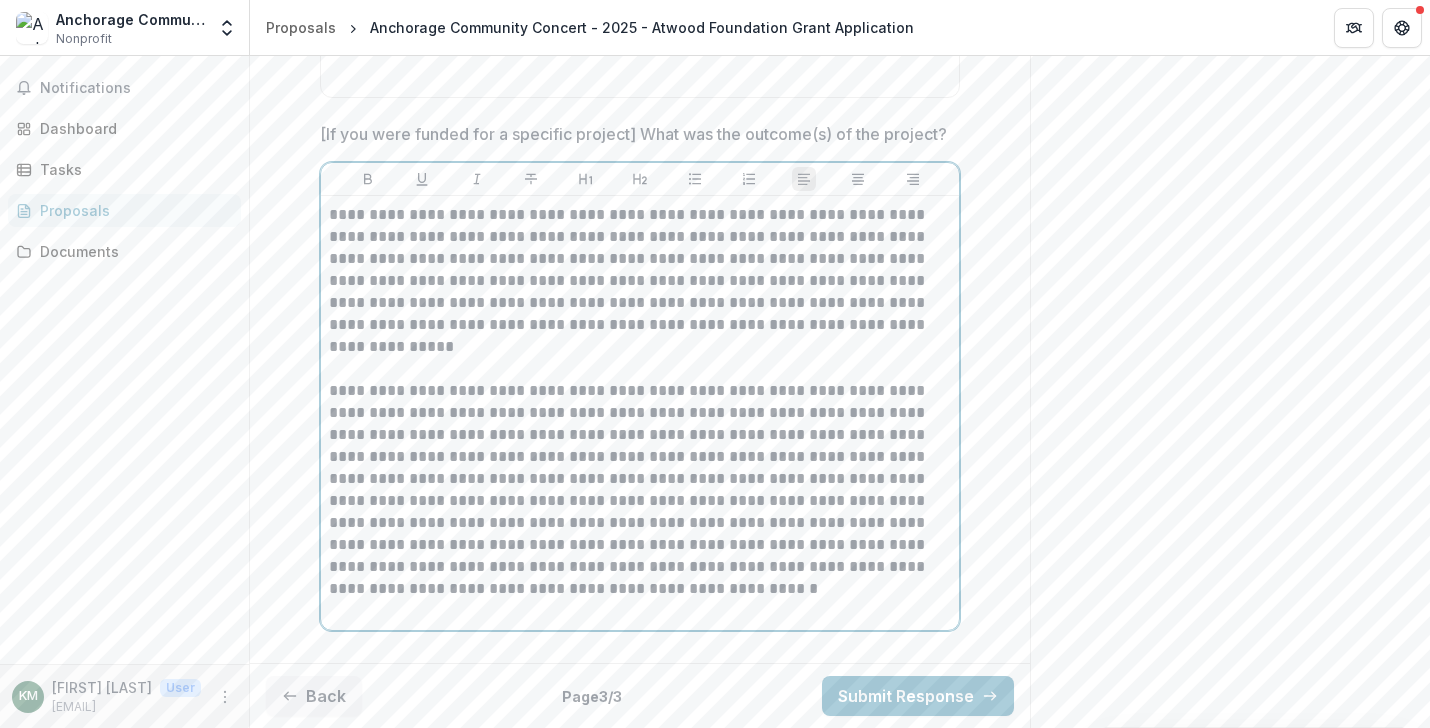 click on "**********" at bounding box center [640, 479] 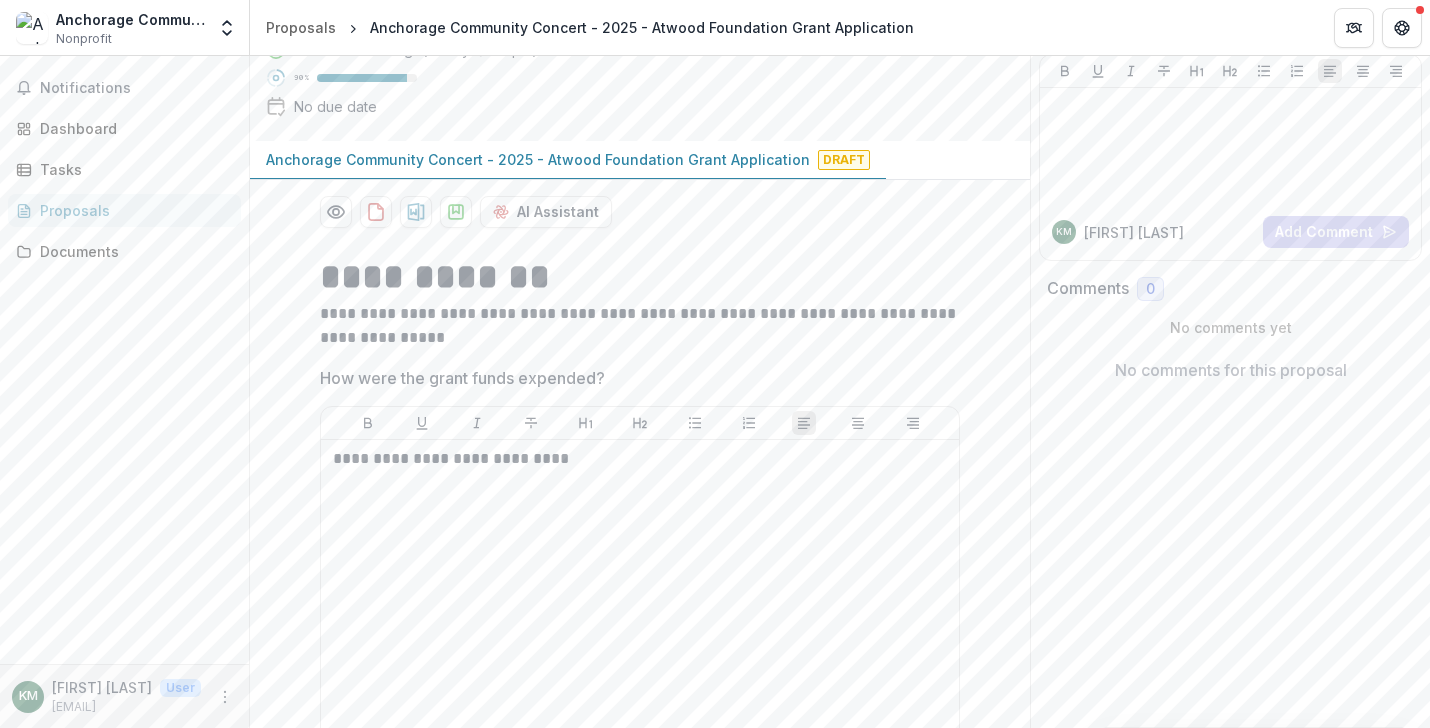 scroll, scrollTop: 137, scrollLeft: 0, axis: vertical 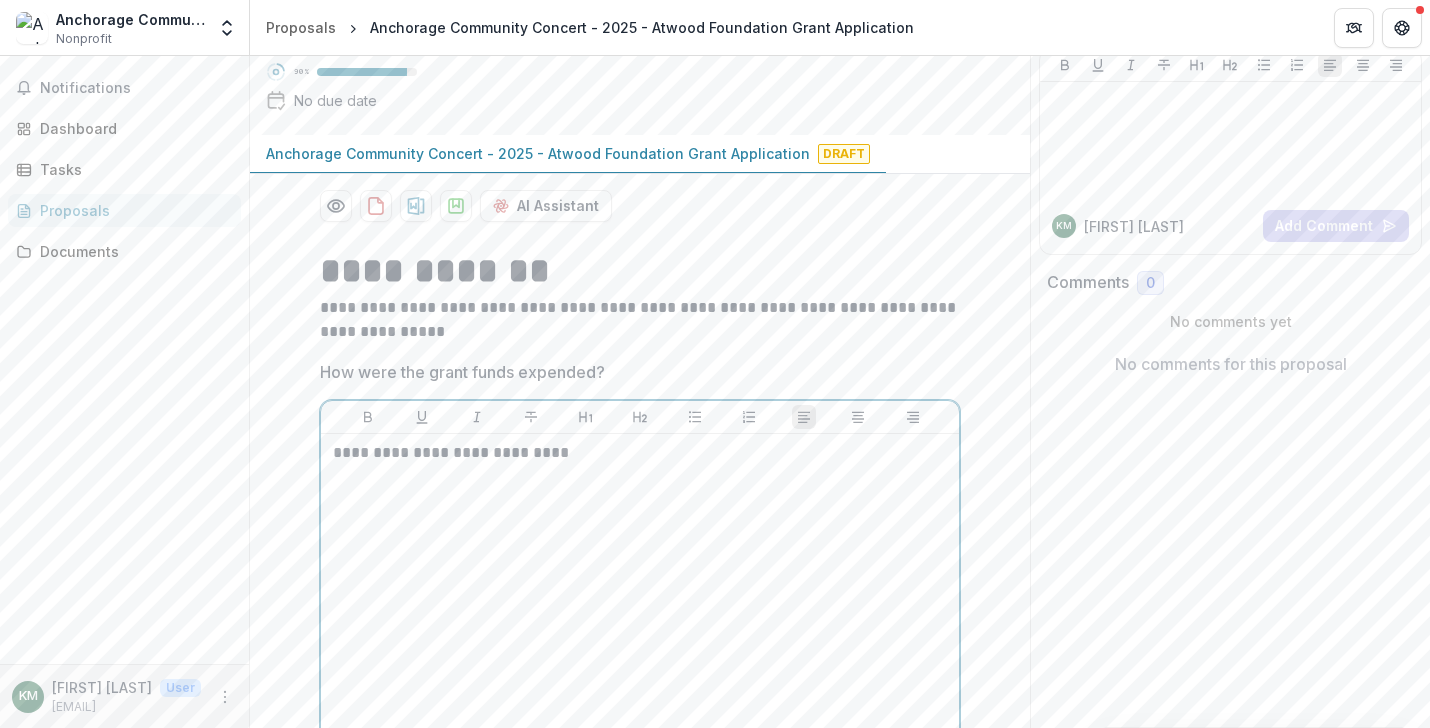 click on "**********" at bounding box center [640, 453] 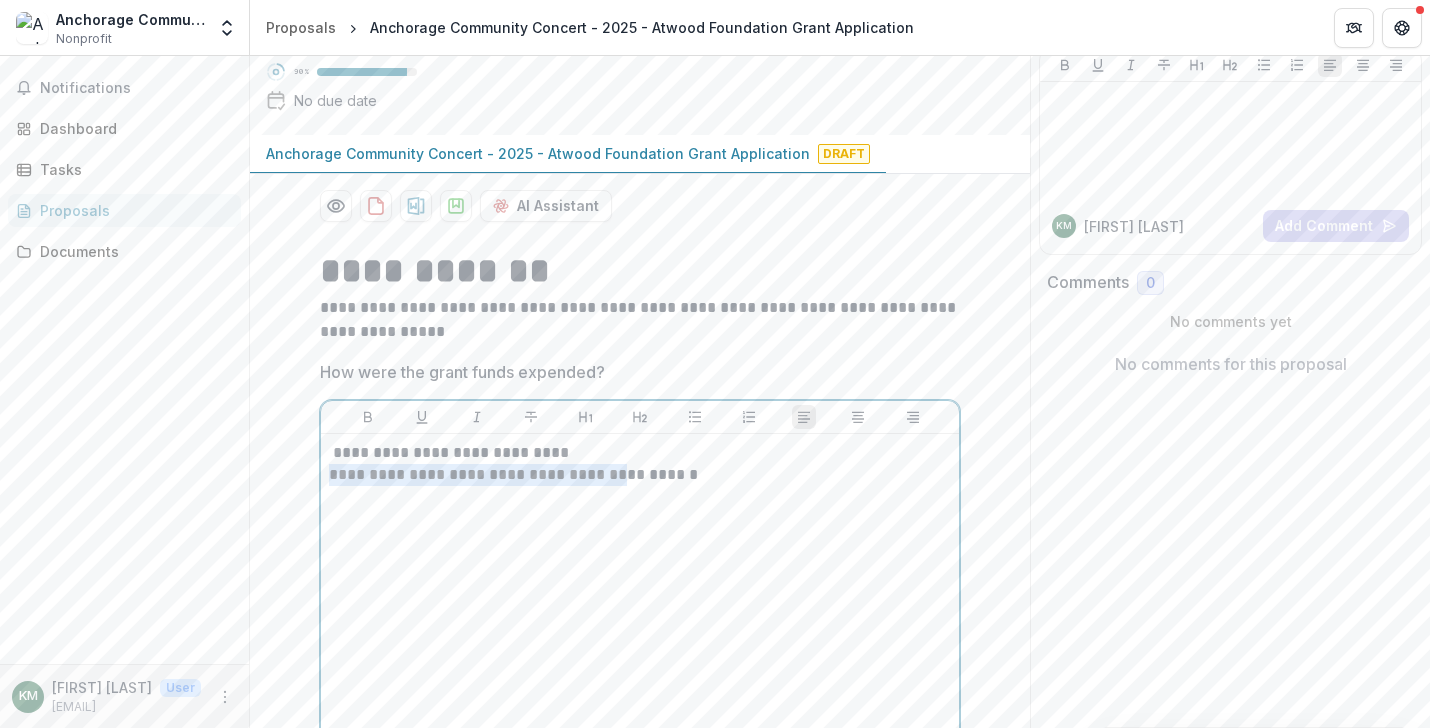 drag, startPoint x: 612, startPoint y: 476, endPoint x: 329, endPoint y: 481, distance: 283.04416 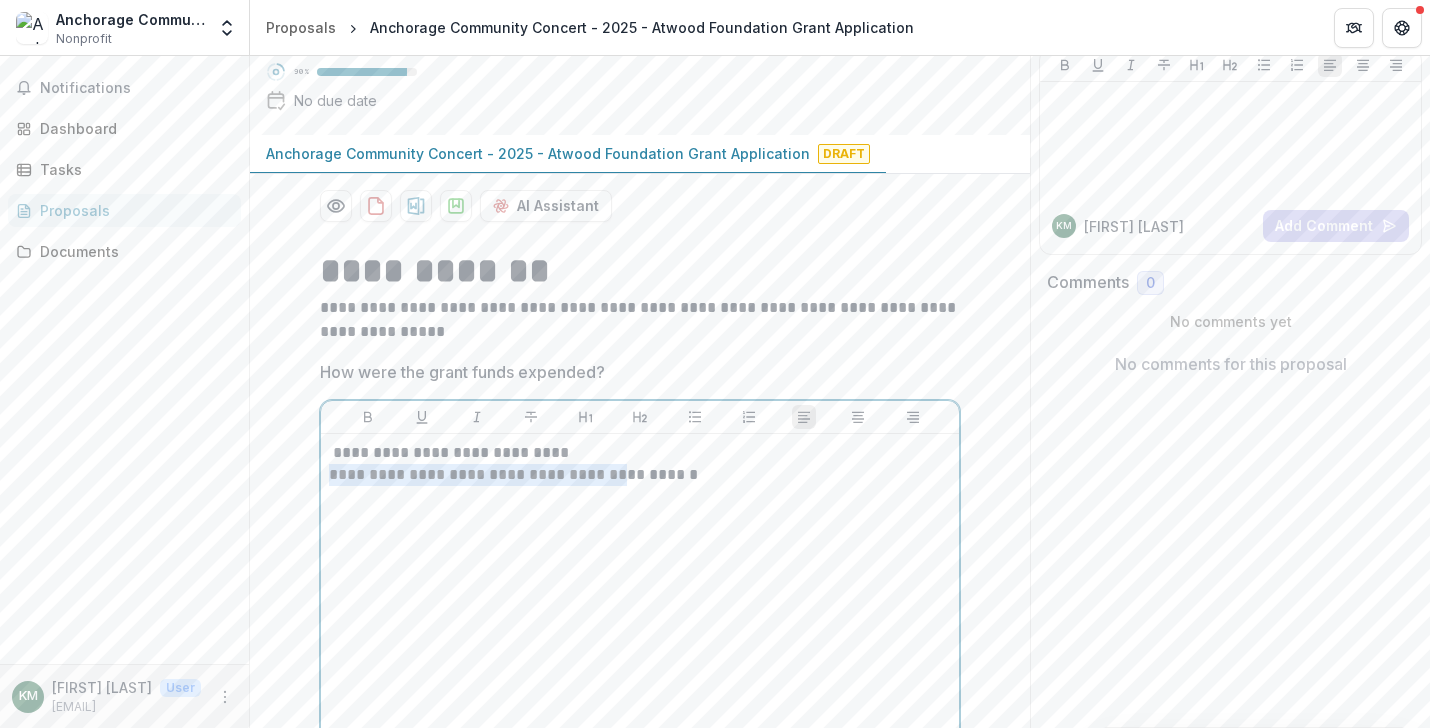 click on "**********" at bounding box center [640, 475] 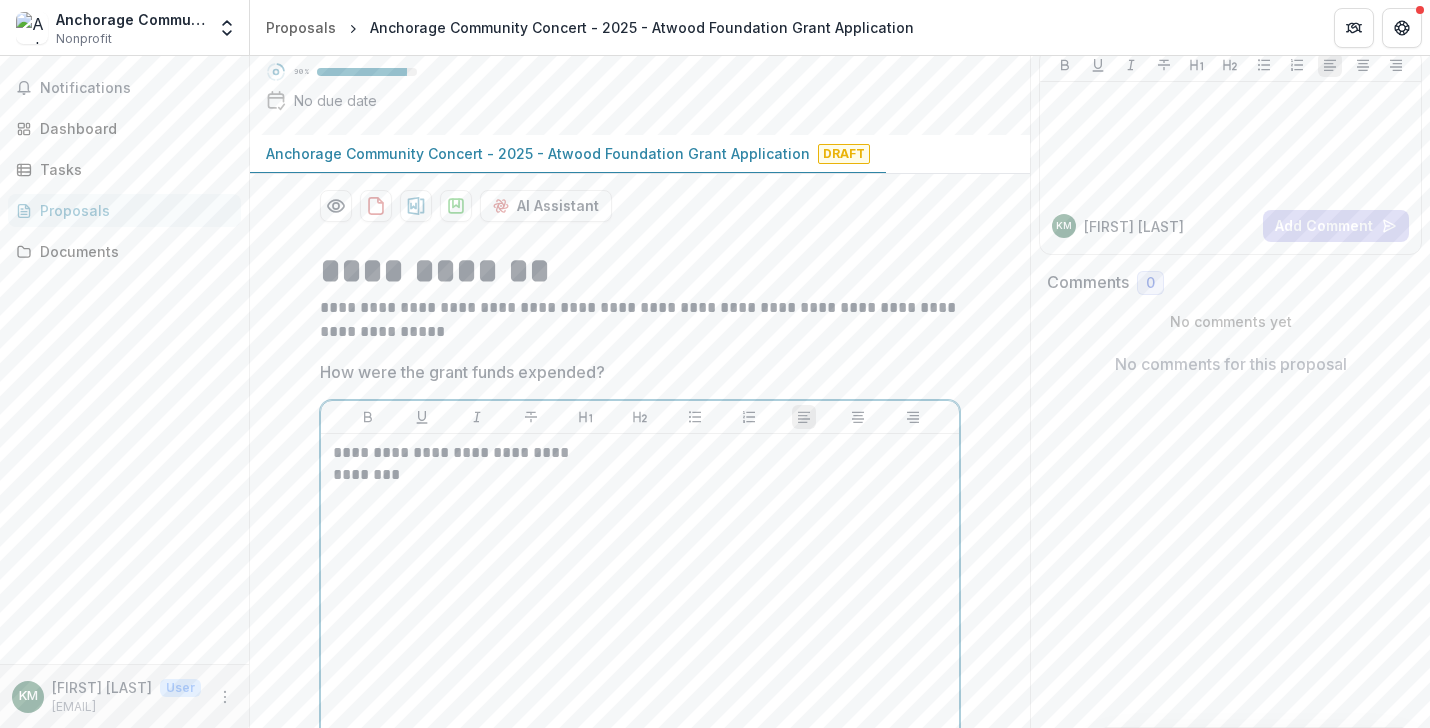 click on "********" at bounding box center (640, 475) 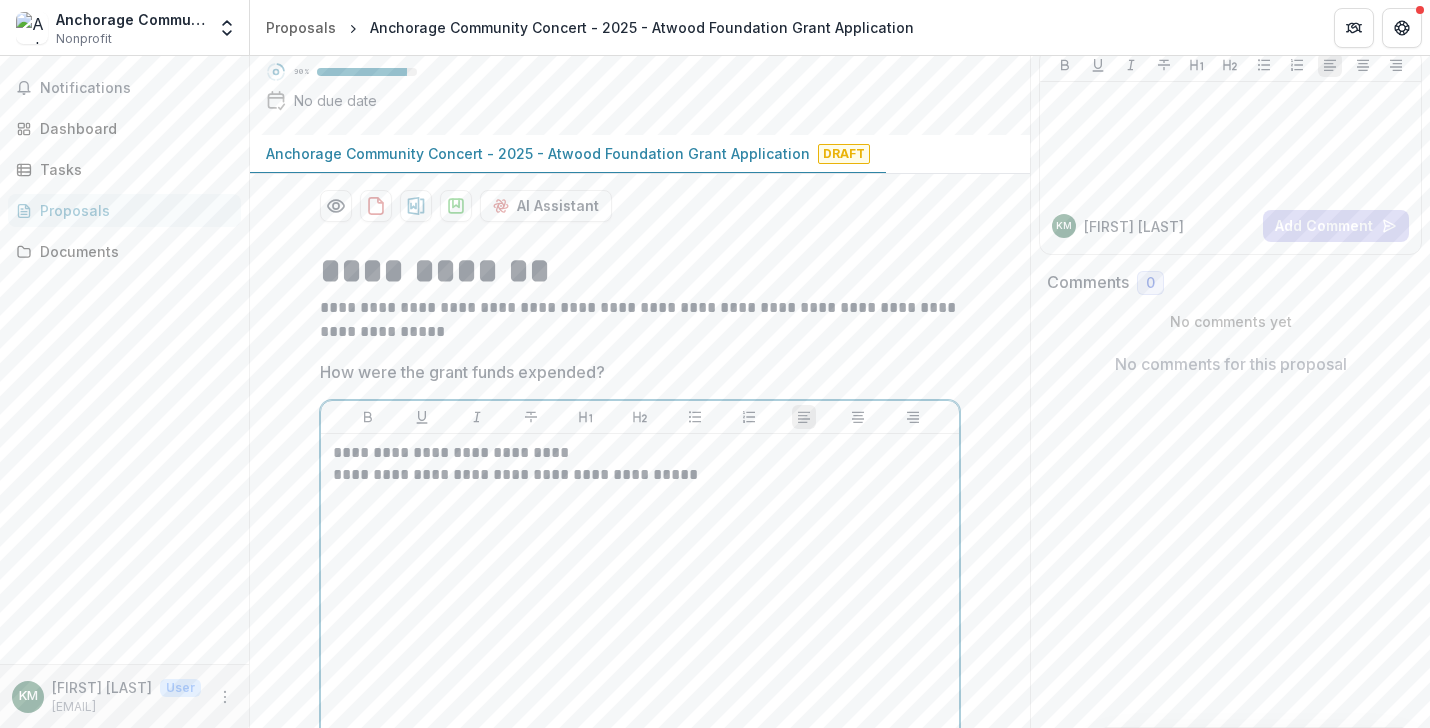 click on "**********" at bounding box center [640, 453] 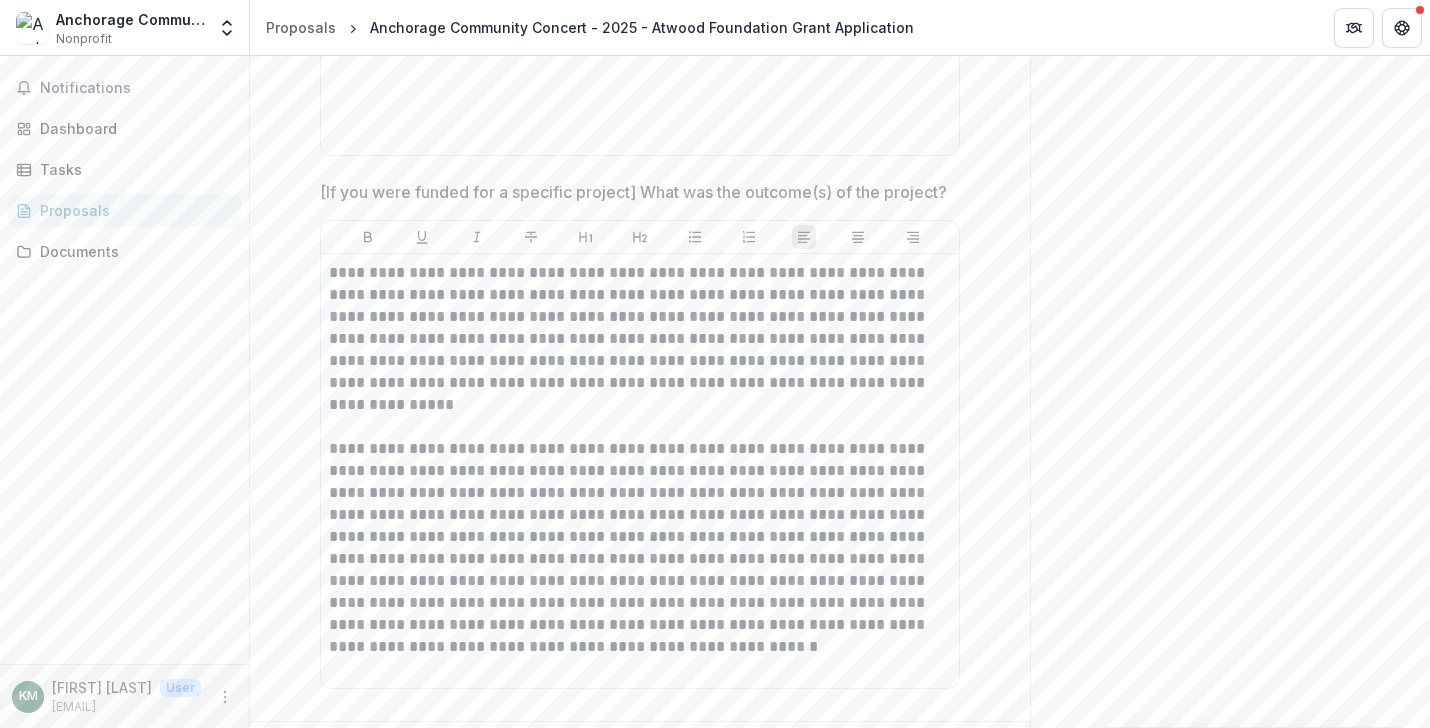 scroll, scrollTop: 1253, scrollLeft: 0, axis: vertical 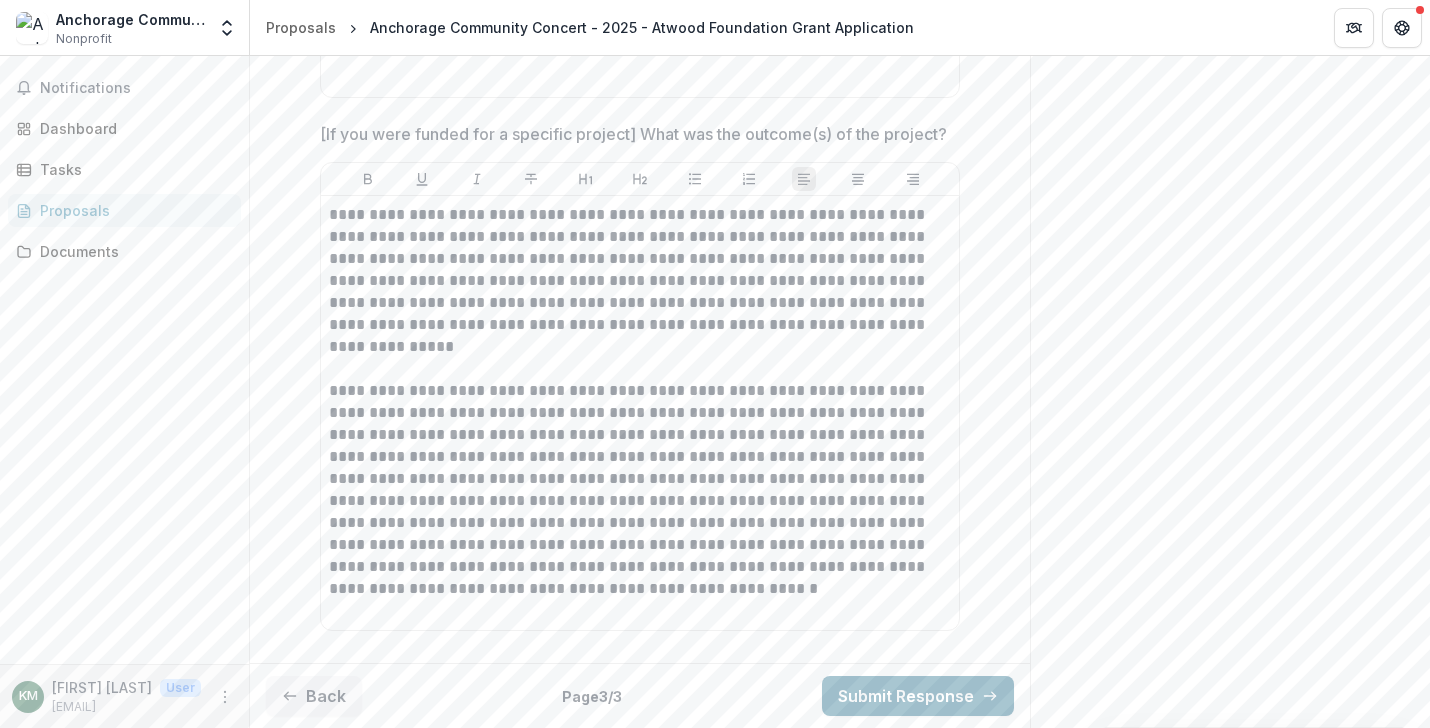 click on "Submit Response" at bounding box center (918, 696) 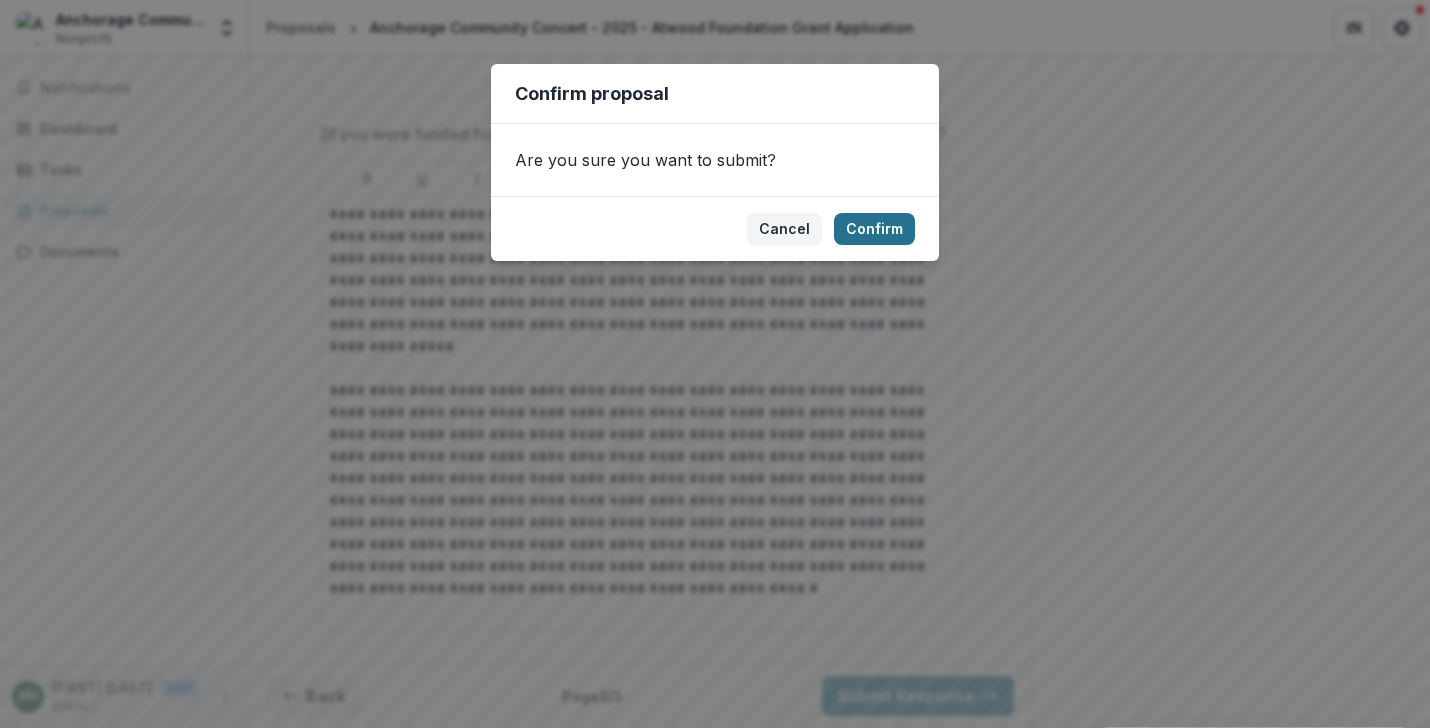 click on "Confirm" at bounding box center [874, 229] 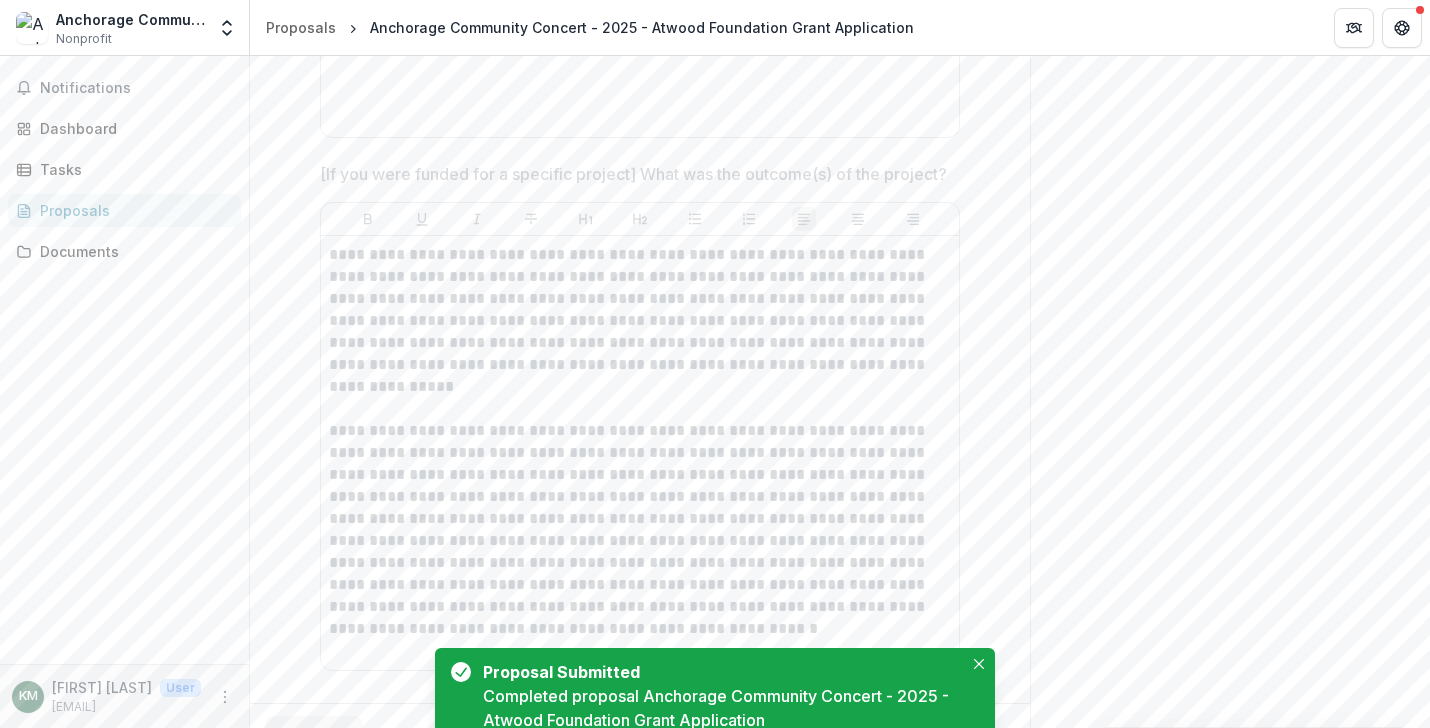 scroll, scrollTop: 1317, scrollLeft: 0, axis: vertical 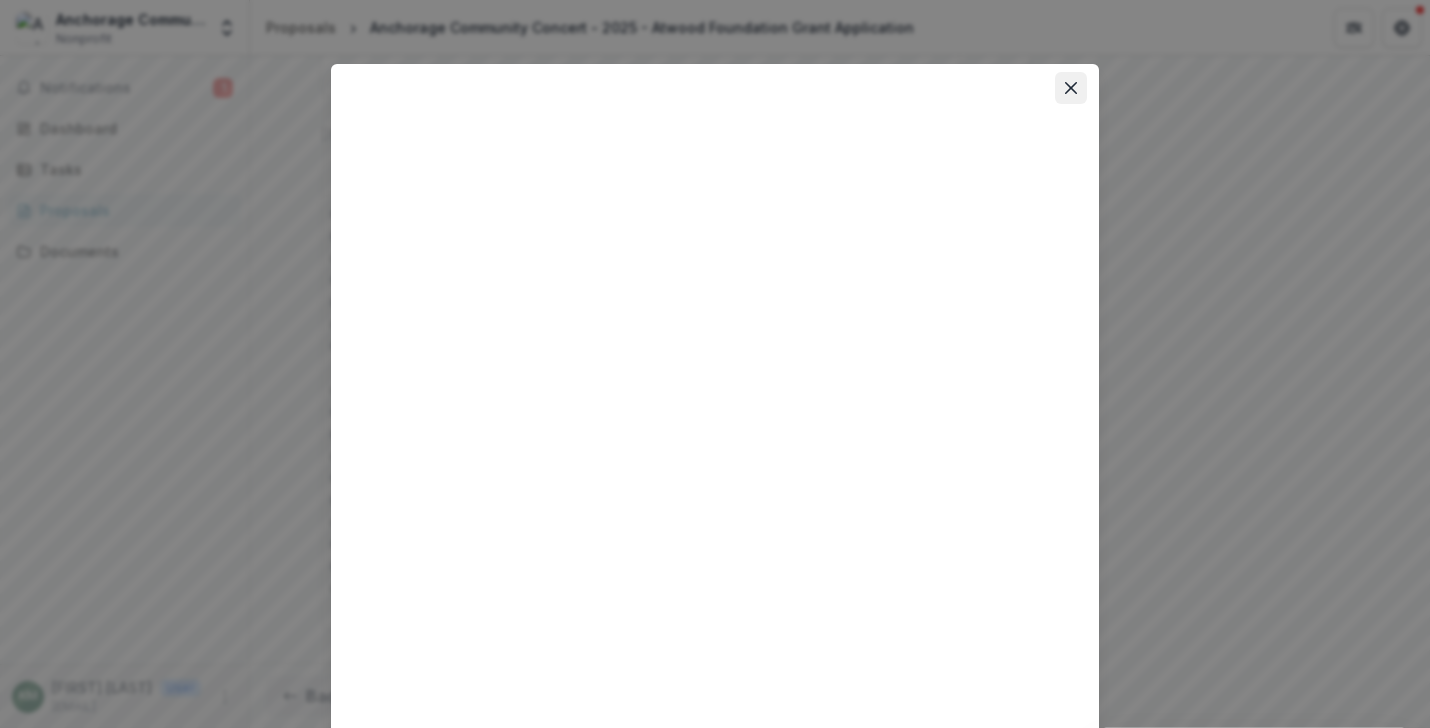 click 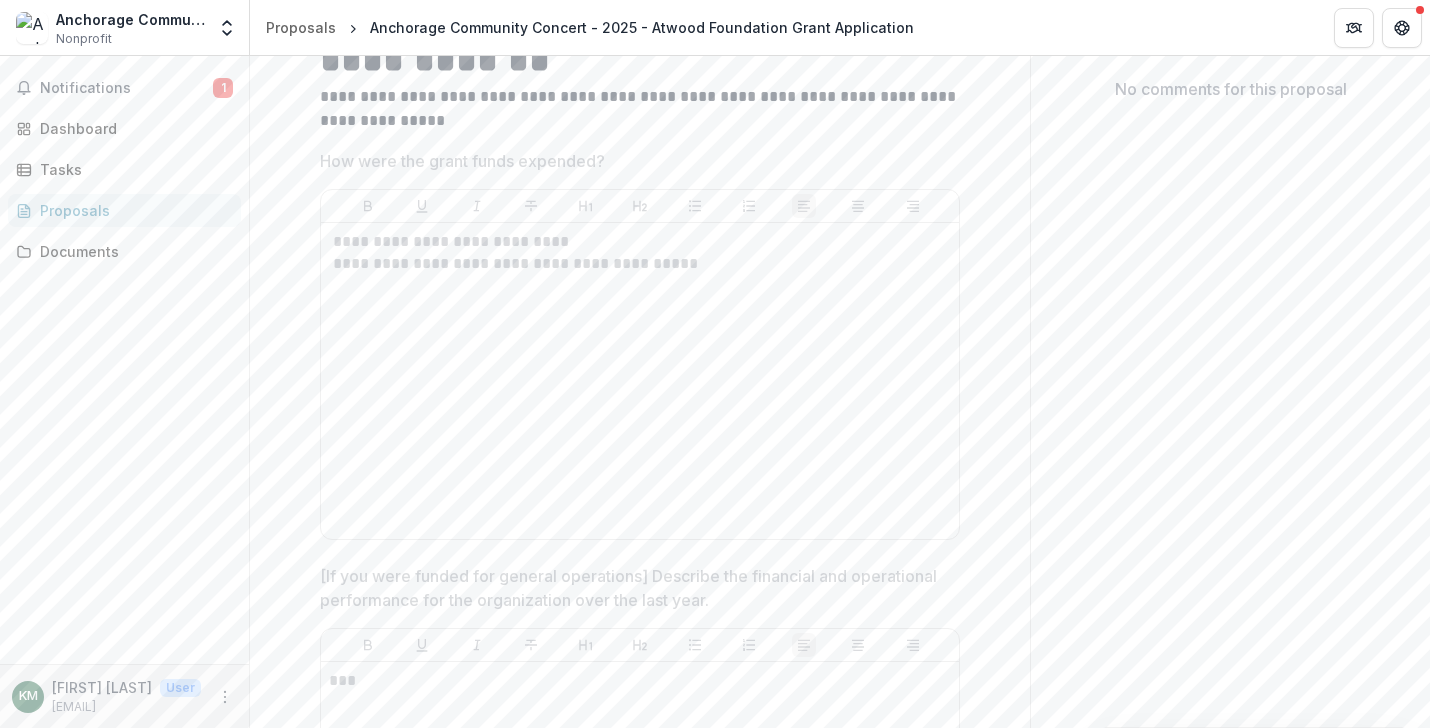 scroll, scrollTop: 0, scrollLeft: 0, axis: both 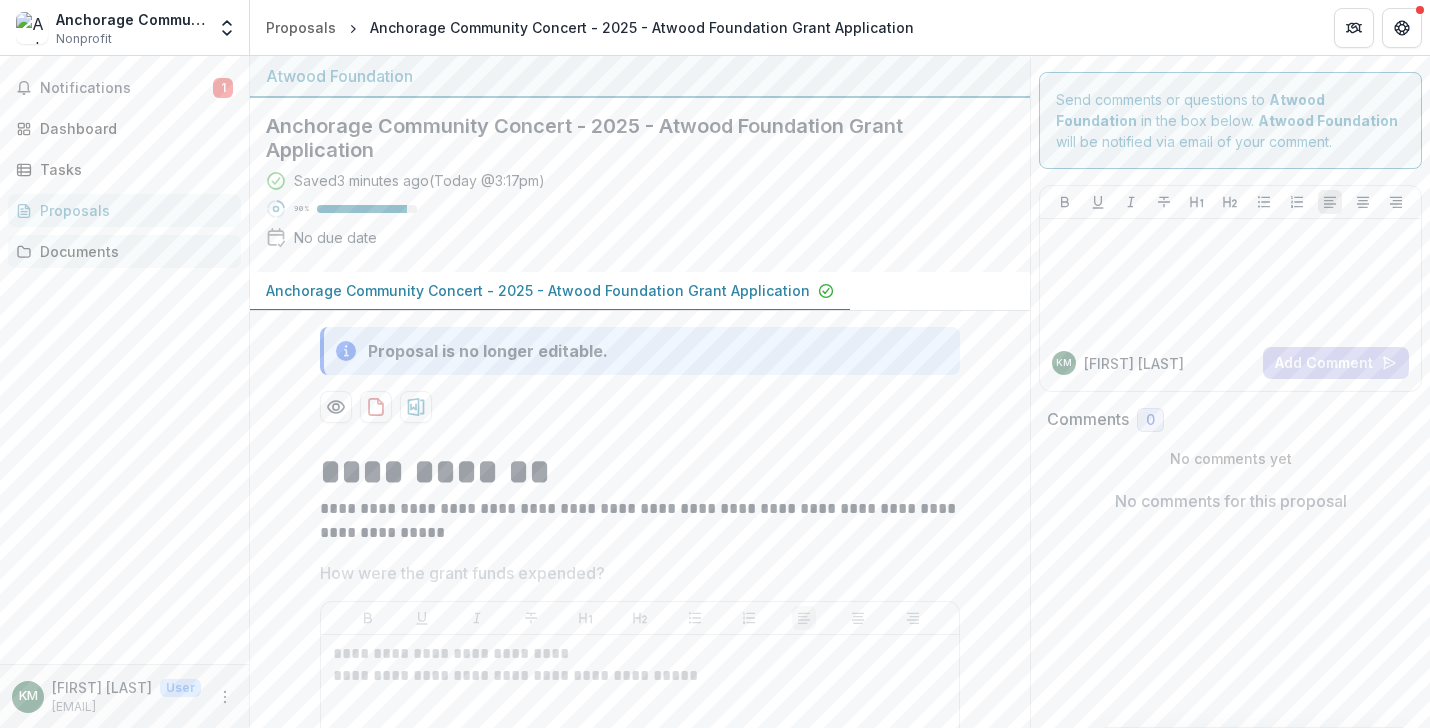 click on "Documents" at bounding box center [132, 251] 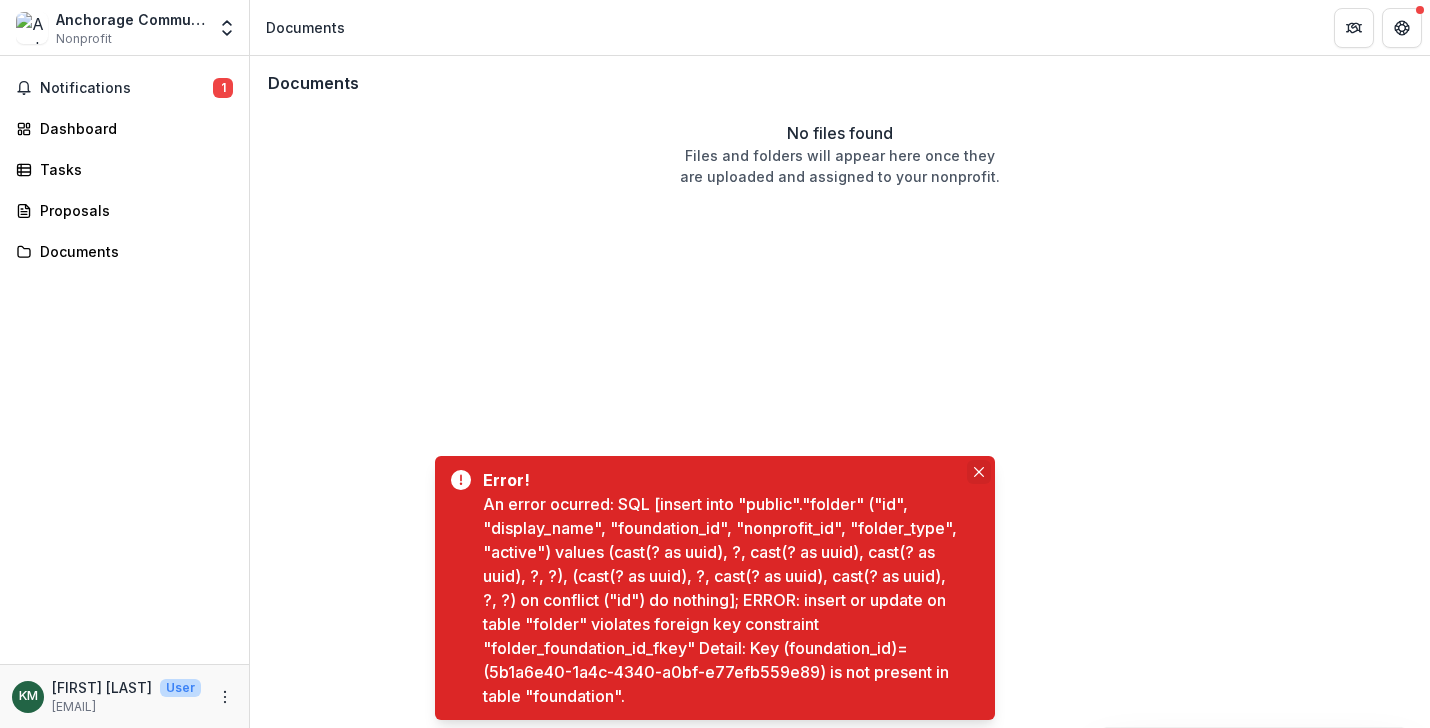 click at bounding box center (979, 472) 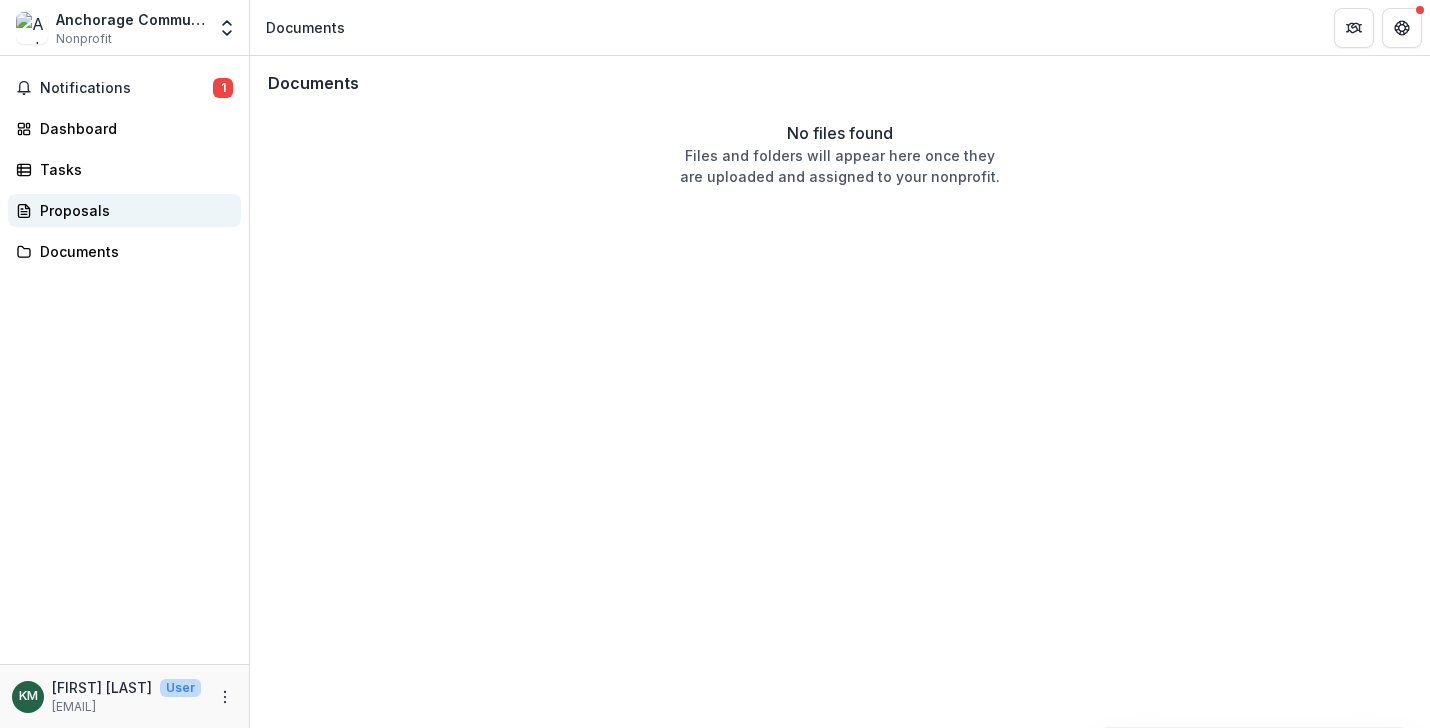 click on "Proposals" at bounding box center (132, 210) 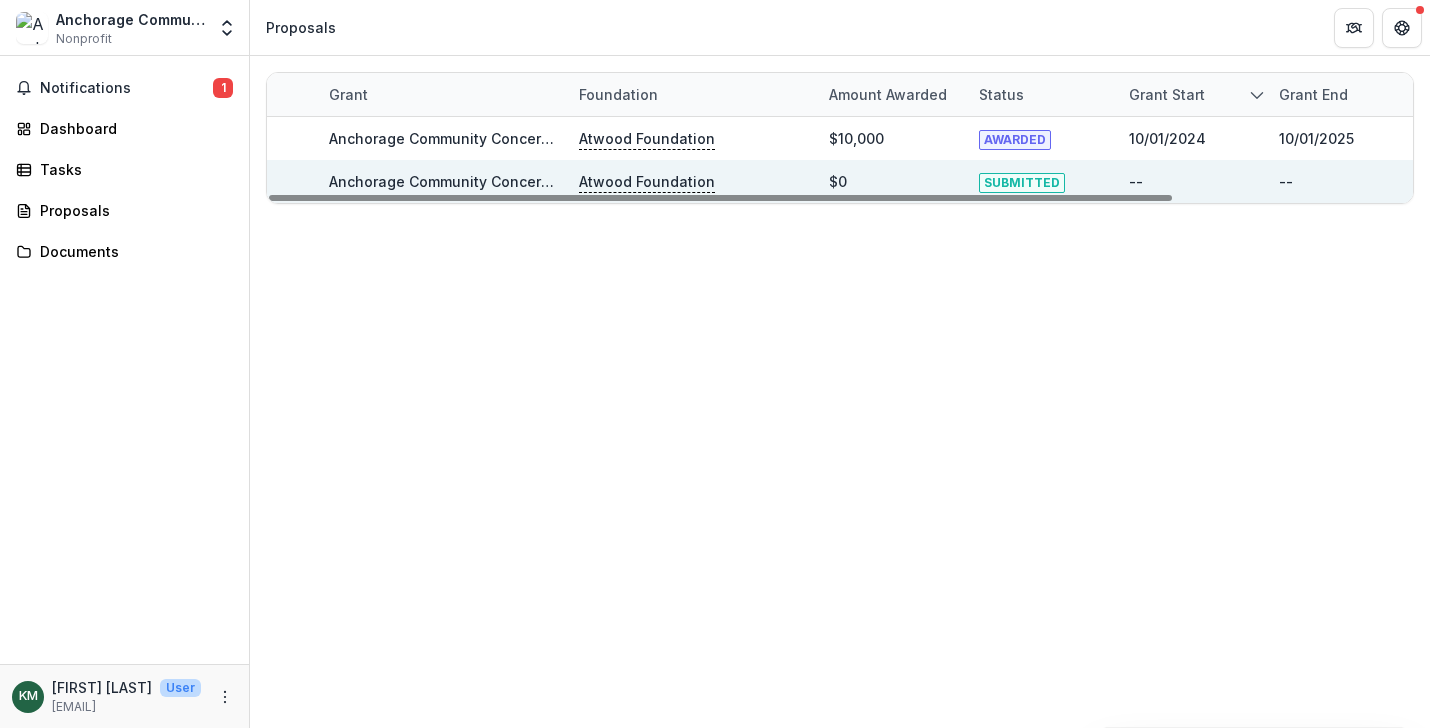 click on "Anchorage Community Concert - 2025 - Atwood Foundation Grant Application" at bounding box center (601, 181) 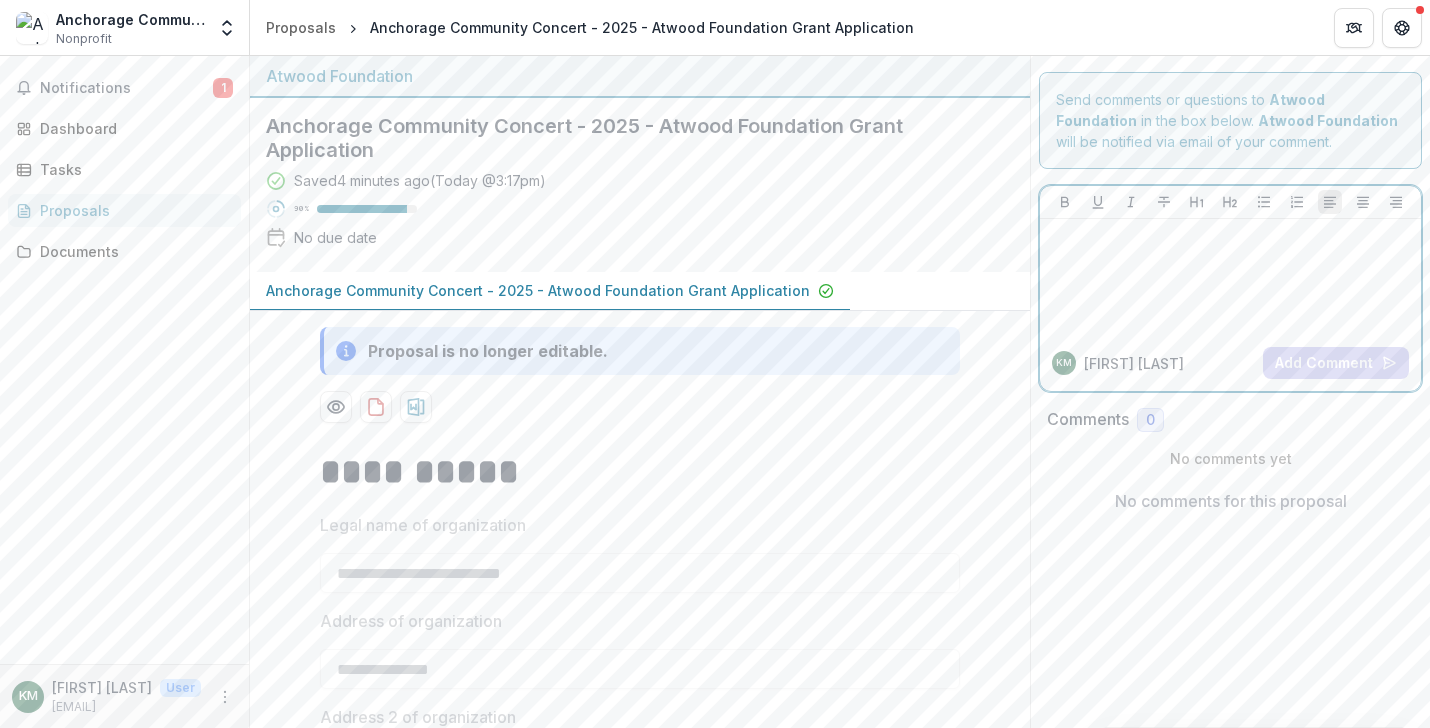 click at bounding box center (1230, 277) 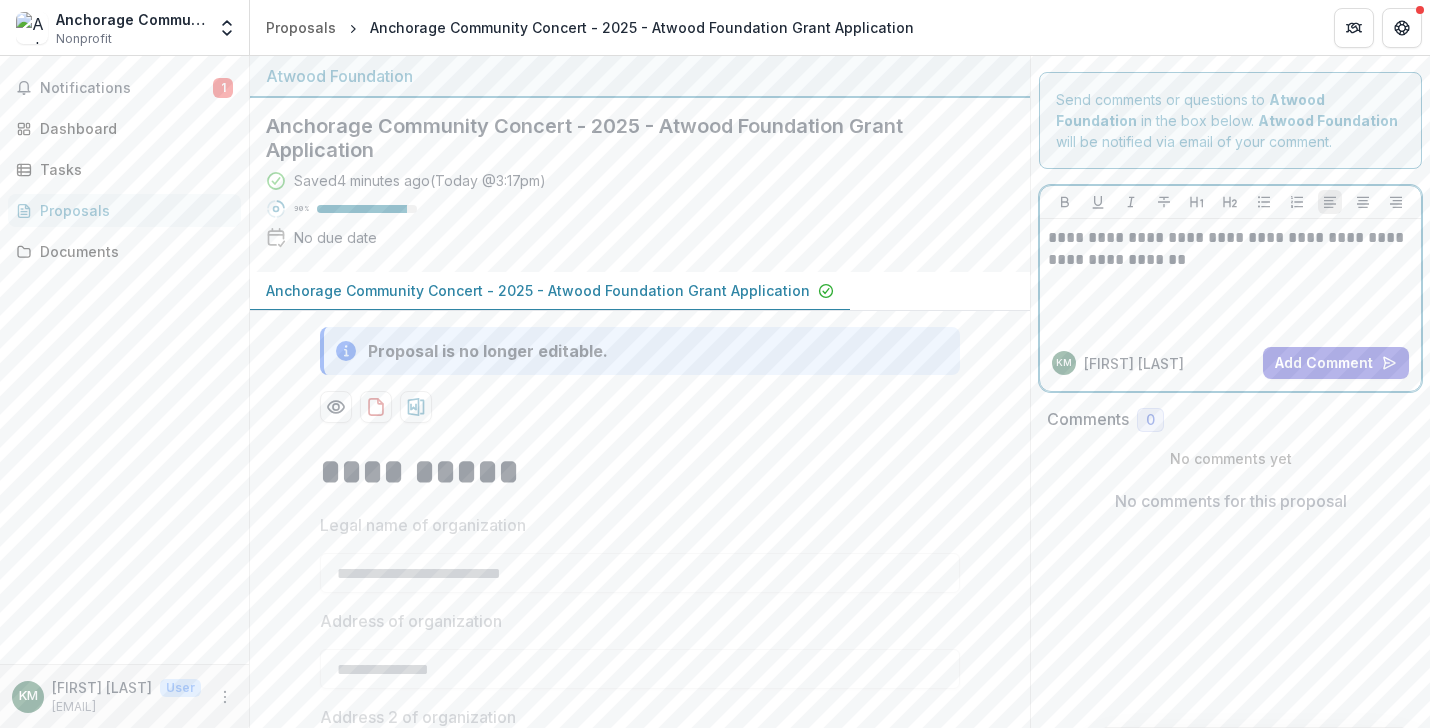 click on "**********" at bounding box center [1230, 249] 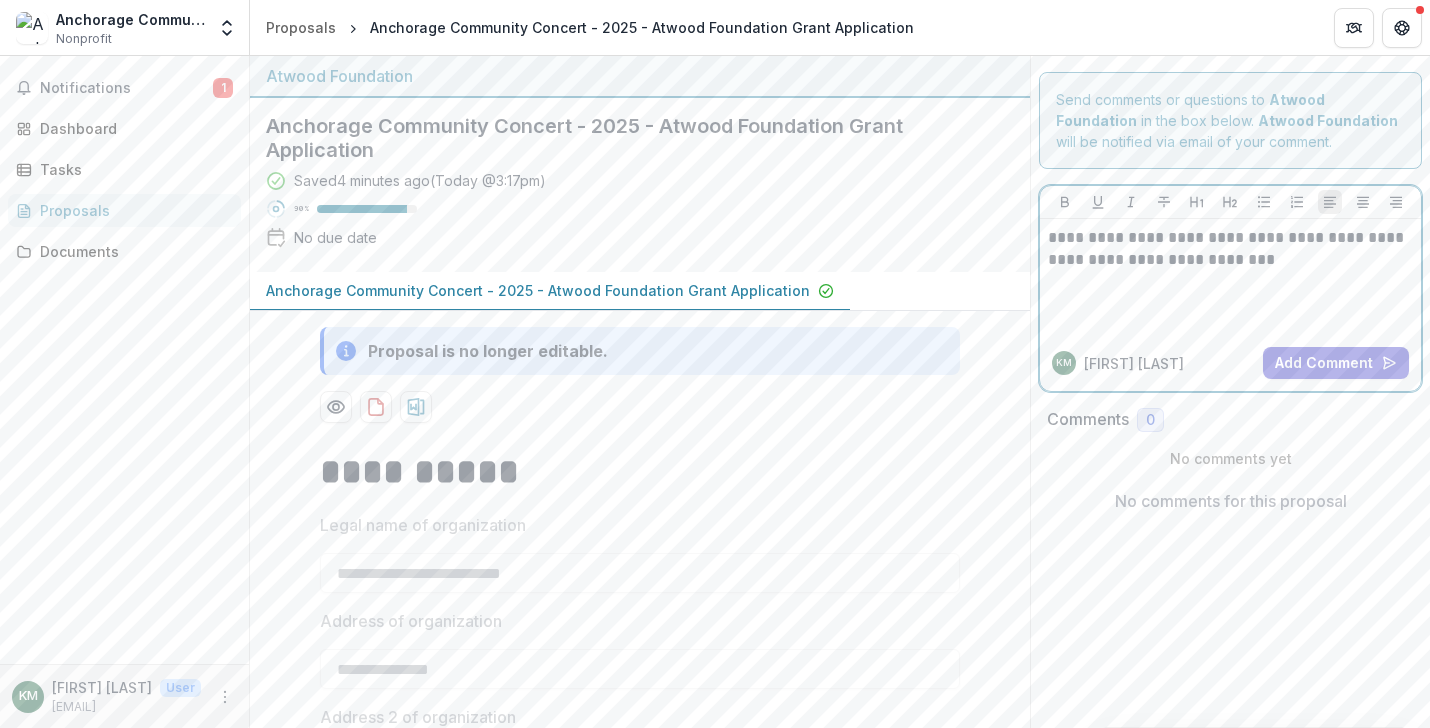click on "**********" at bounding box center [1230, 249] 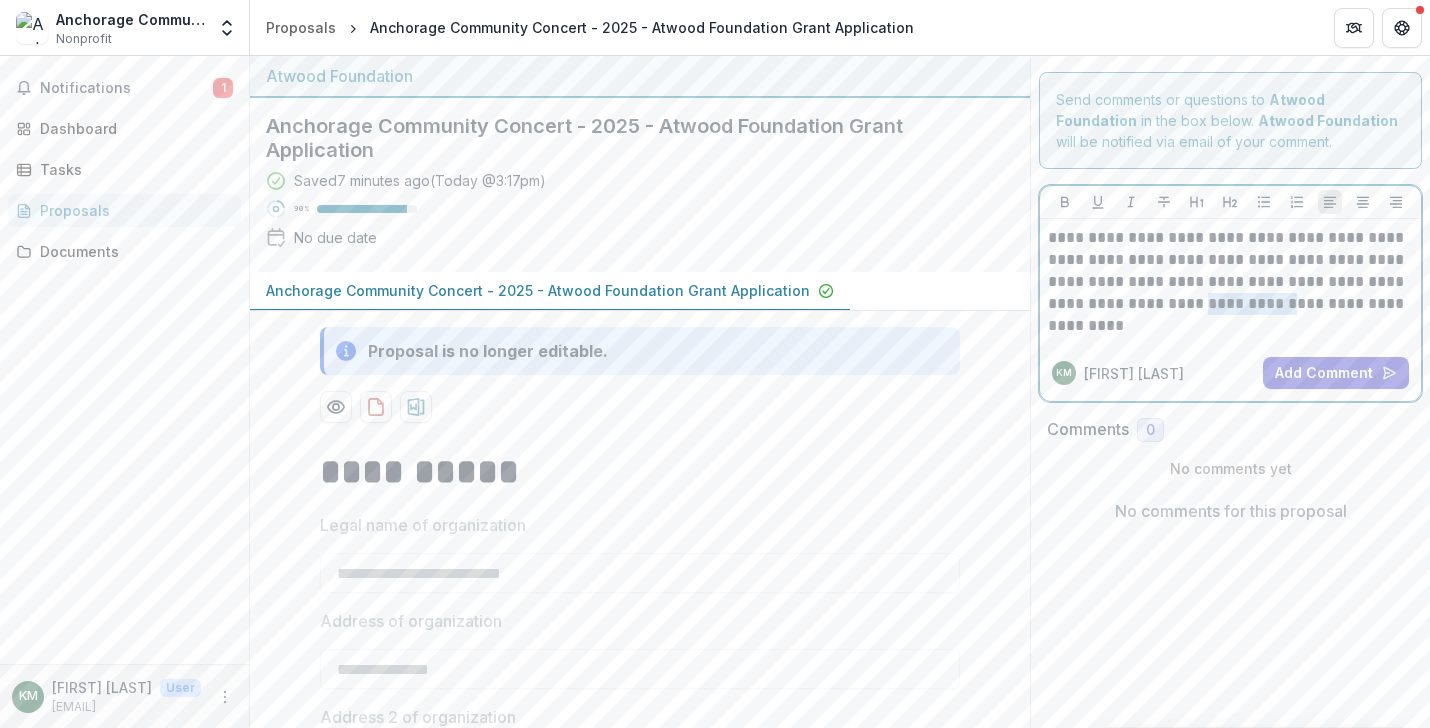 drag, startPoint x: 1325, startPoint y: 308, endPoint x: 1243, endPoint y: 308, distance: 82 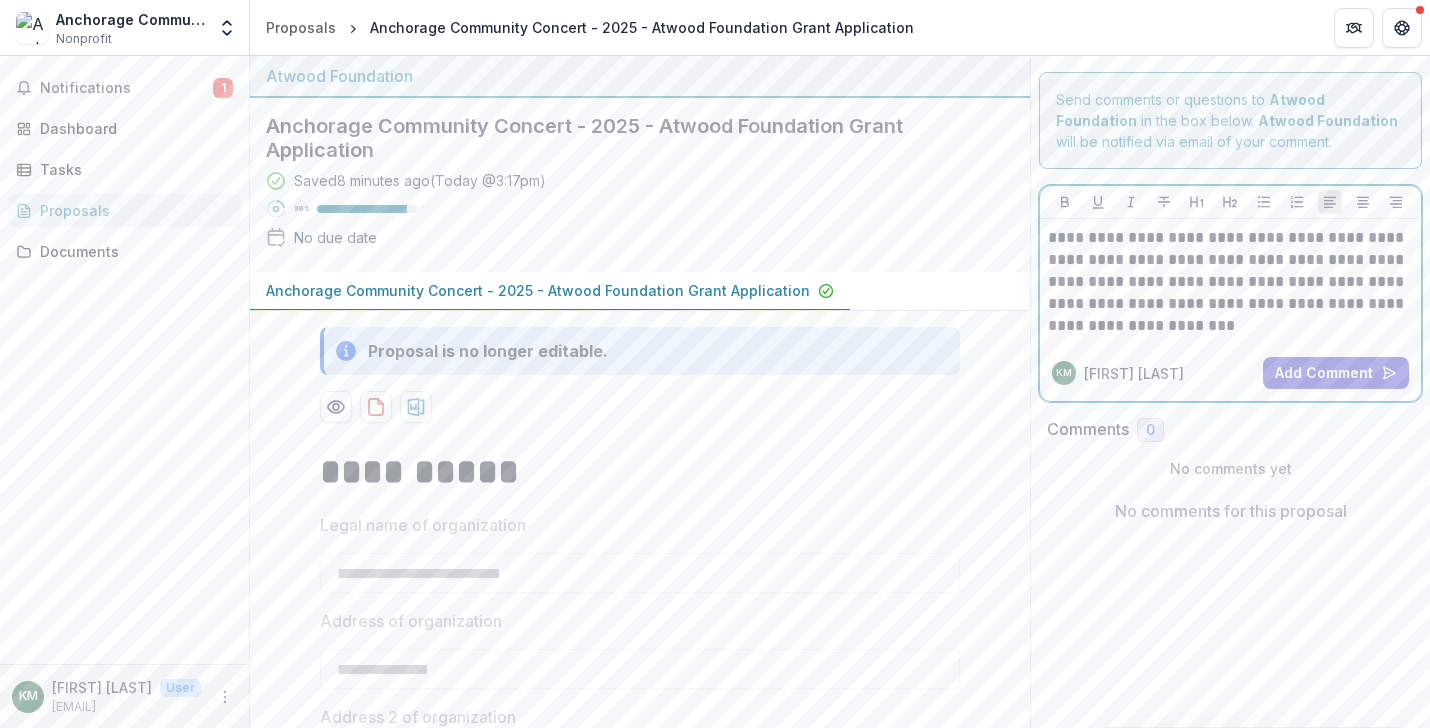 click on "**********" at bounding box center [1230, 282] 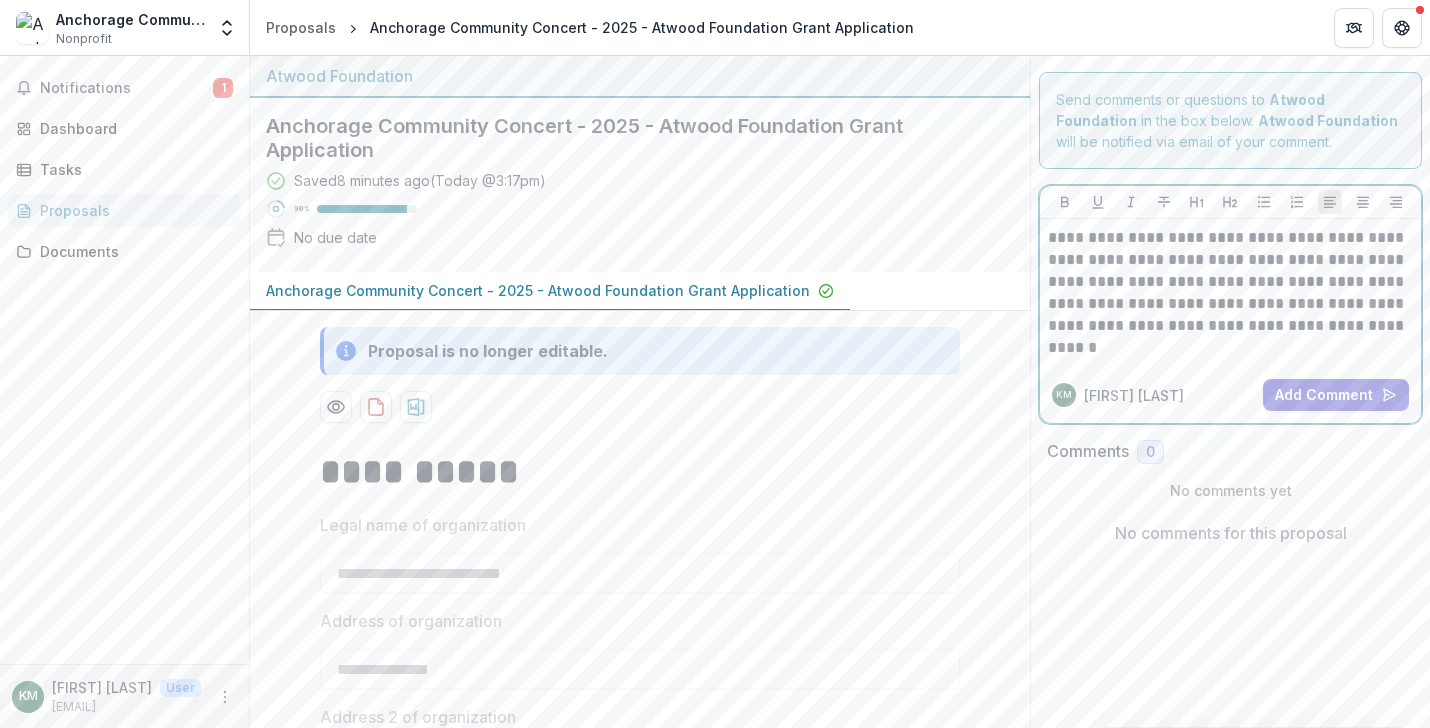 click on "**********" at bounding box center (1230, 293) 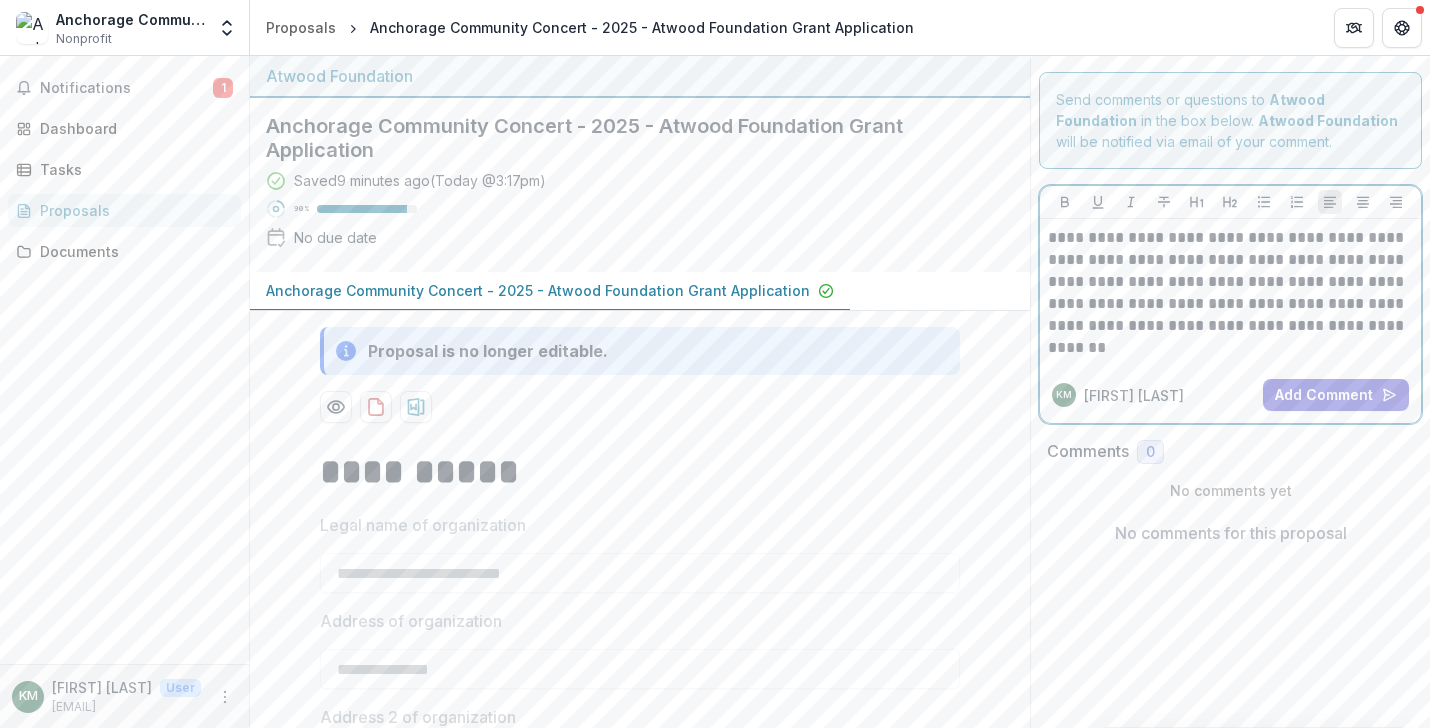 click on "**********" at bounding box center [1230, 293] 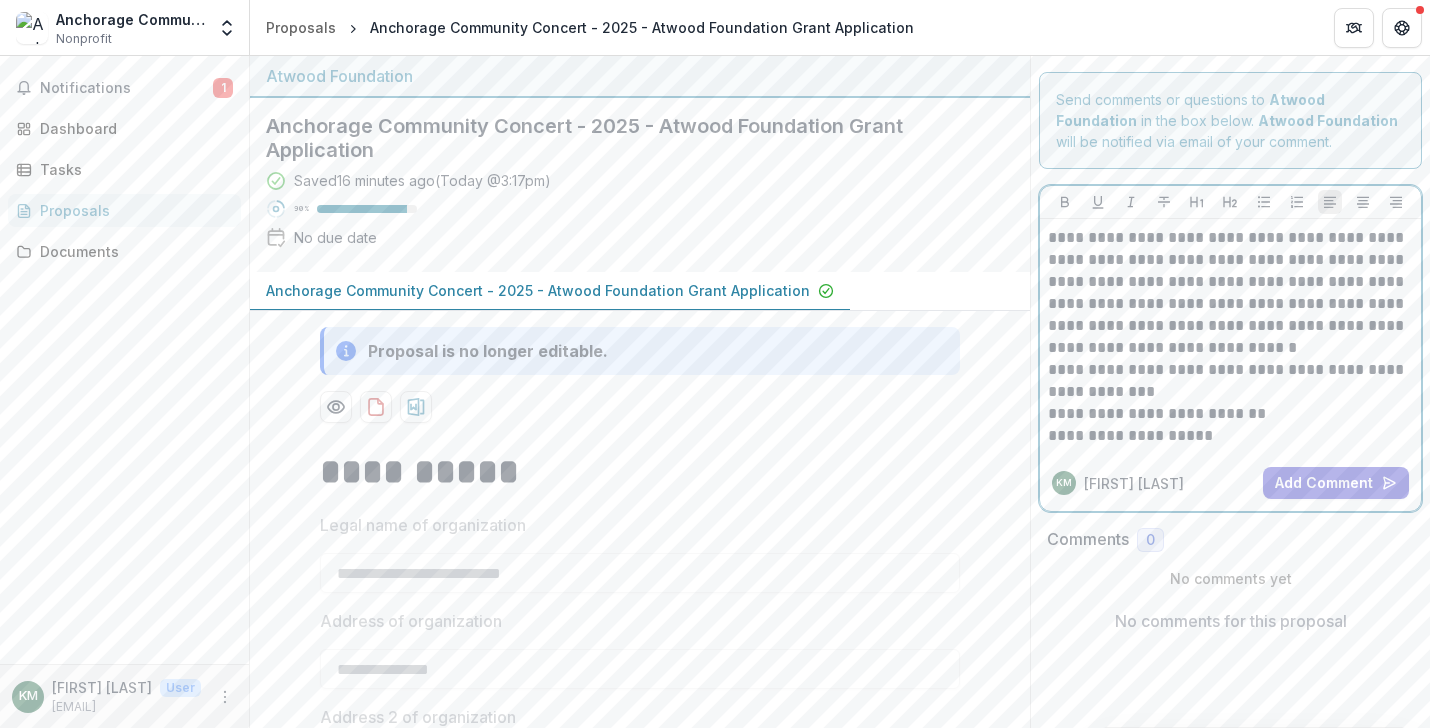 click on "**********" at bounding box center [1230, 326] 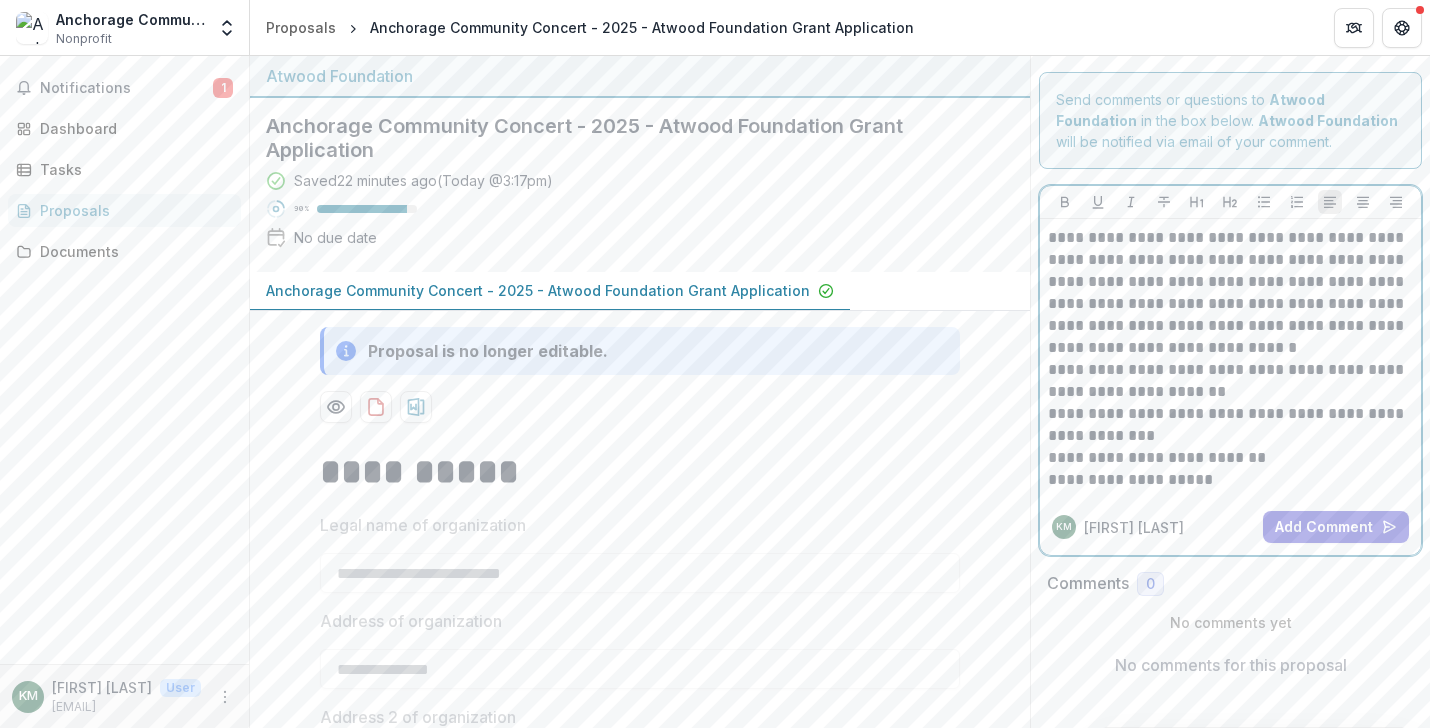 click on "**********" at bounding box center [1230, 348] 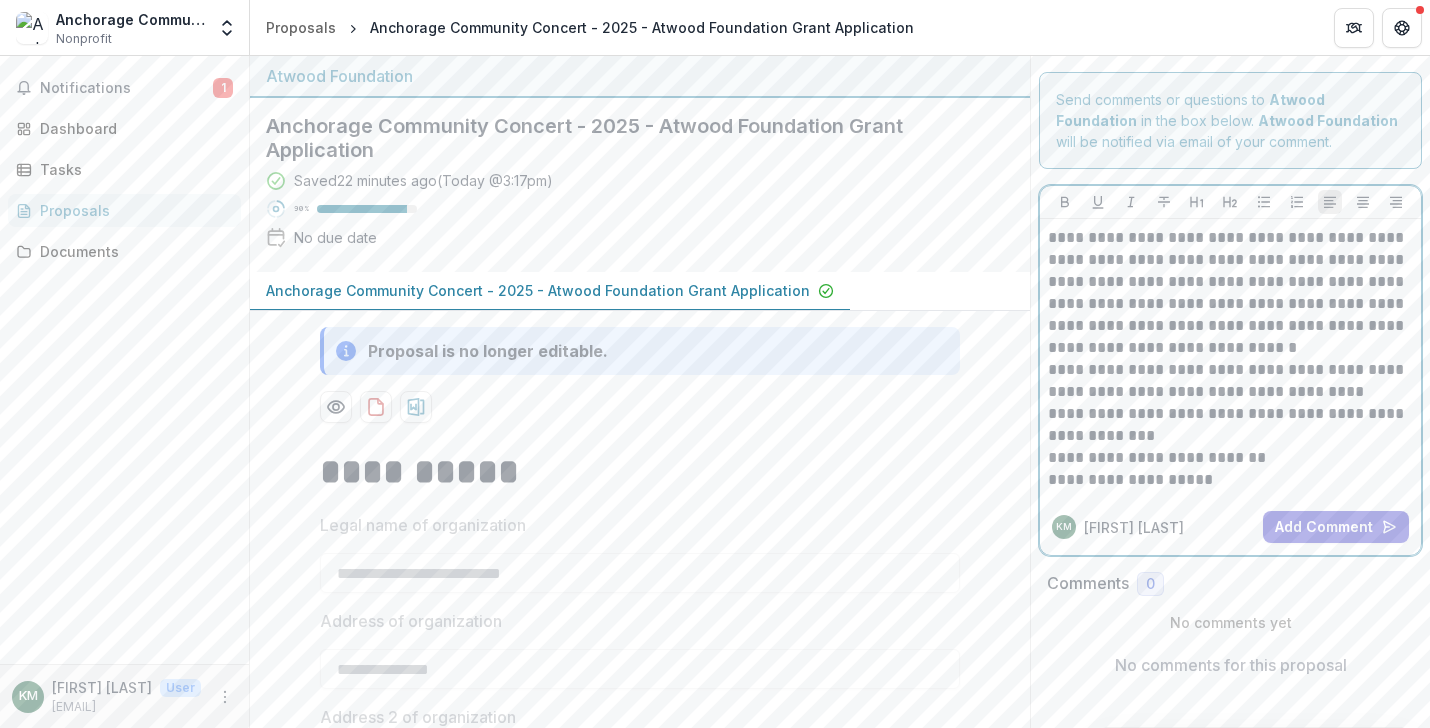 click on "**********" at bounding box center [1230, 348] 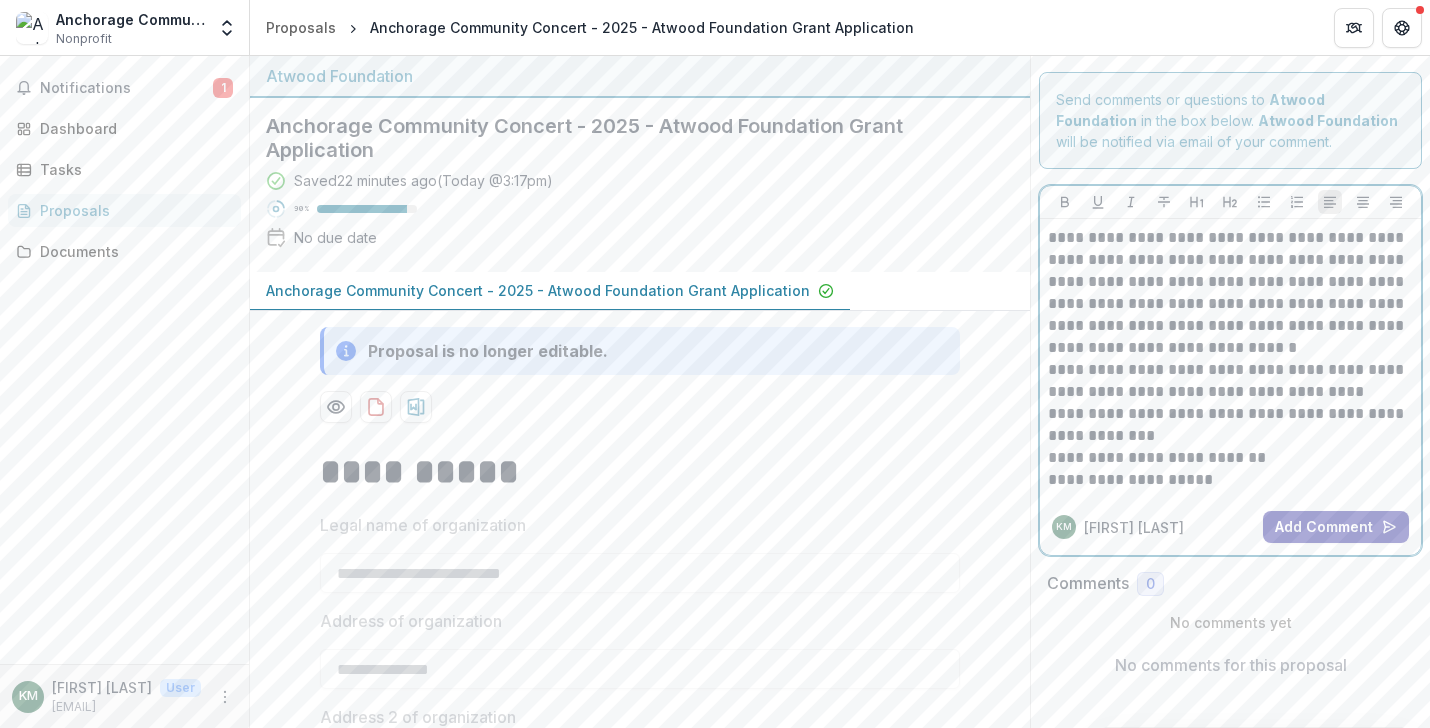 click on "Add Comment" at bounding box center (1336, 527) 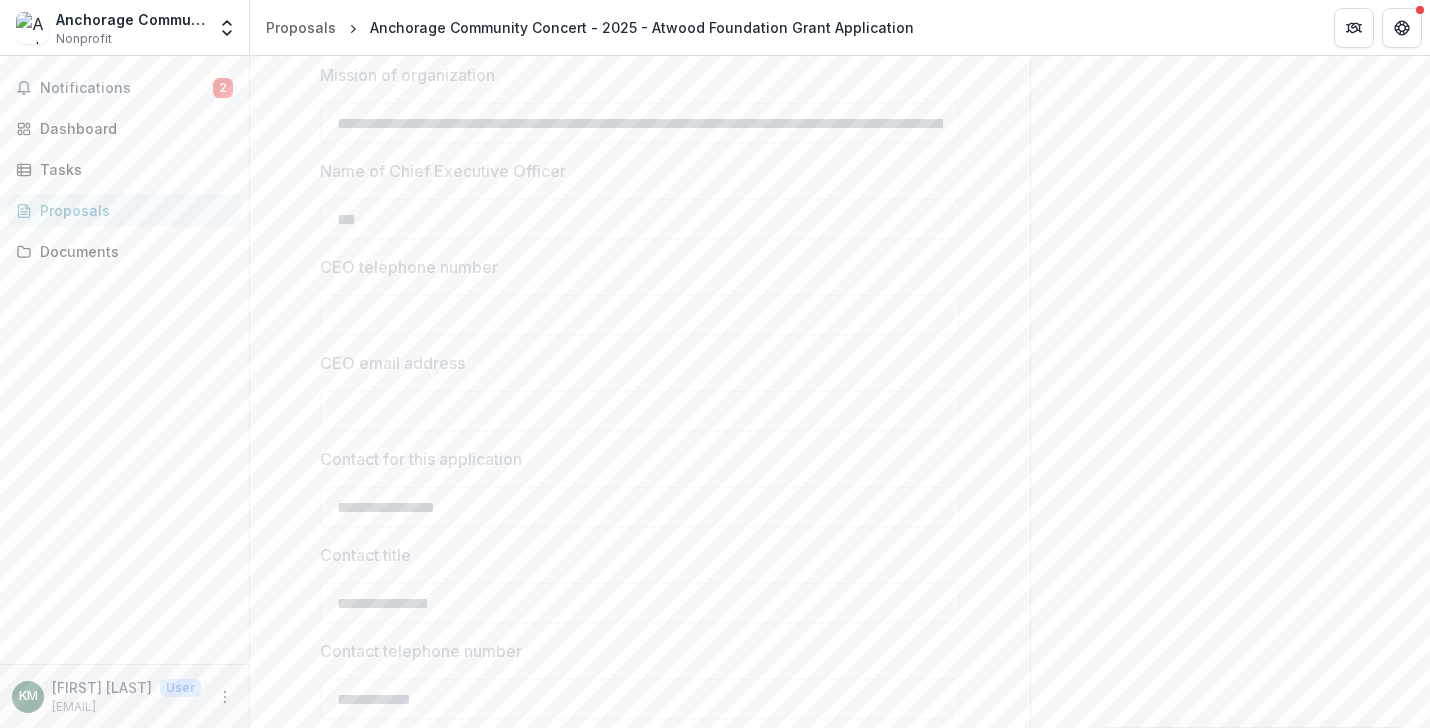scroll, scrollTop: 1702, scrollLeft: 0, axis: vertical 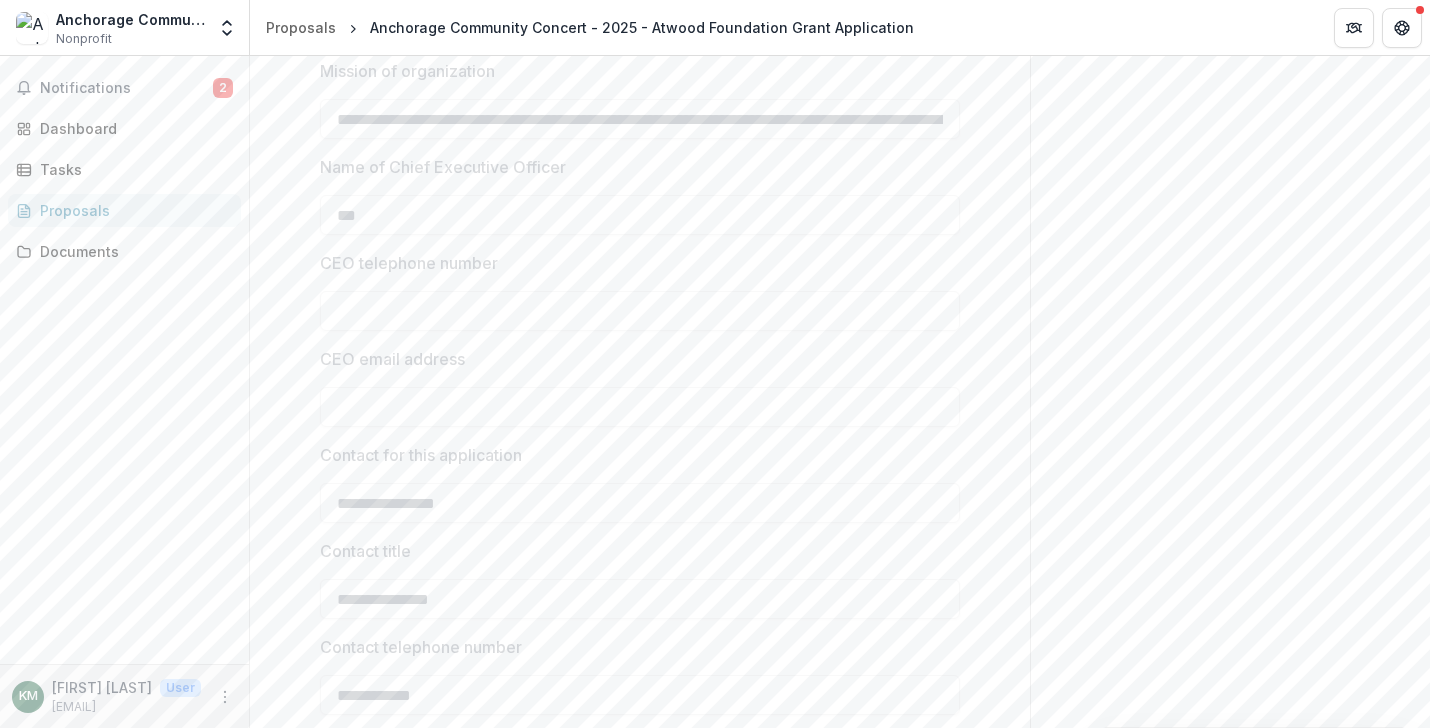 click on "Mission of organization" at bounding box center [407, 71] 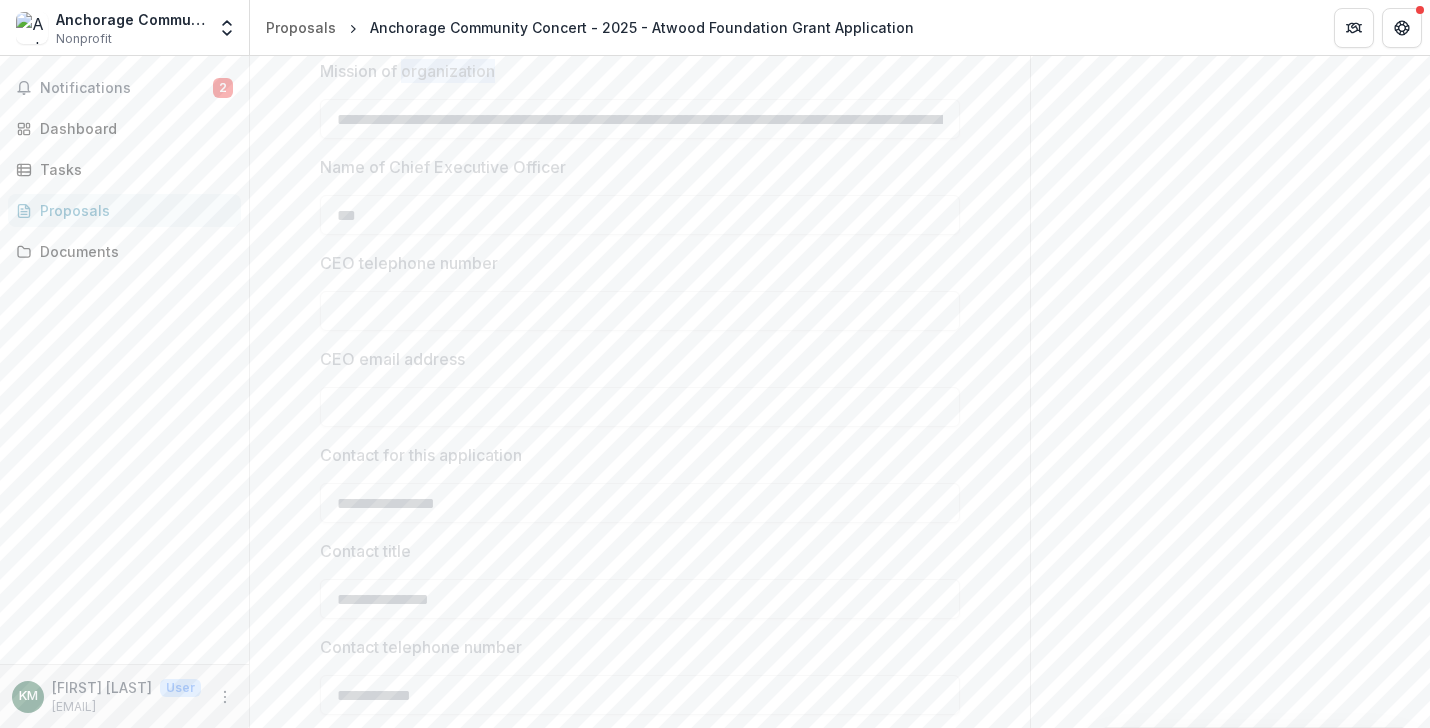 click on "Mission of organization" at bounding box center [407, 71] 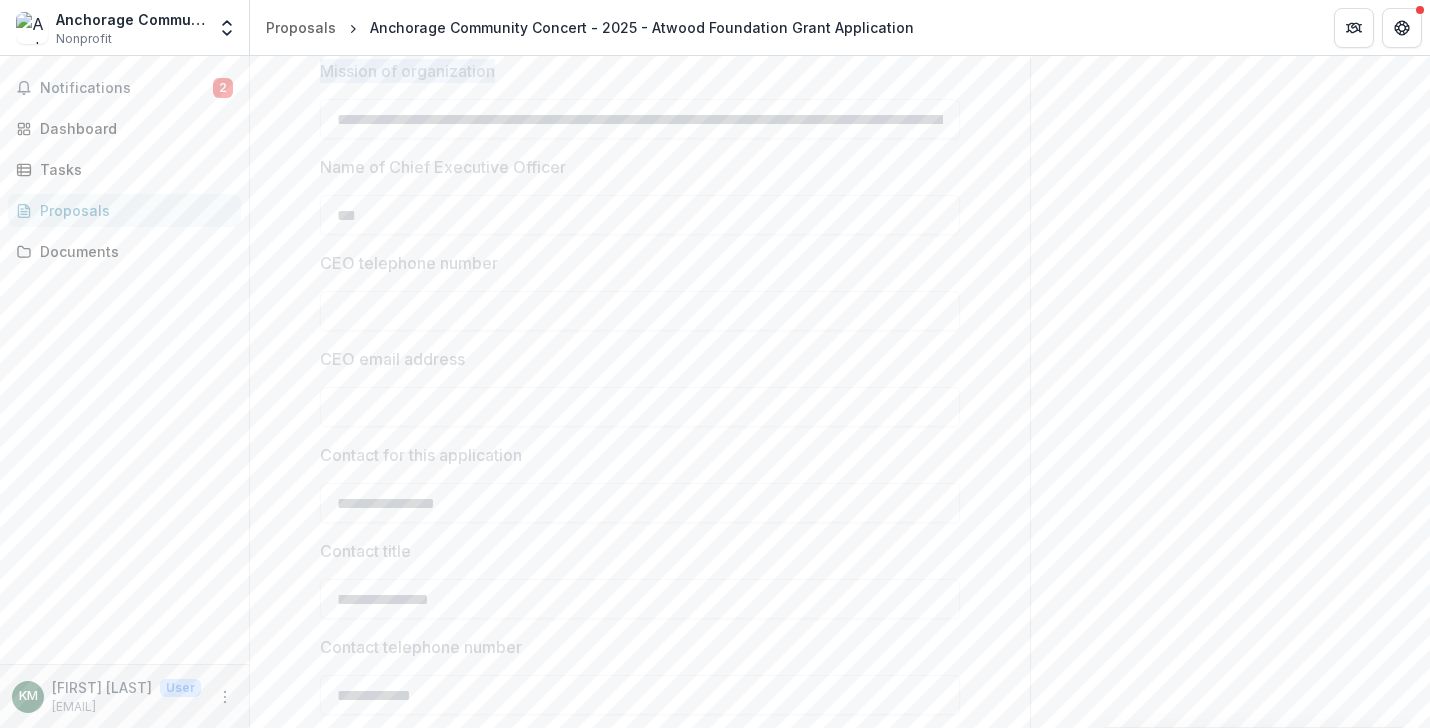 click on "Mission of organization" at bounding box center (407, 71) 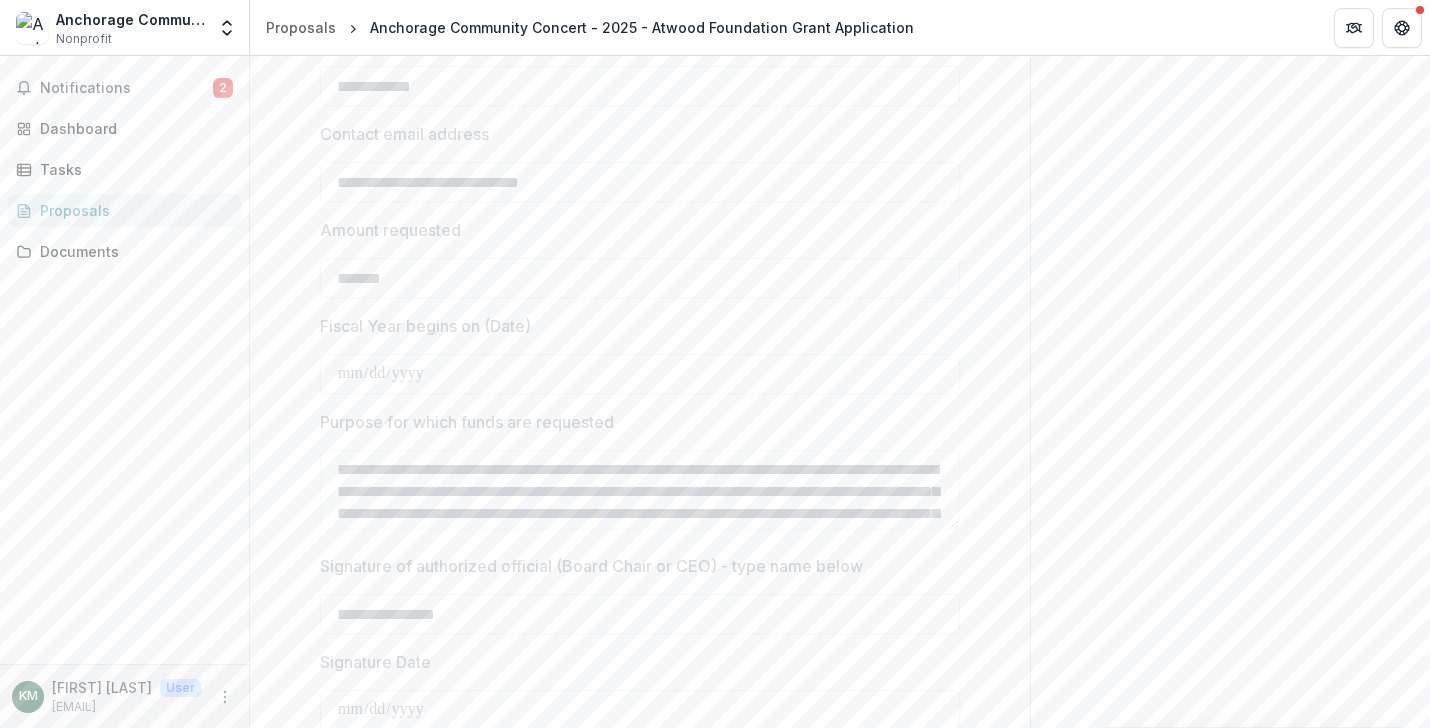 scroll, scrollTop: 2456, scrollLeft: 0, axis: vertical 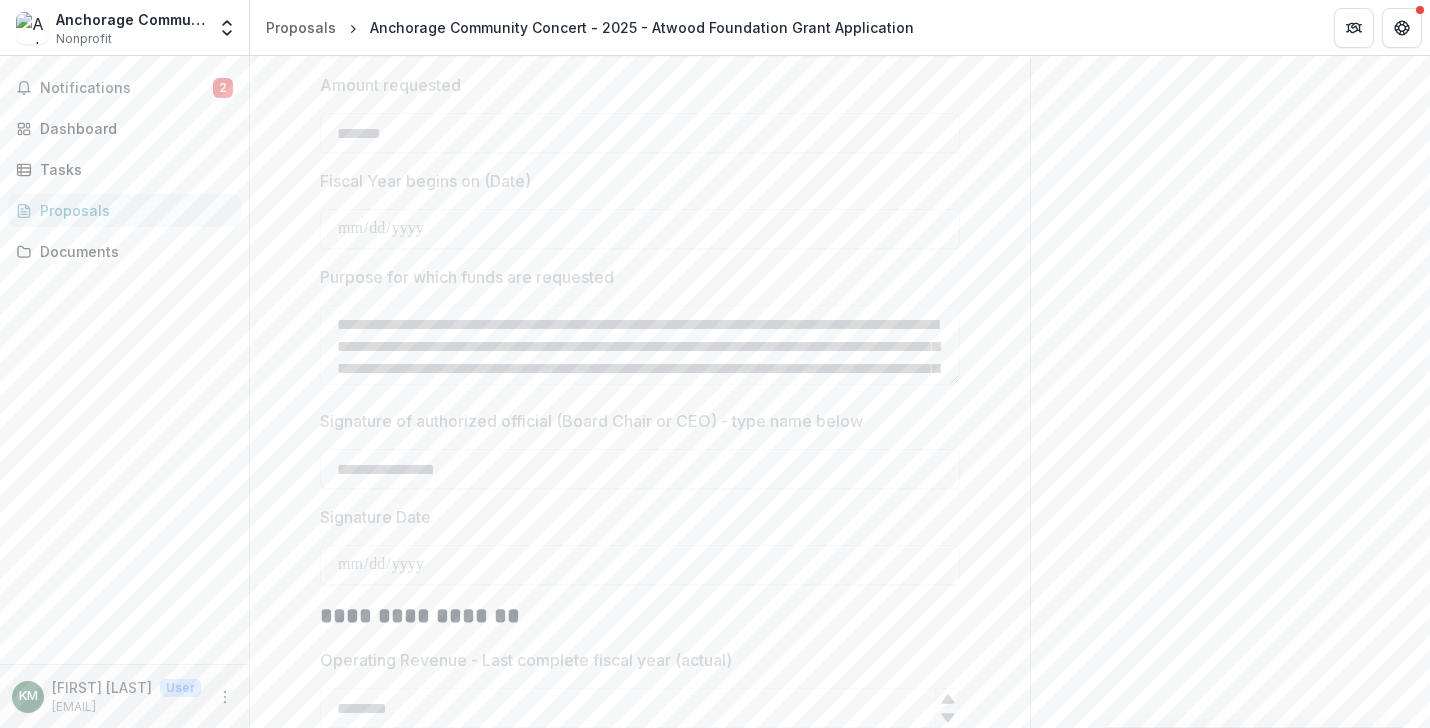 click on "[LEGAL NAME] of organization [ADDRESS] of organization [ADDRESS] [CITY] [STATE] [ZIPCODE] [COUNTRY] [PHONE] [WEBSITE] [DATE] [FEDERAL TAX ID] Organizational status IRS 501(c)3 If you selected "Other" above, please explain below Mission of organization [NAME] *** [PHONE] [EMAIL] Contact for this application [CONTACT TITLE] [PHONE] [EMAIL] Amount requested [DATE] Signature Date" at bounding box center (640, -497) 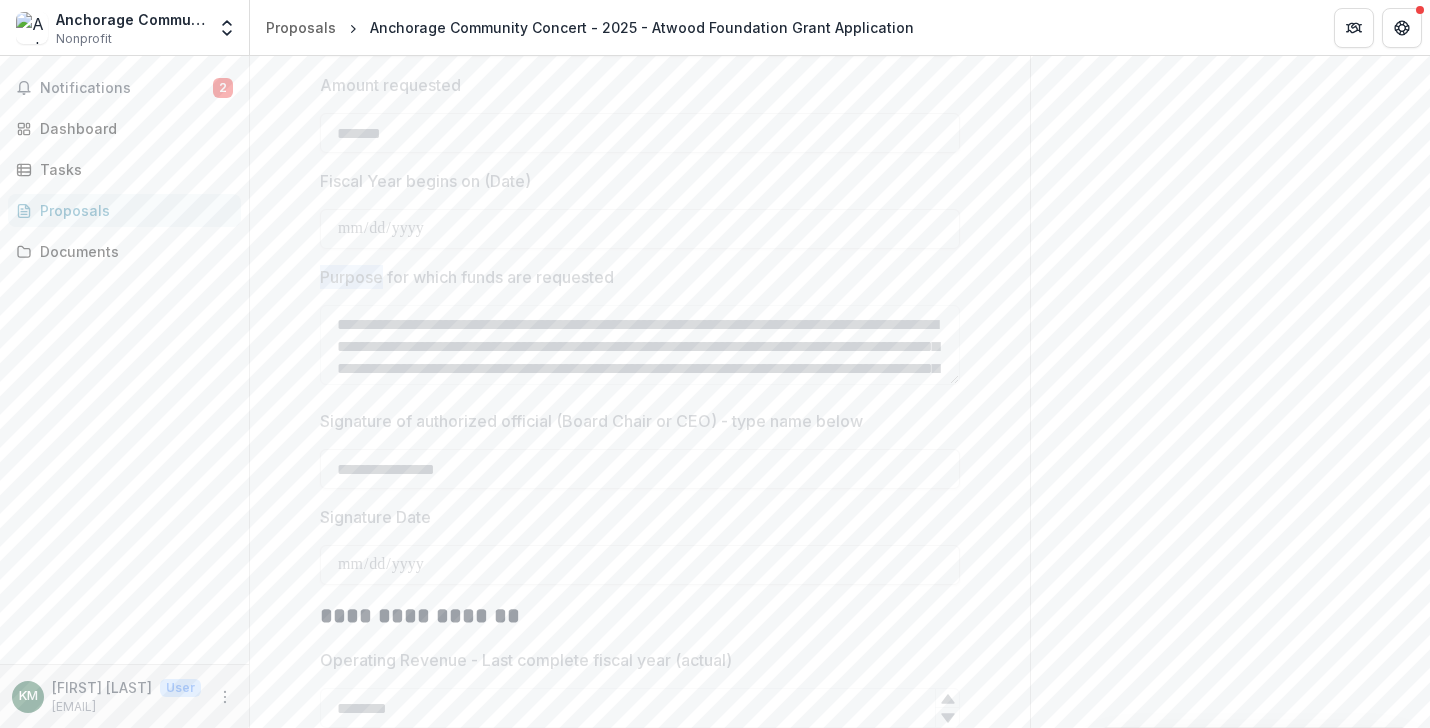 click on "[LEGAL NAME] of organization [ADDRESS] of organization [ADDRESS] [CITY] [STATE] [ZIPCODE] [COUNTRY] [PHONE] [WEBSITE] [DATE] [FEDERAL TAX ID] Organizational status IRS 501(c)3 If you selected "Other" above, please explain below Mission of organization [NAME] *** [PHONE] [EMAIL] Contact for this application [CONTACT TITLE] [PHONE] [EMAIL] Amount requested [DATE] Signature Date" at bounding box center (640, -497) 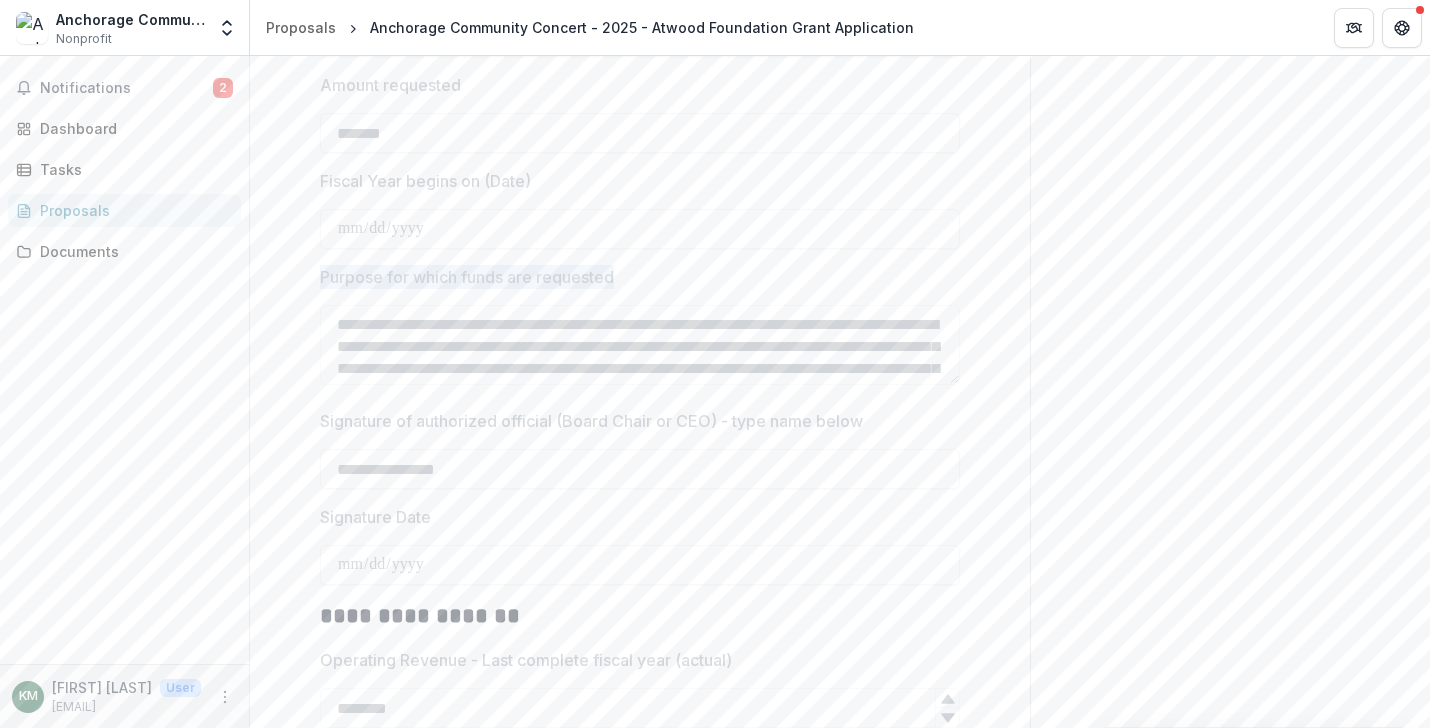 click on "[LEGAL NAME] of organization [ADDRESS] of organization [ADDRESS] [CITY] [STATE] [ZIPCODE] [COUNTRY] [PHONE] [WEBSITE] [DATE] [FEDERAL TAX ID] Organizational status IRS 501(c)3 If you selected "Other" above, please explain below Mission of organization [NAME] *** [PHONE] [EMAIL] Contact for this application [CONTACT TITLE] [PHONE] [EMAIL] Amount requested [DATE] Signature Date" at bounding box center (640, -497) 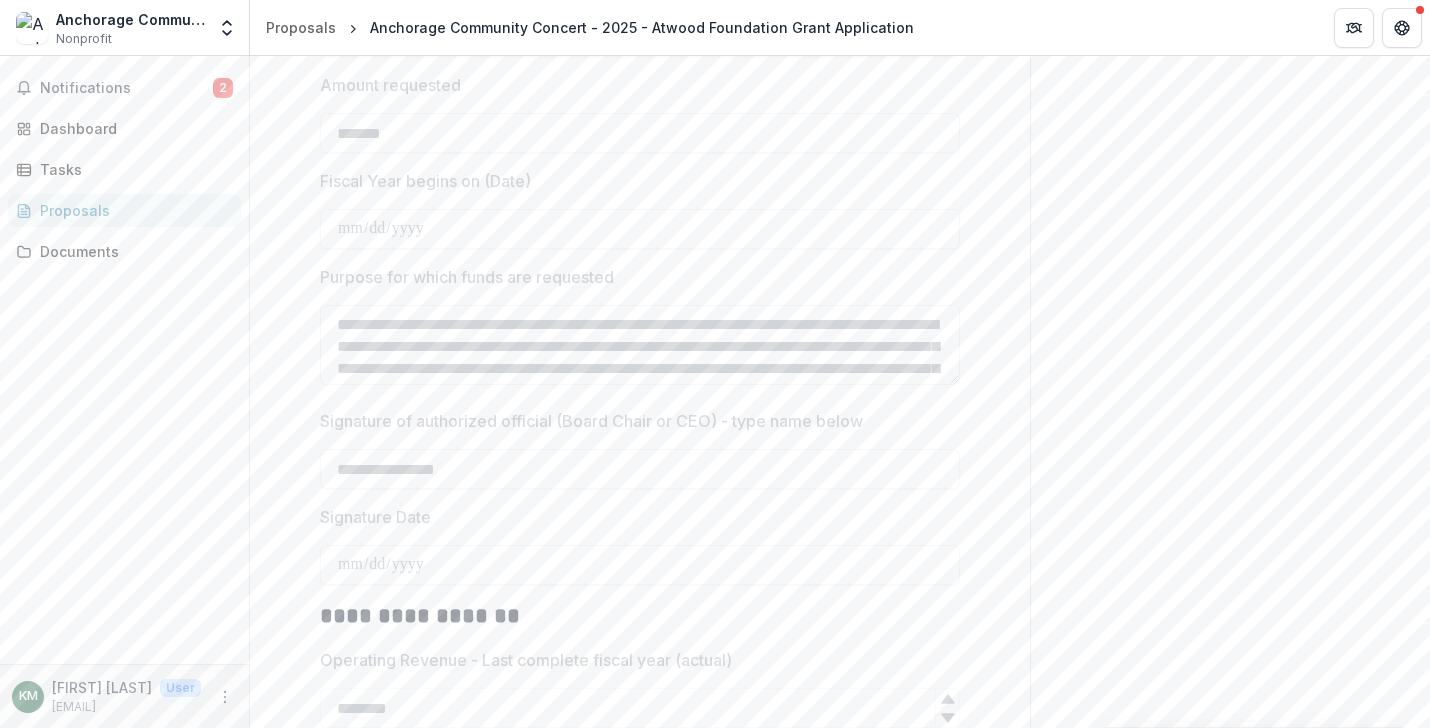 scroll, scrollTop: 70, scrollLeft: 0, axis: vertical 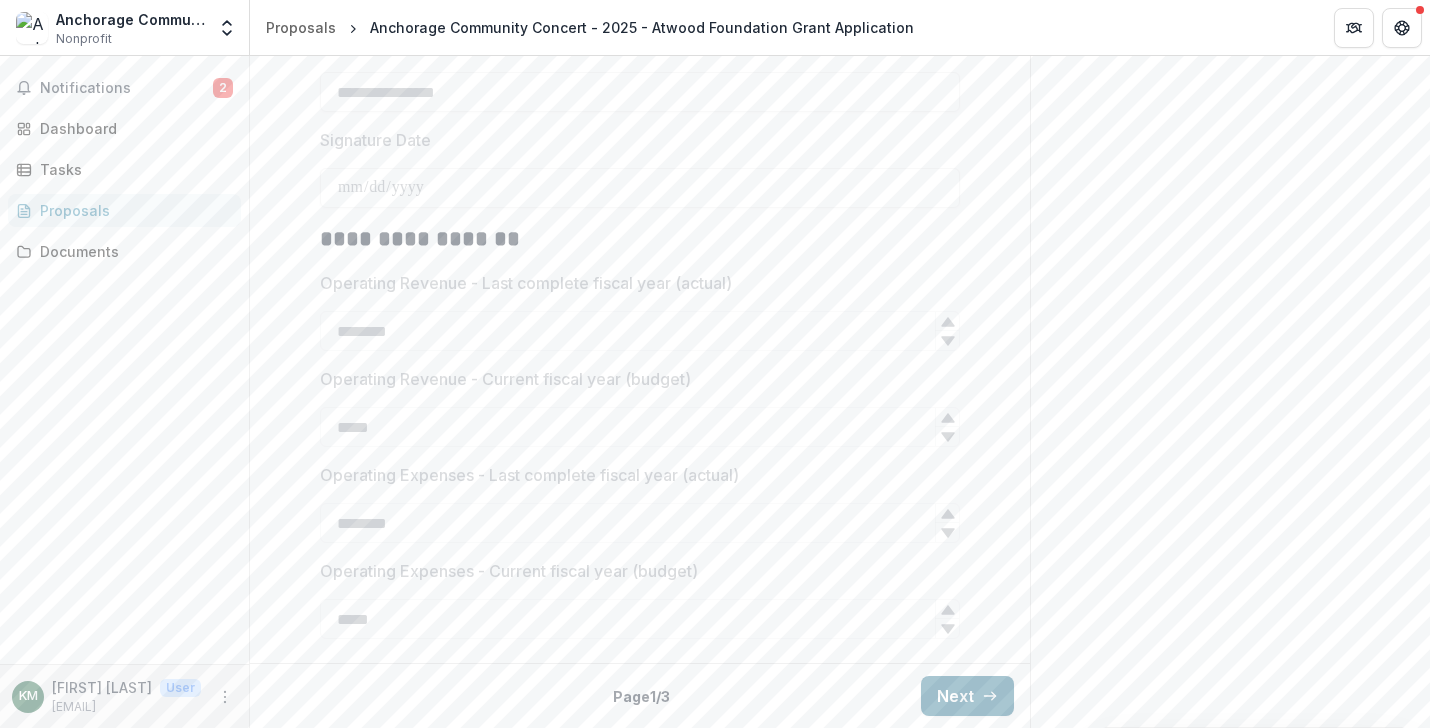 click on "Next" at bounding box center (967, 696) 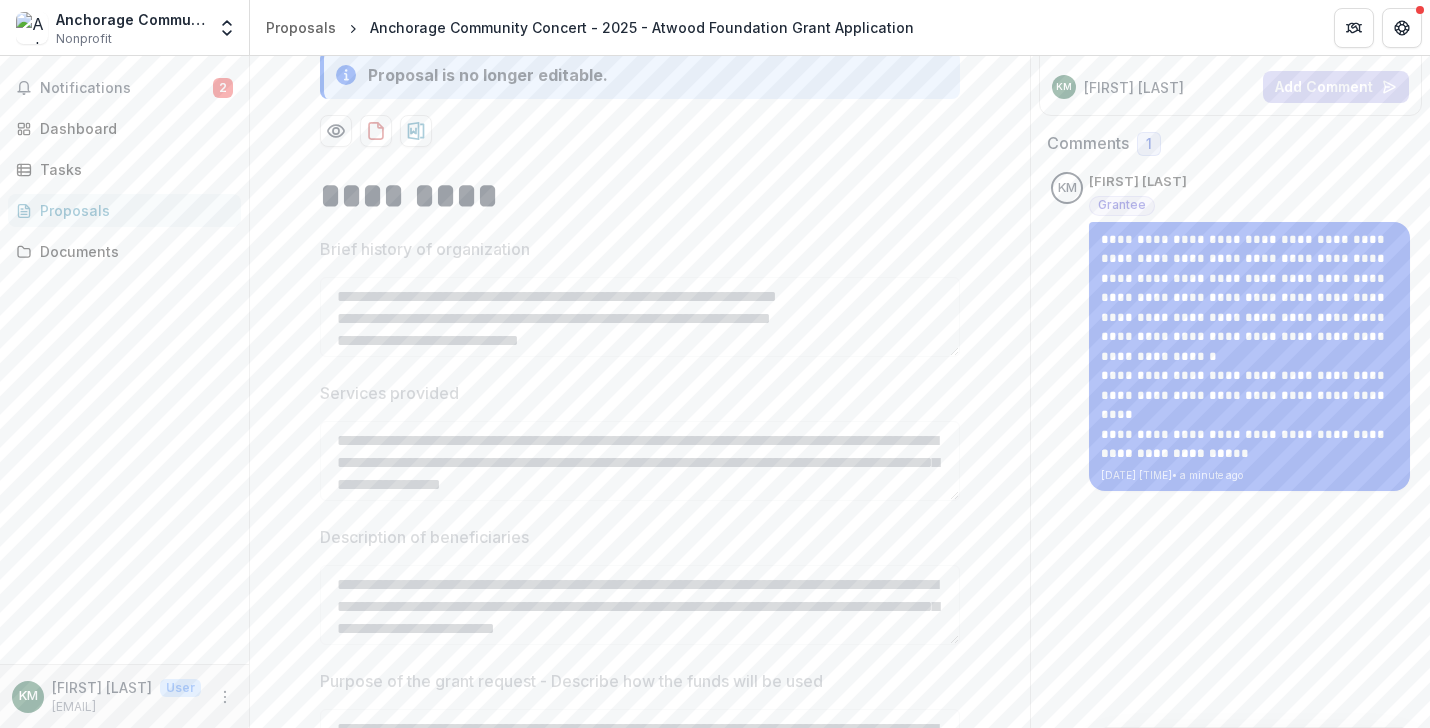 scroll, scrollTop: 312, scrollLeft: 0, axis: vertical 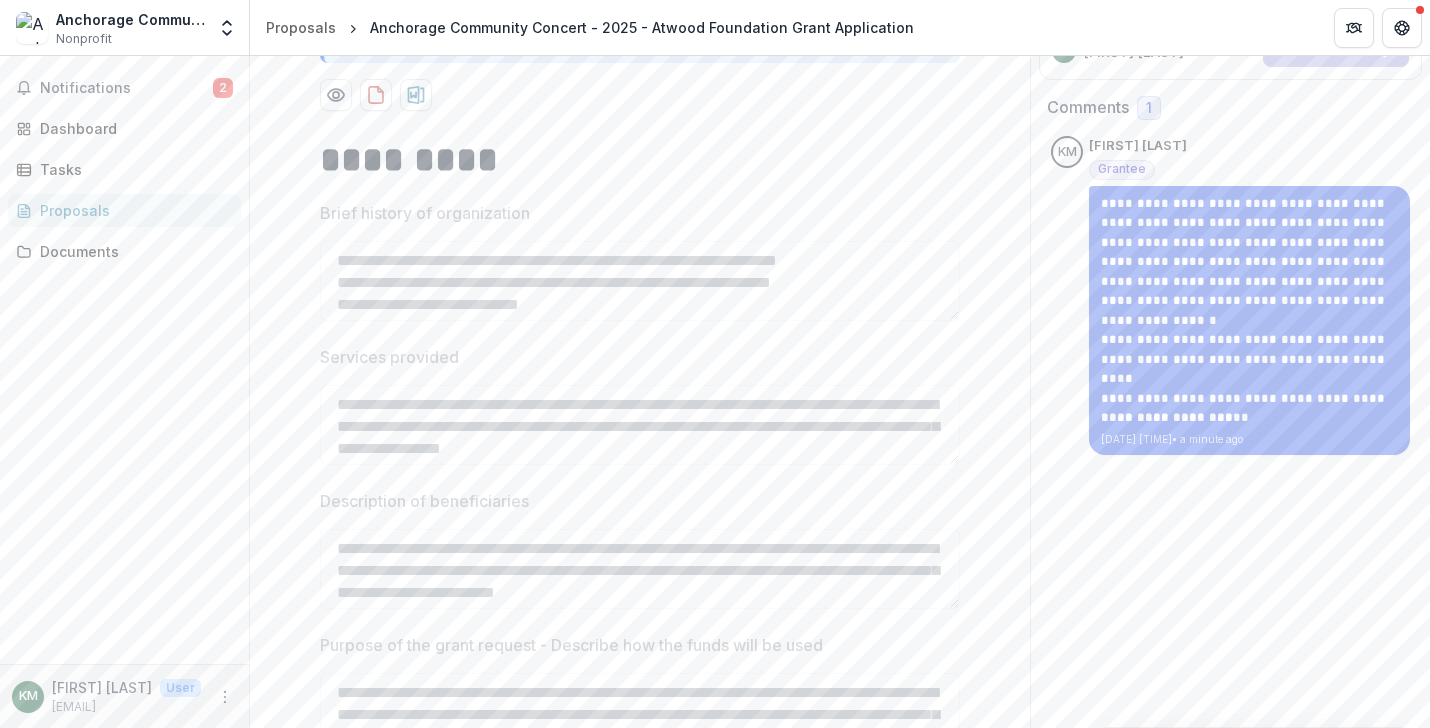 click on "Brief history of organization" at bounding box center (425, 213) 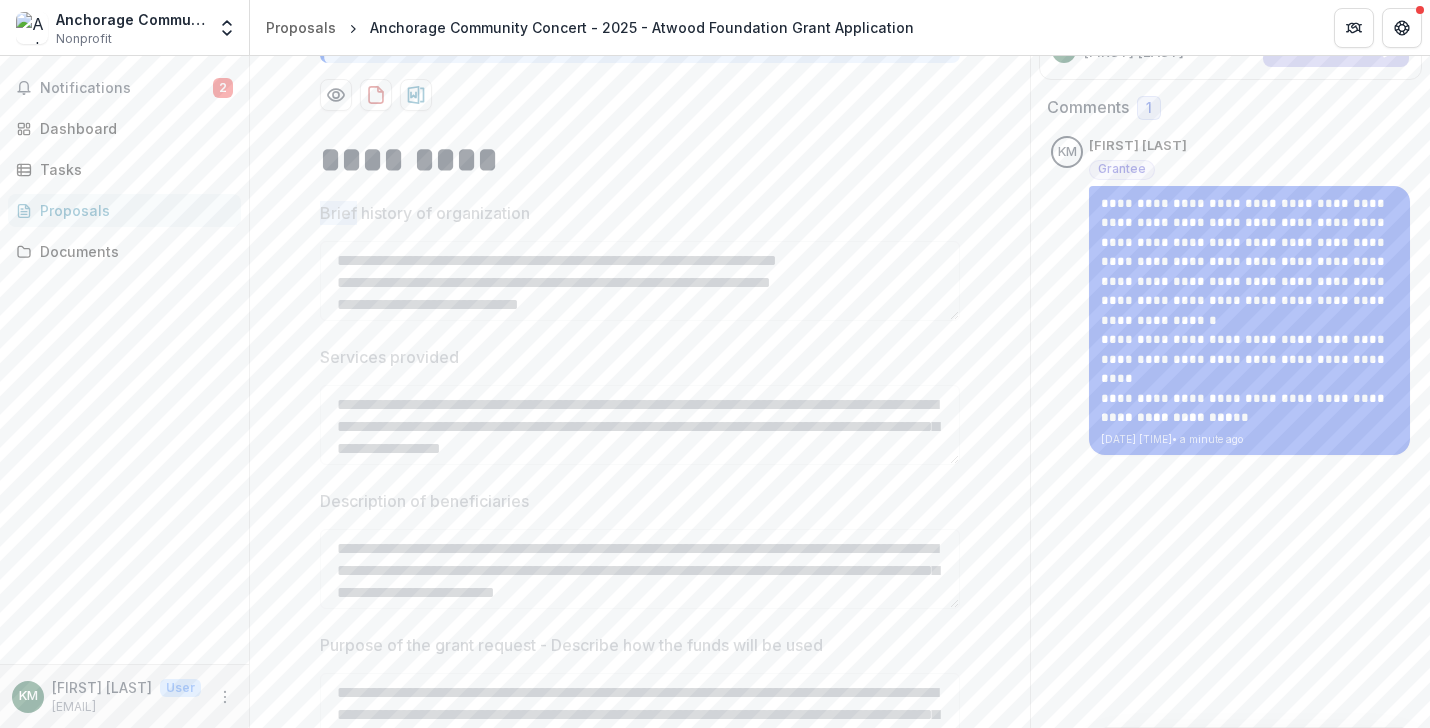 click on "Brief history of organization" at bounding box center [425, 213] 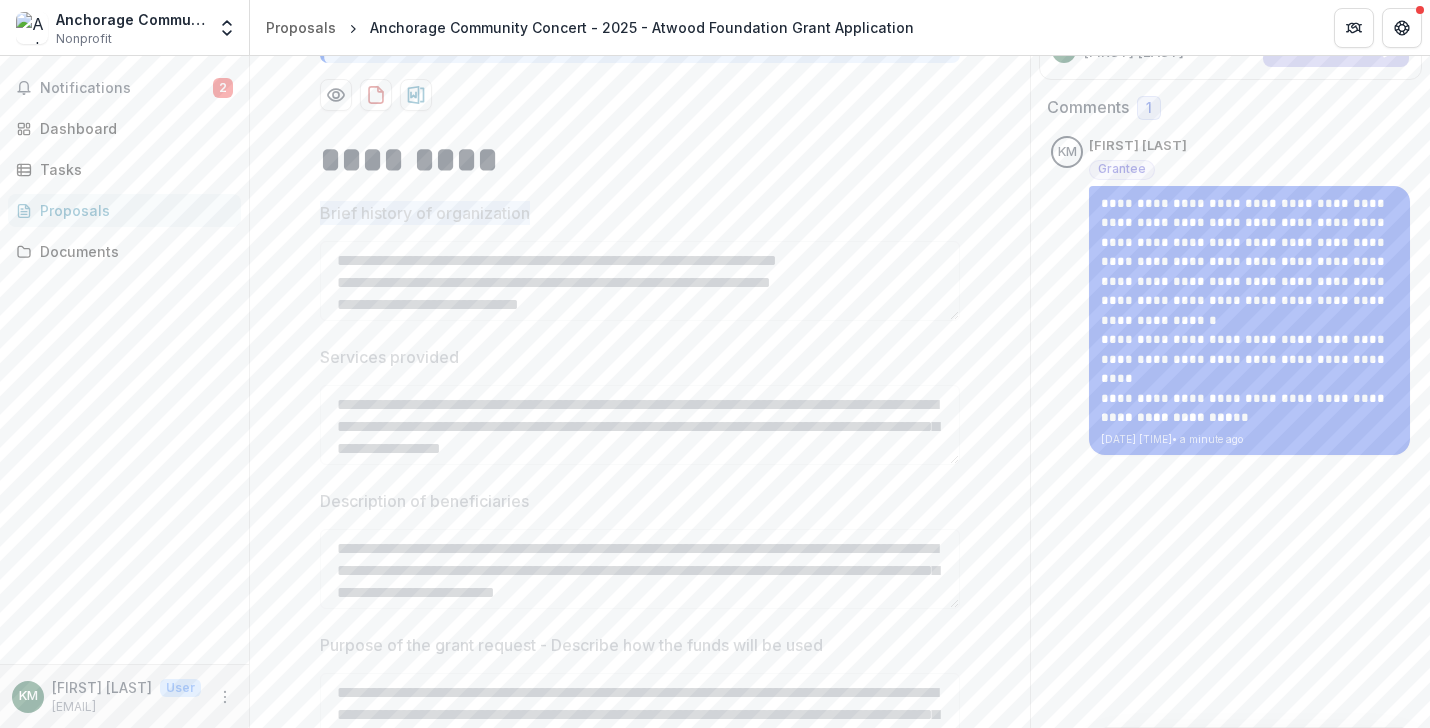 click on "Brief history of organization" at bounding box center (425, 213) 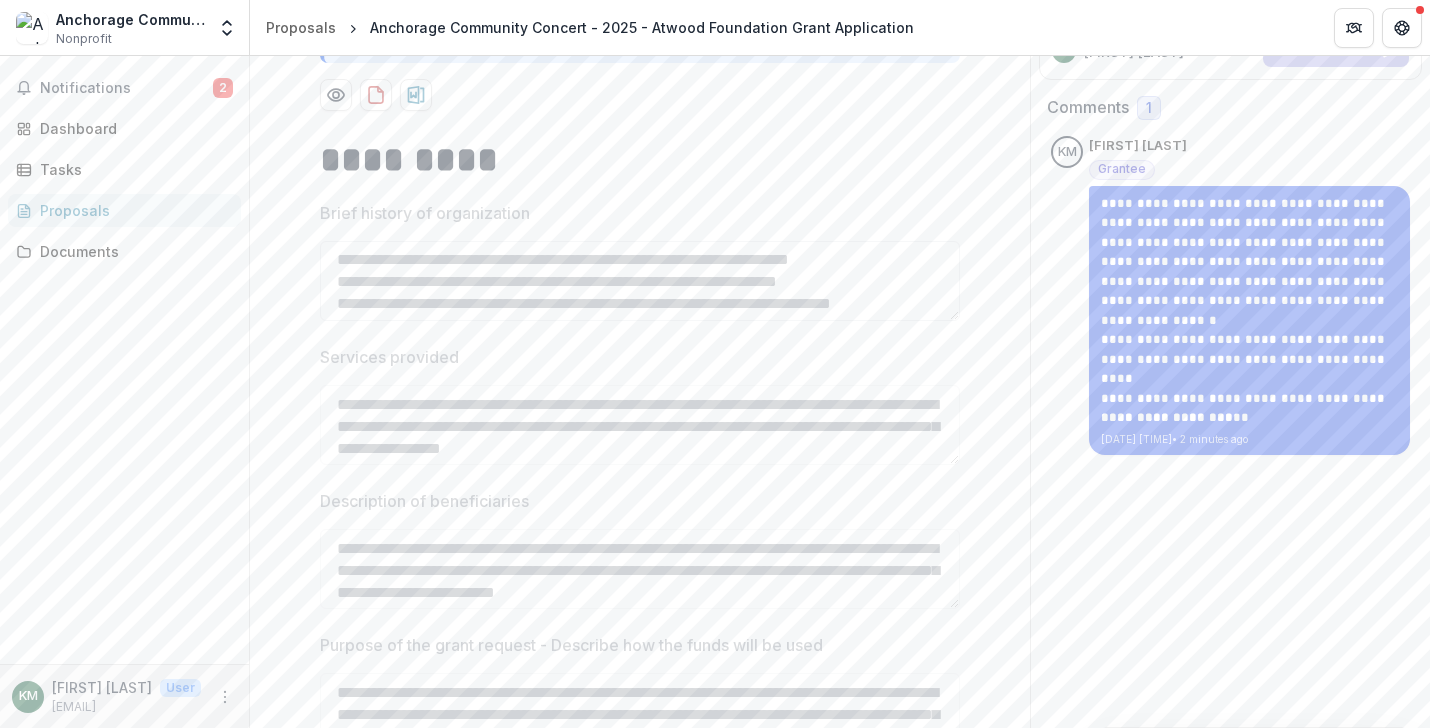 scroll, scrollTop: 280, scrollLeft: 0, axis: vertical 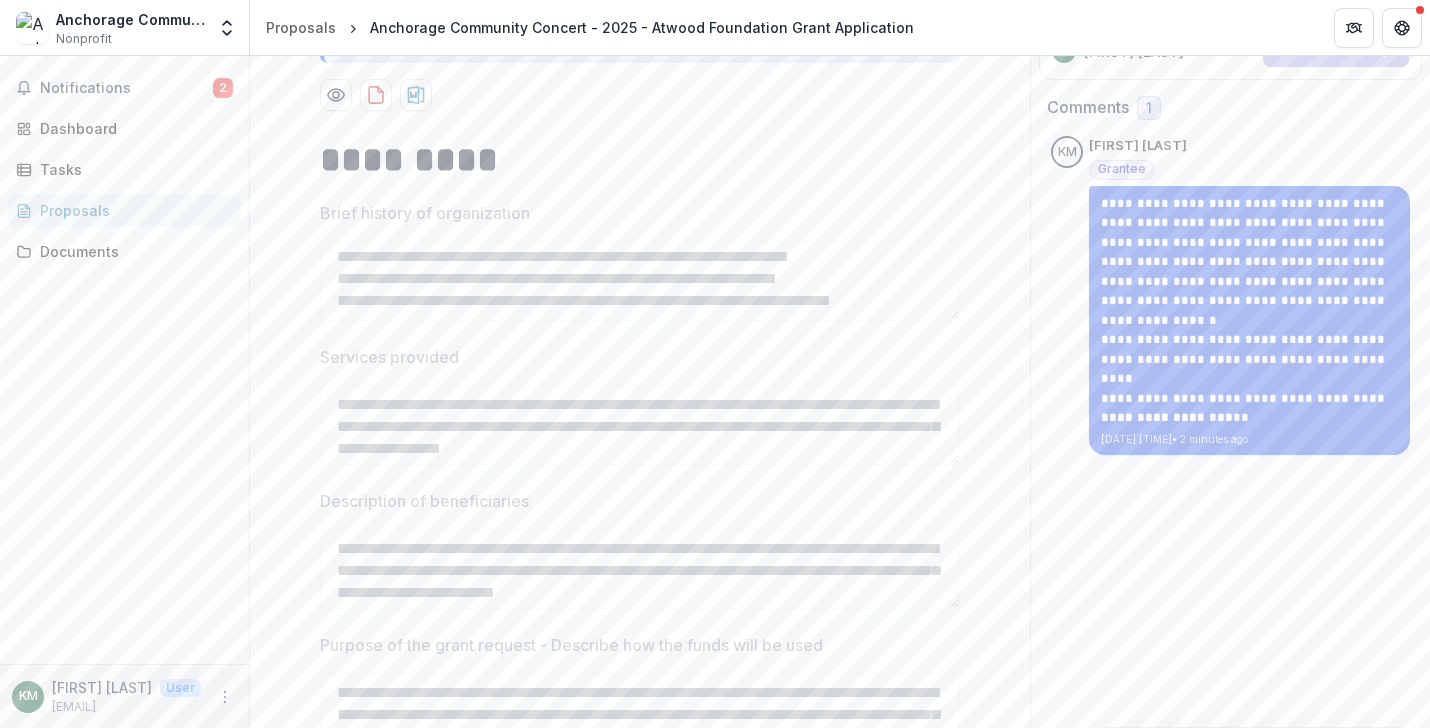 click on "Services provided" at bounding box center [389, 357] 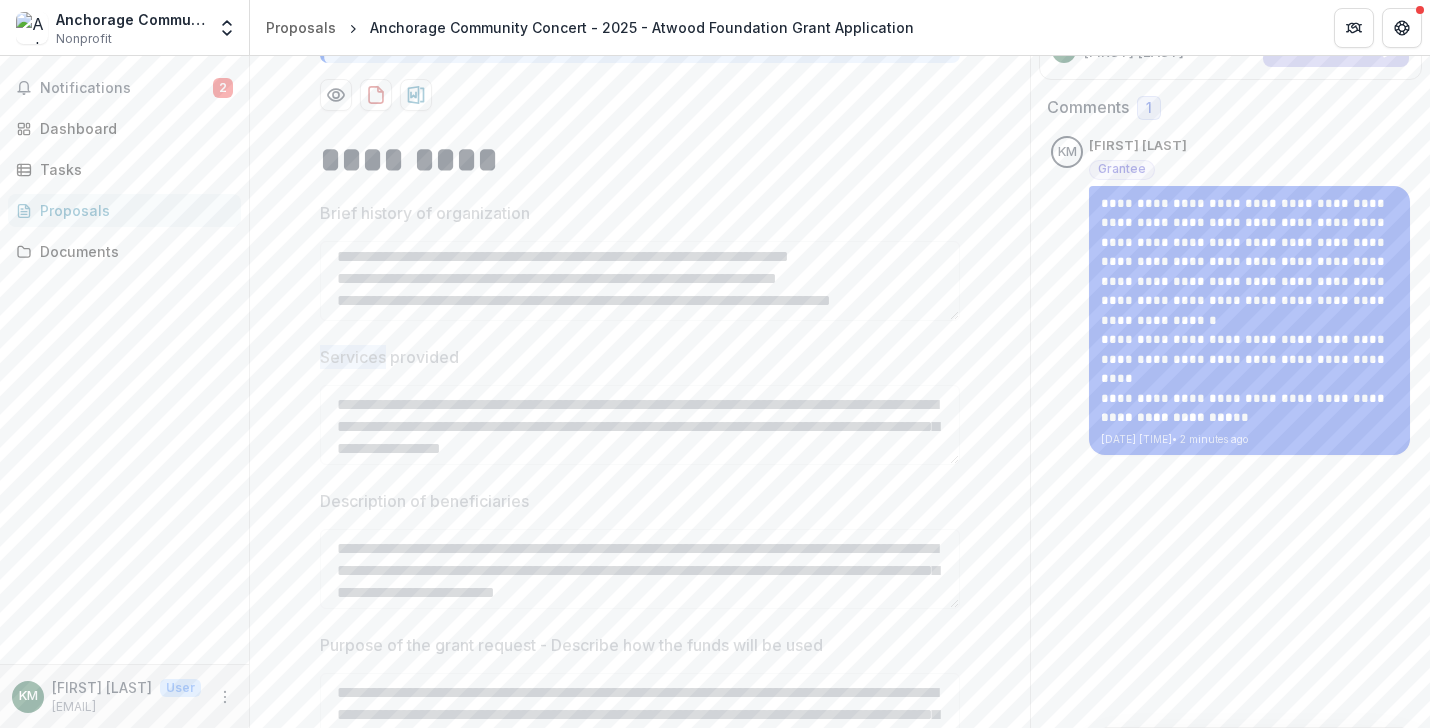 click on "Services provided" at bounding box center [389, 357] 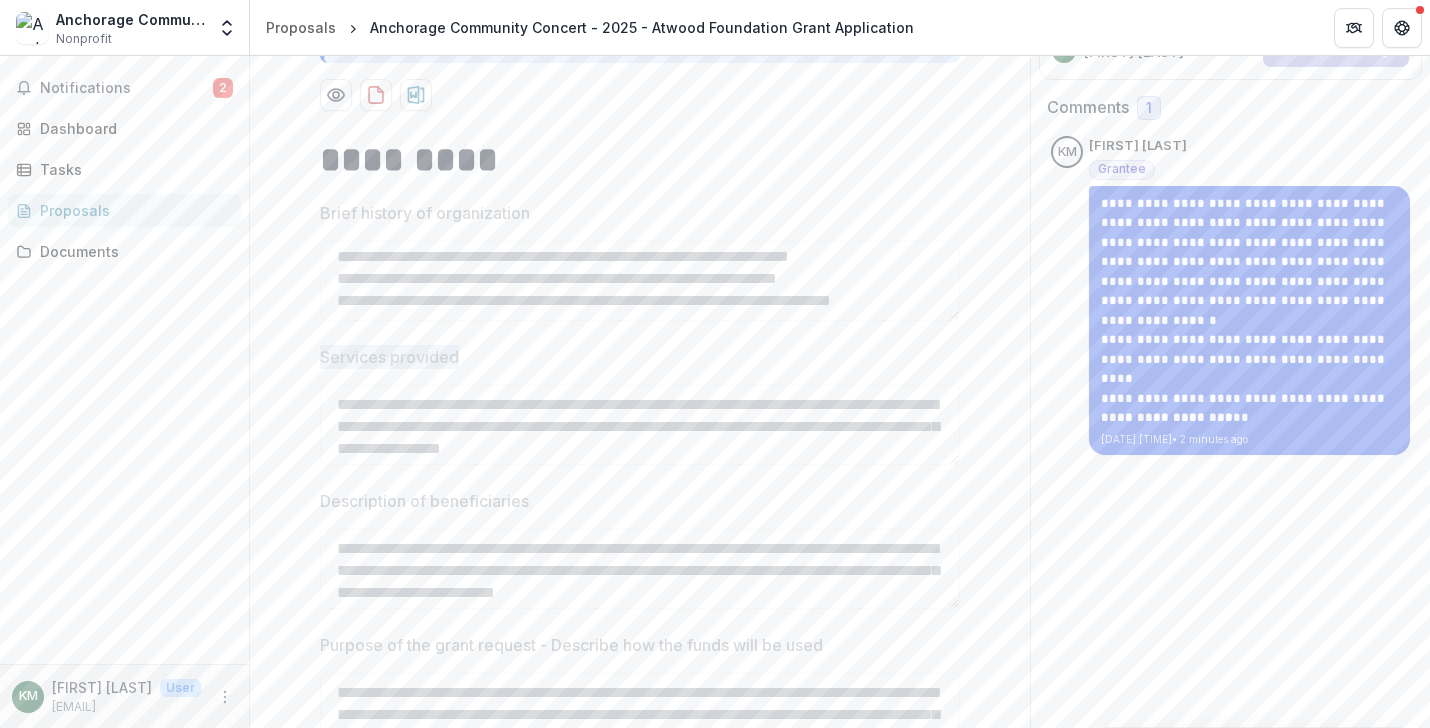 click on "Services provided" at bounding box center (389, 357) 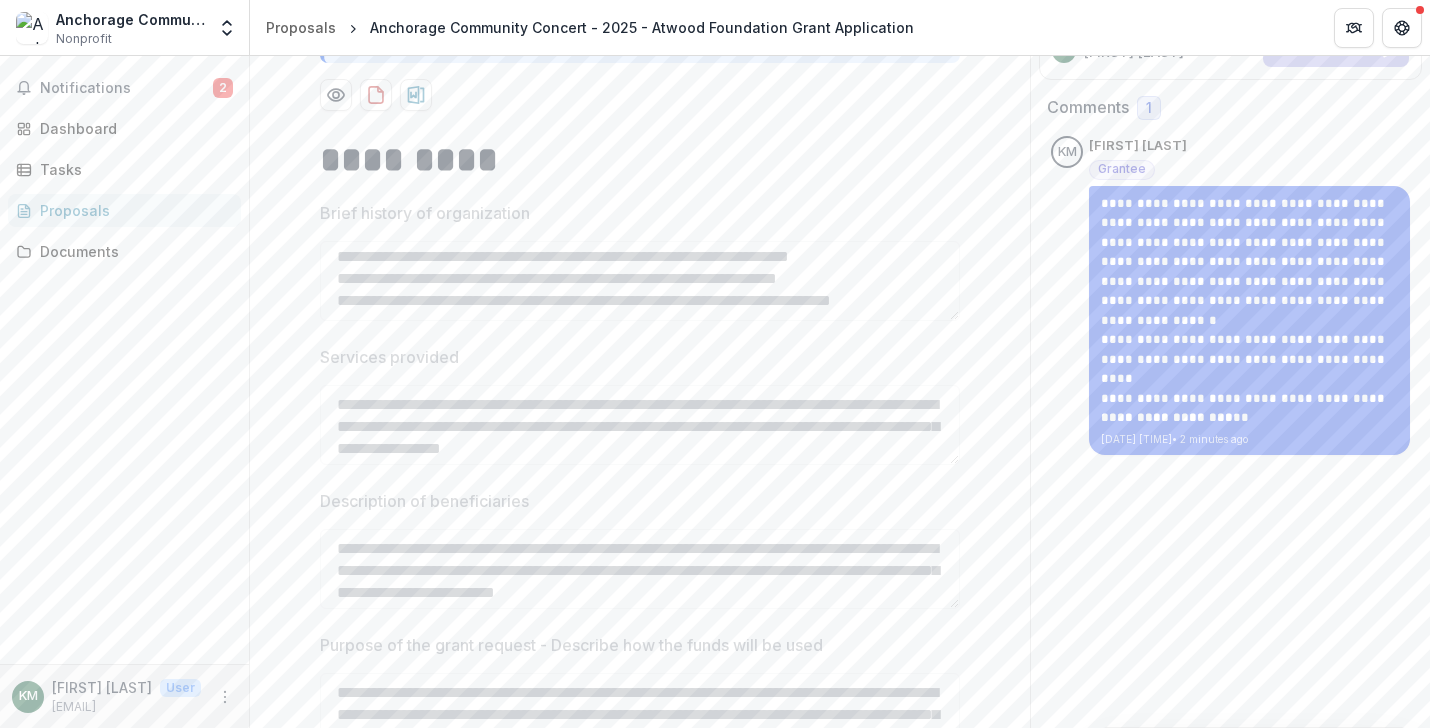 click on "Description of beneficiaries" at bounding box center [424, 501] 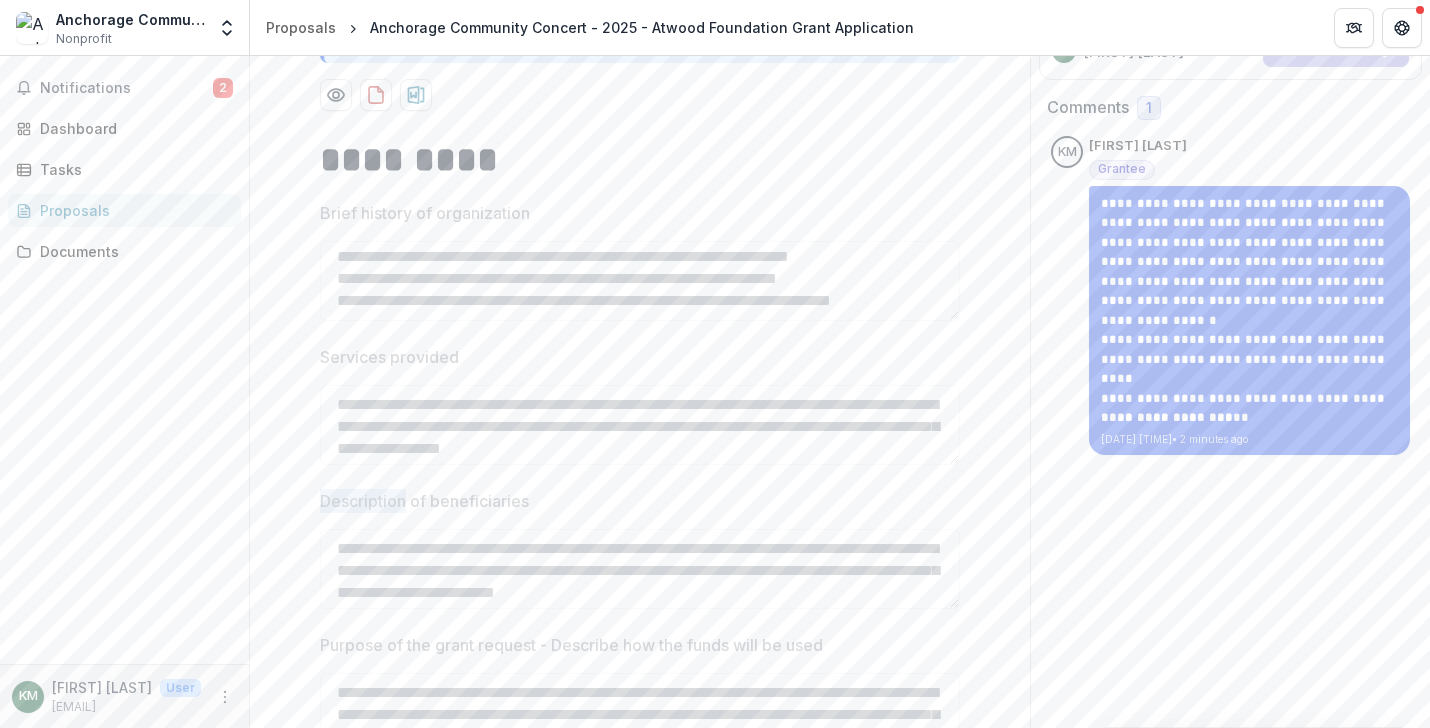 click on "Description of beneficiaries" at bounding box center (424, 501) 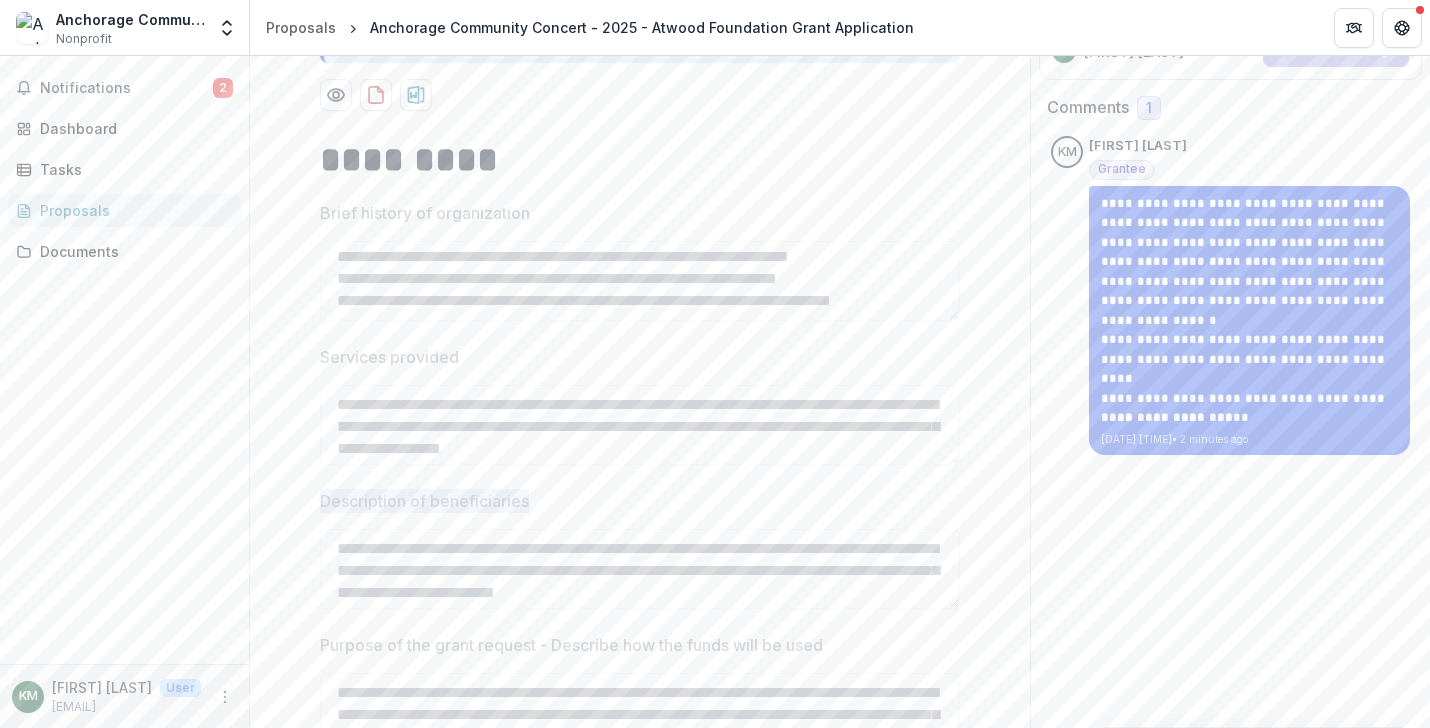 click on "Description of beneficiaries" at bounding box center (424, 501) 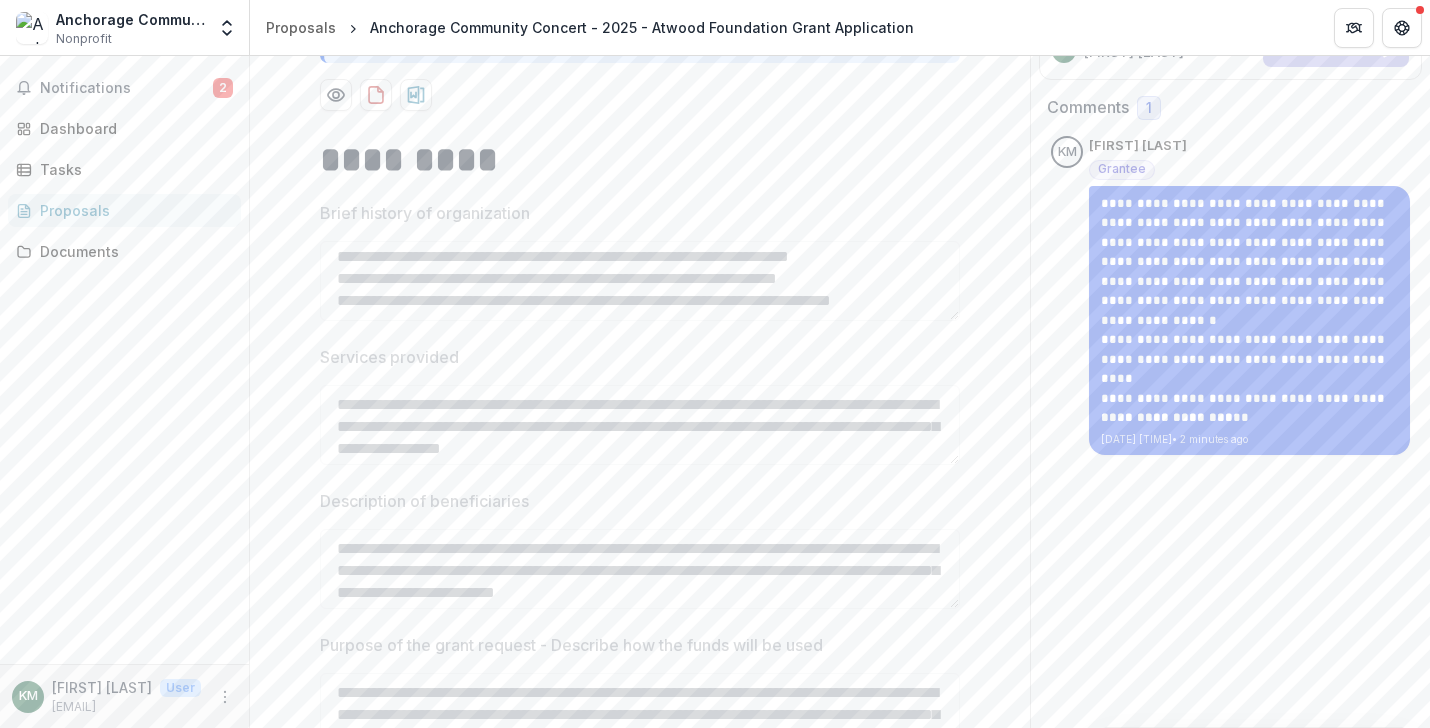 click on "Purpose of the grant request - Describe how the funds will be used" at bounding box center [571, 645] 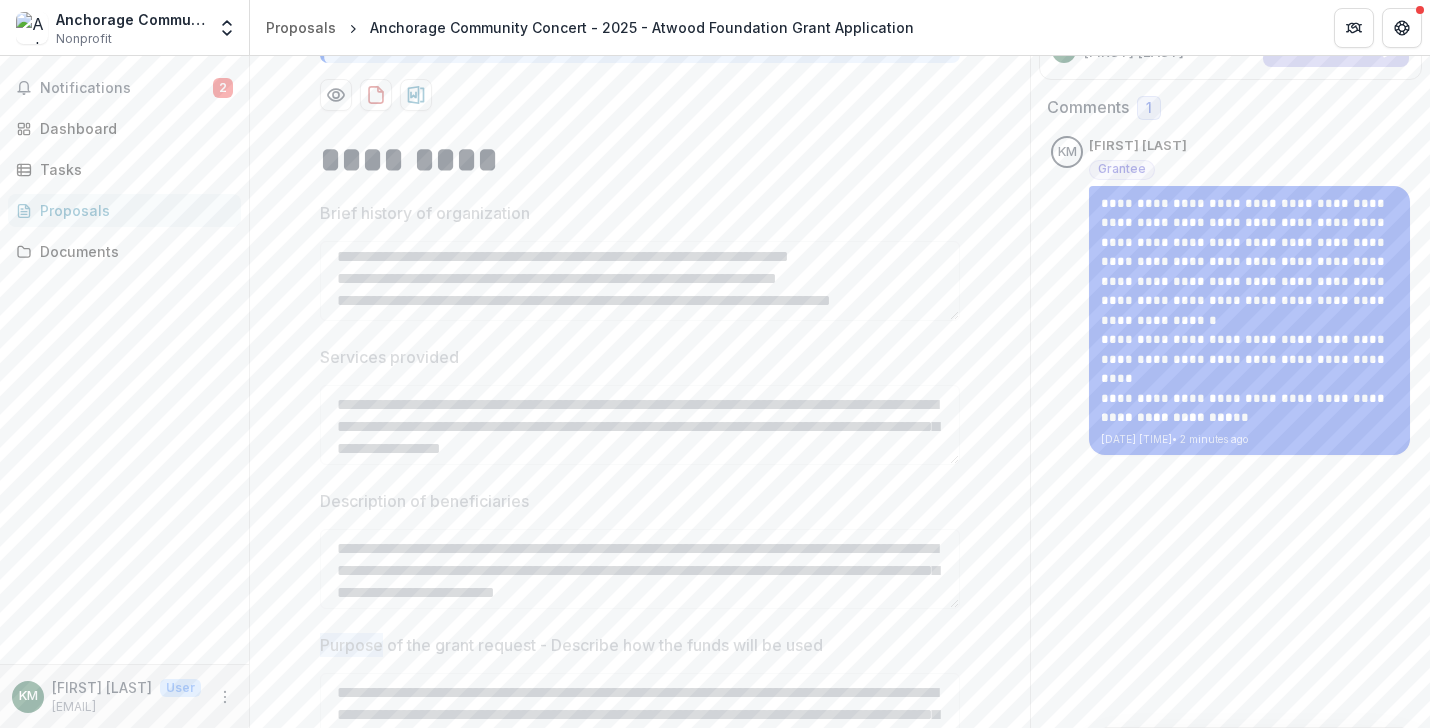 click on "Purpose of the grant request - Describe how the funds will be used" at bounding box center (571, 645) 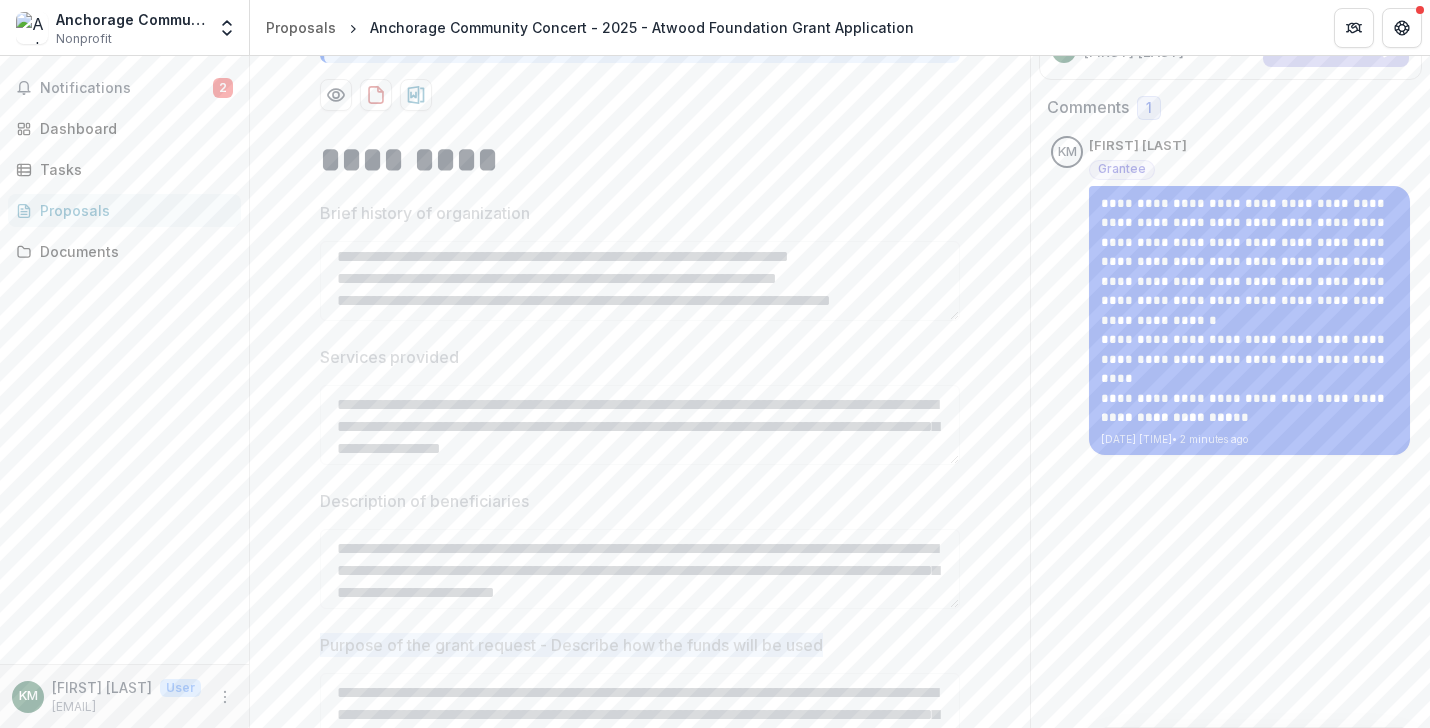 click on "Purpose of the grant request - Describe how the funds will be used" at bounding box center [571, 645] 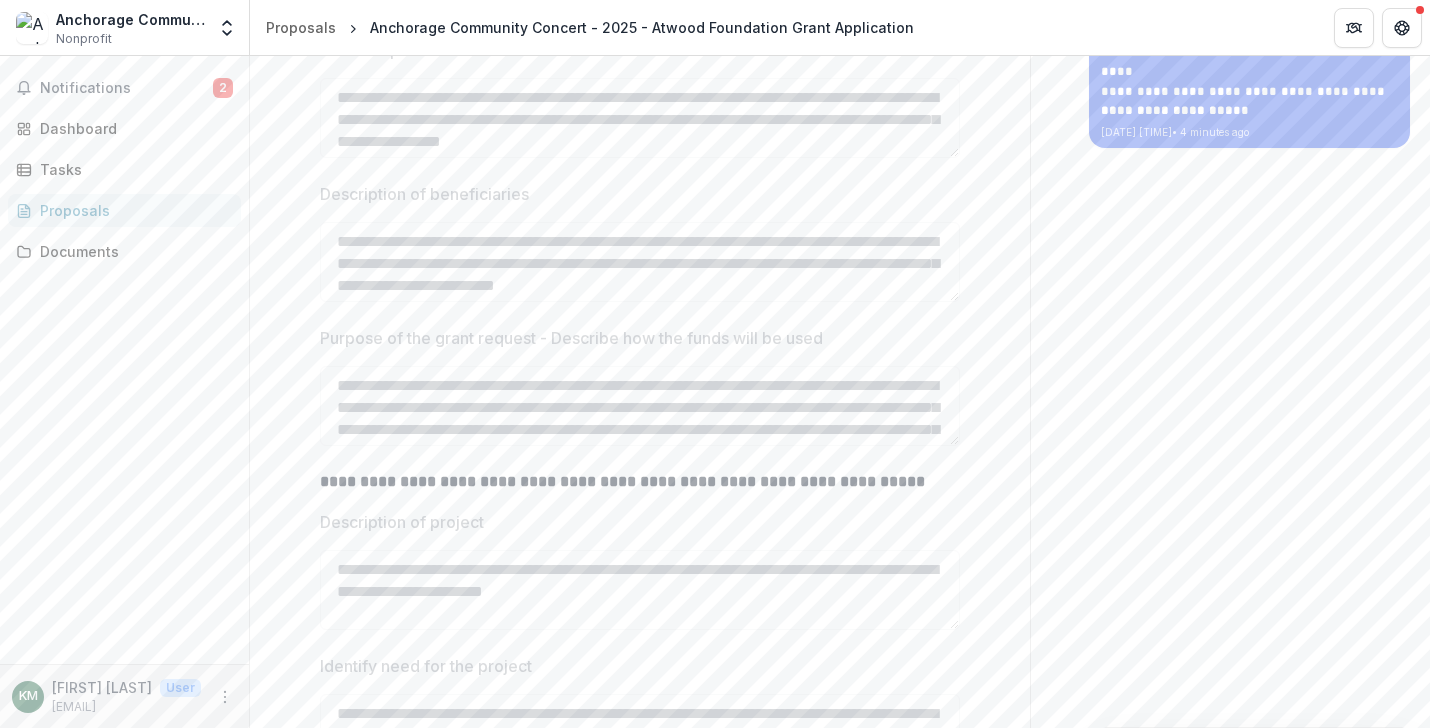 scroll, scrollTop: 640, scrollLeft: 0, axis: vertical 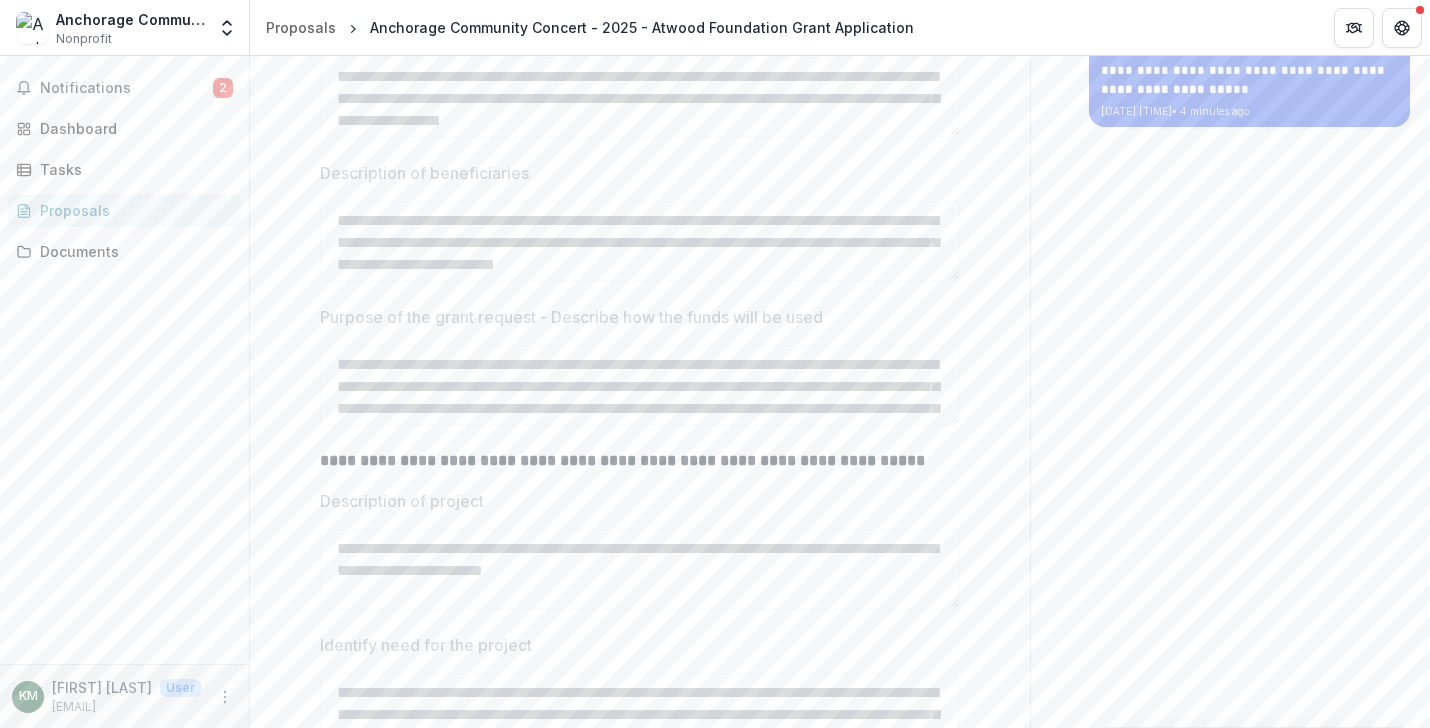 click on "**********" at bounding box center [640, 2092] 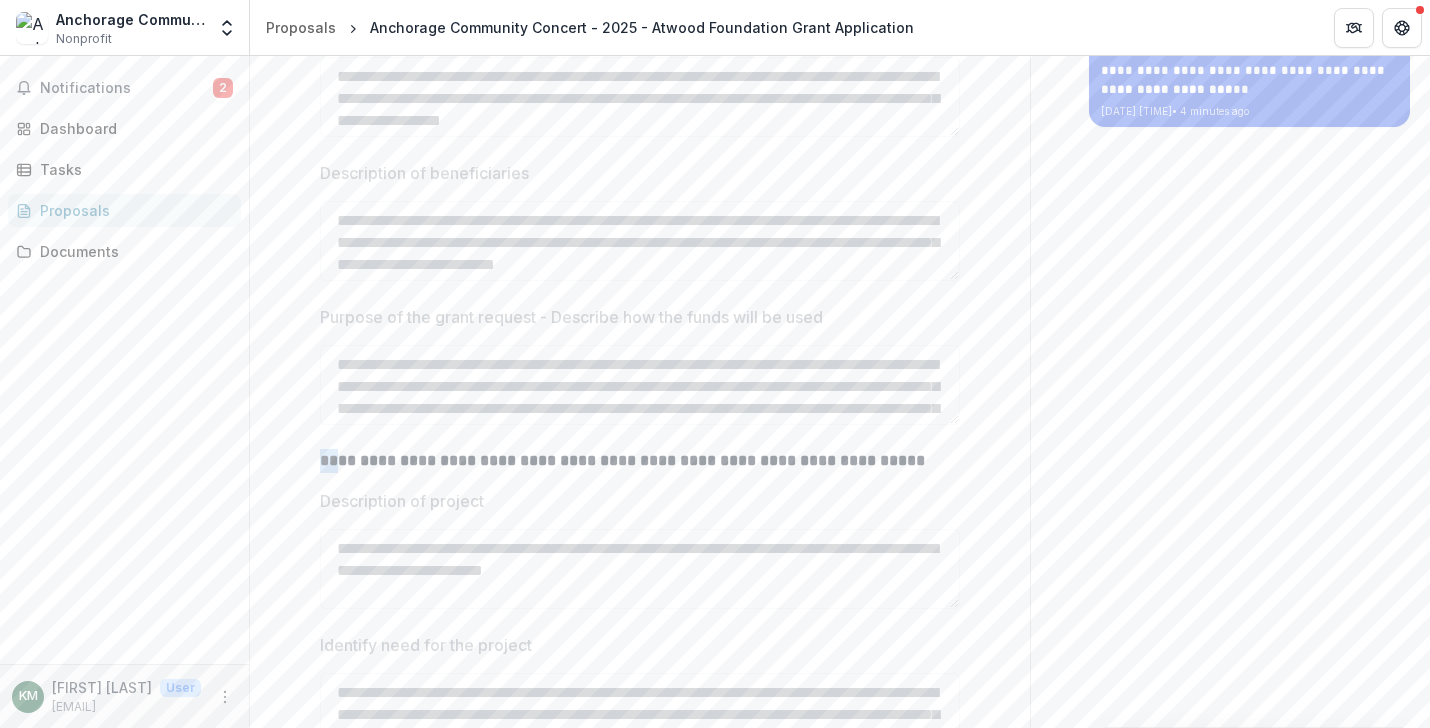 click on "**********" at bounding box center (640, 2092) 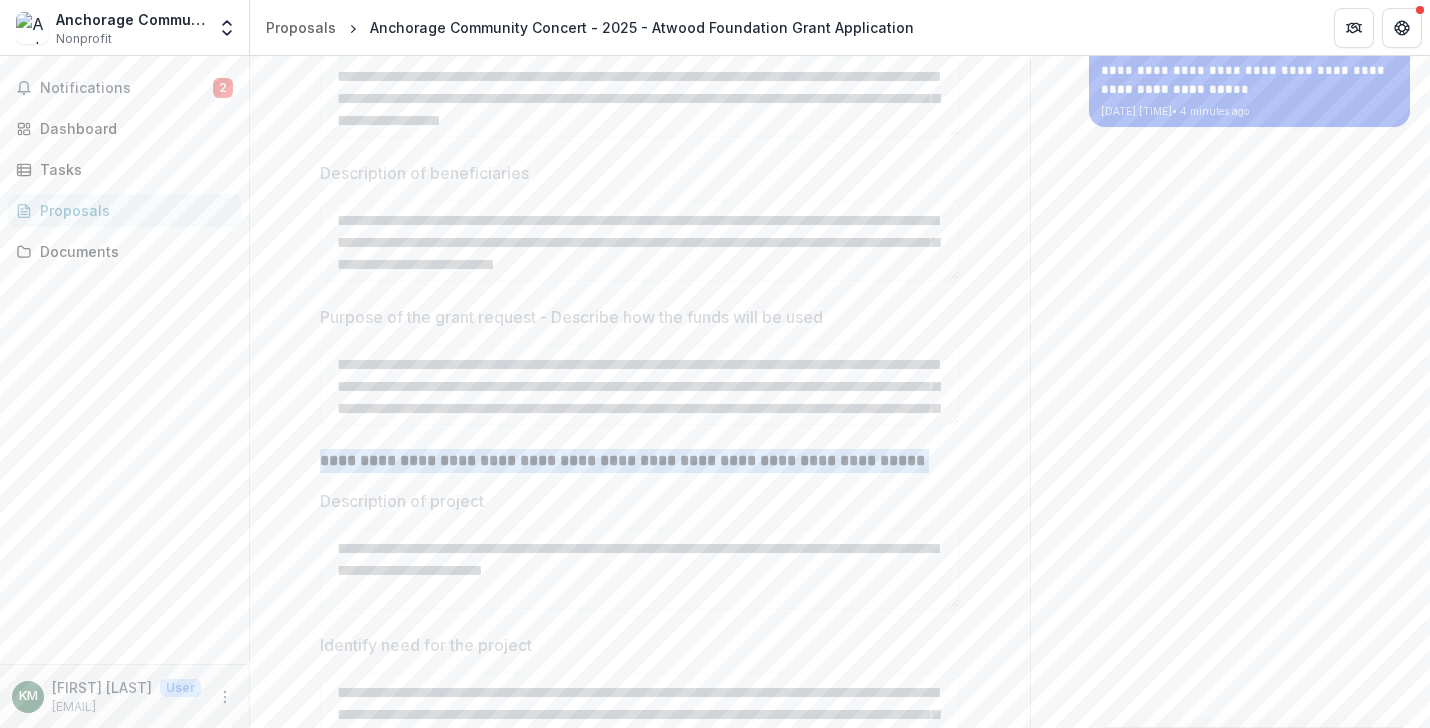 click on "**********" at bounding box center (640, 2092) 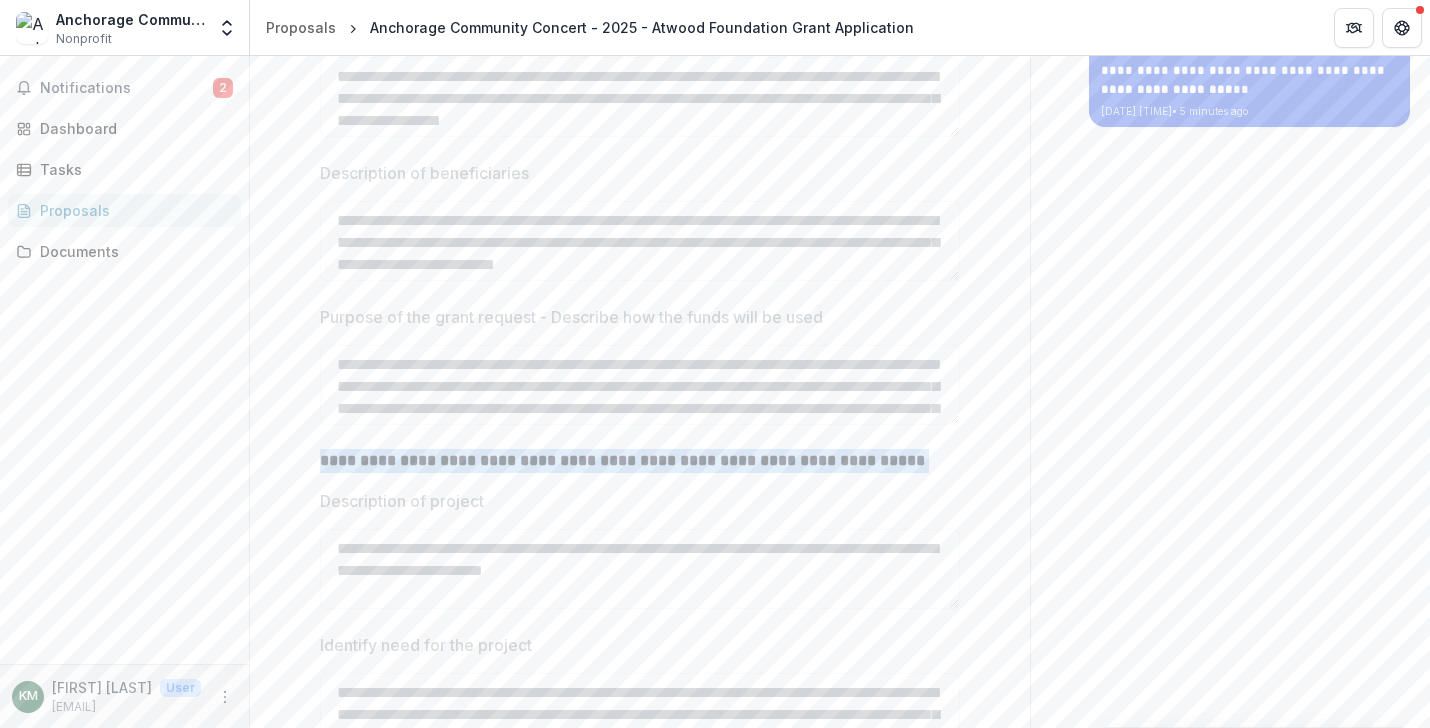 click on "**********" at bounding box center (622, 460) 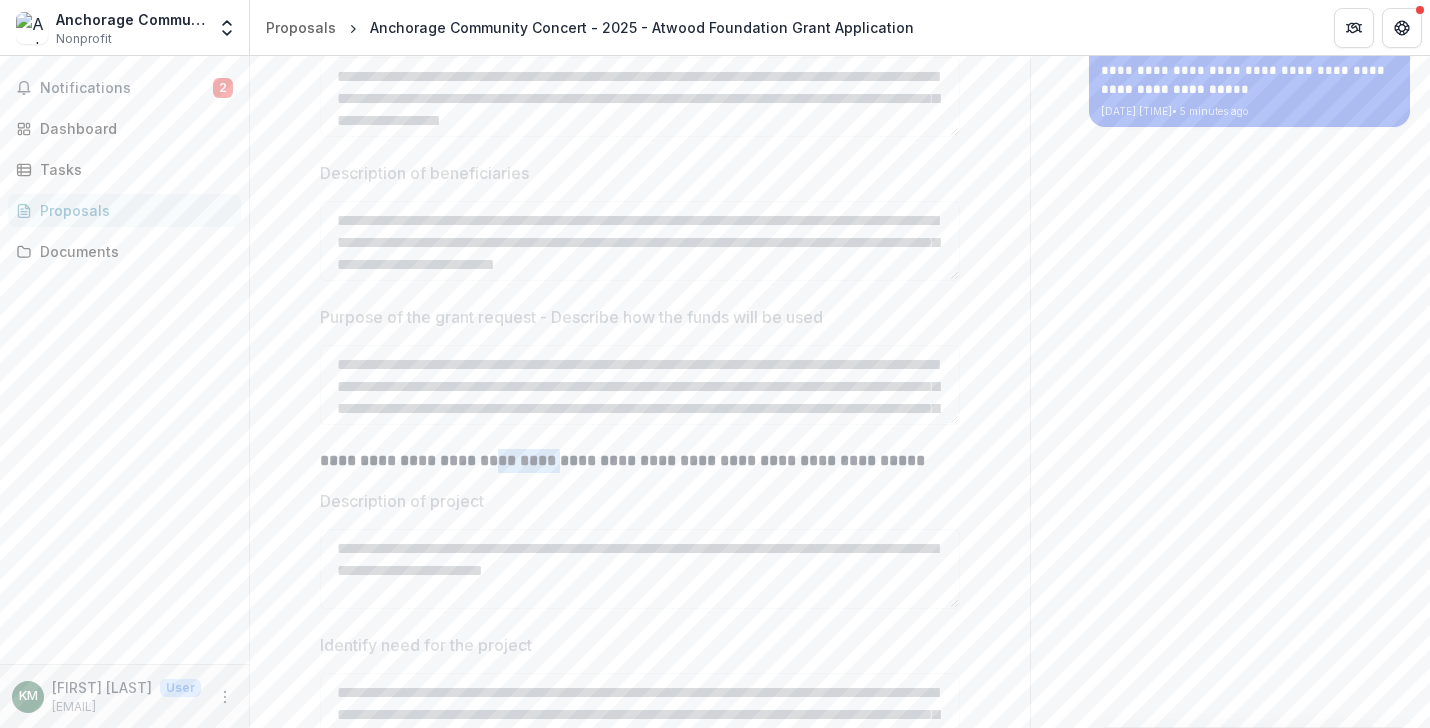 click on "**********" at bounding box center (622, 460) 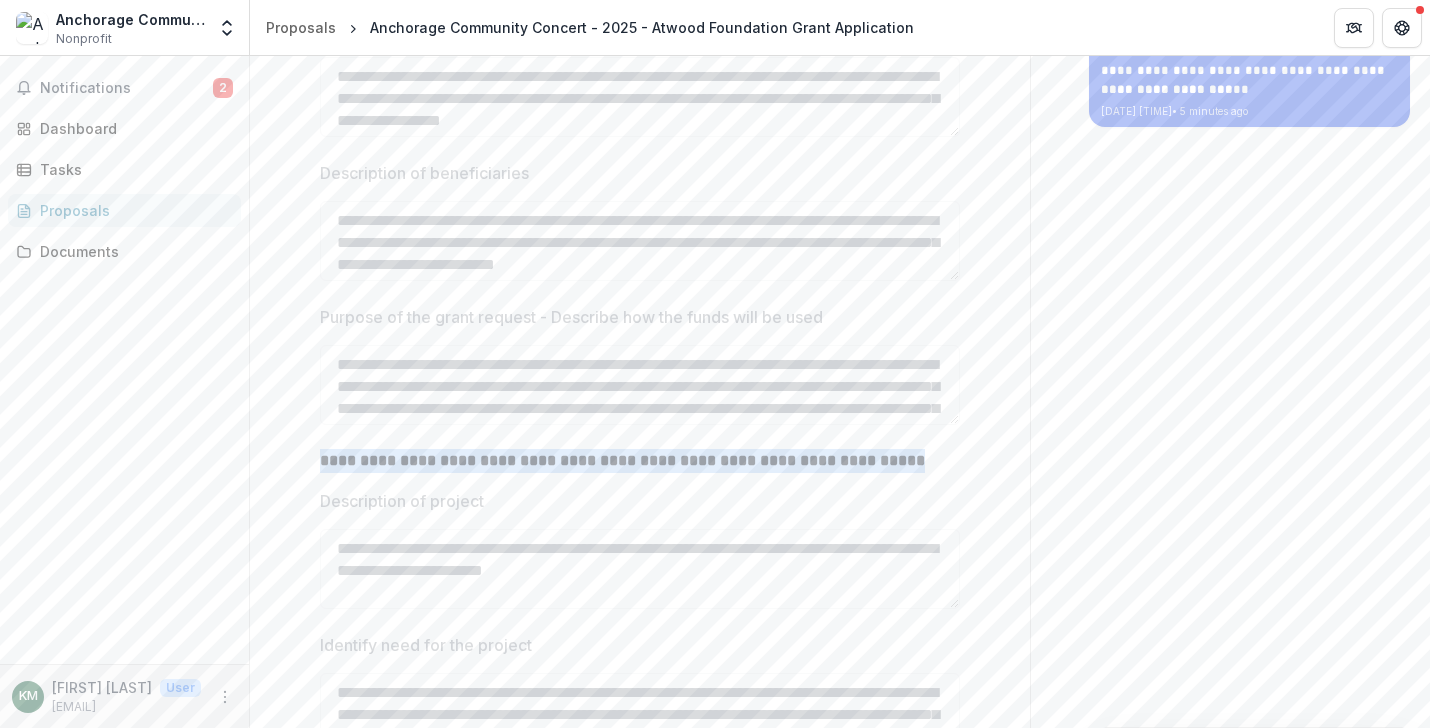 click on "**********" at bounding box center [622, 460] 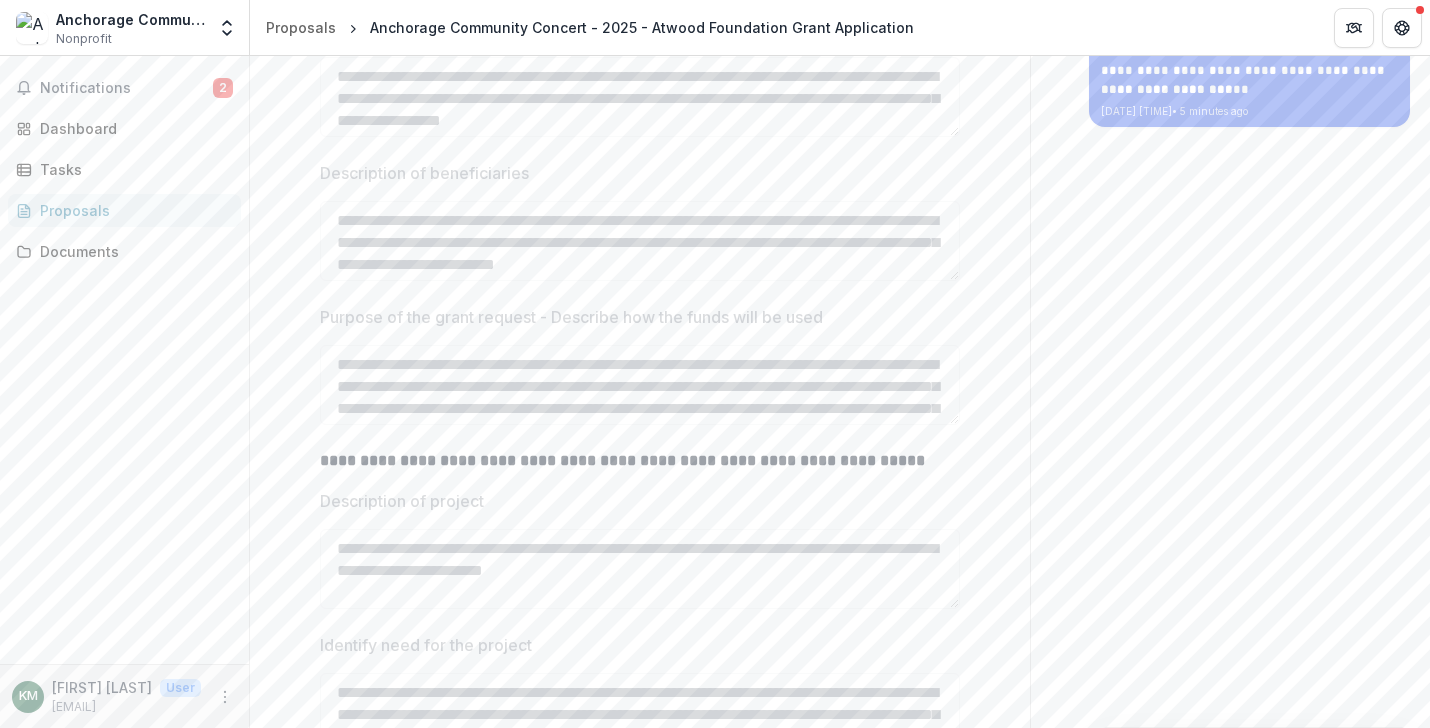 click on "Description of project" at bounding box center (402, 501) 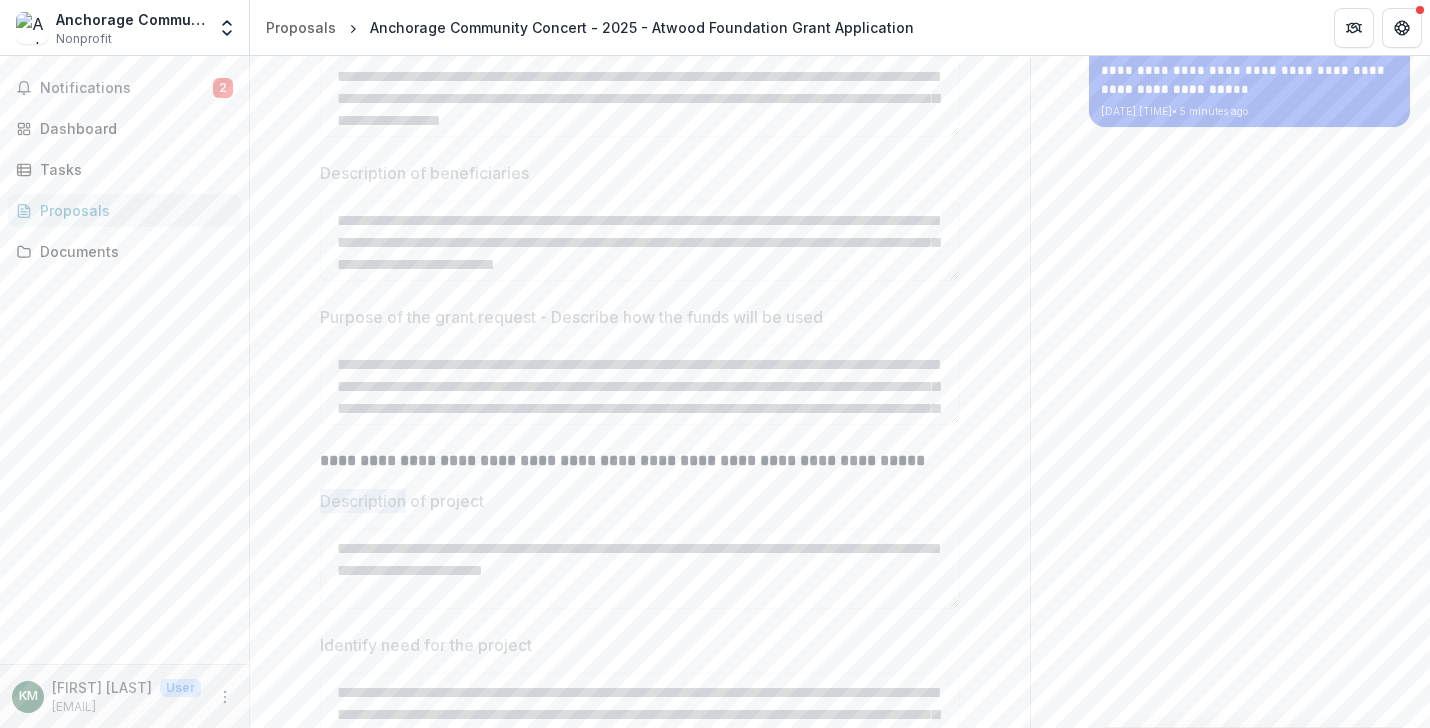 click on "Description of project" at bounding box center [402, 501] 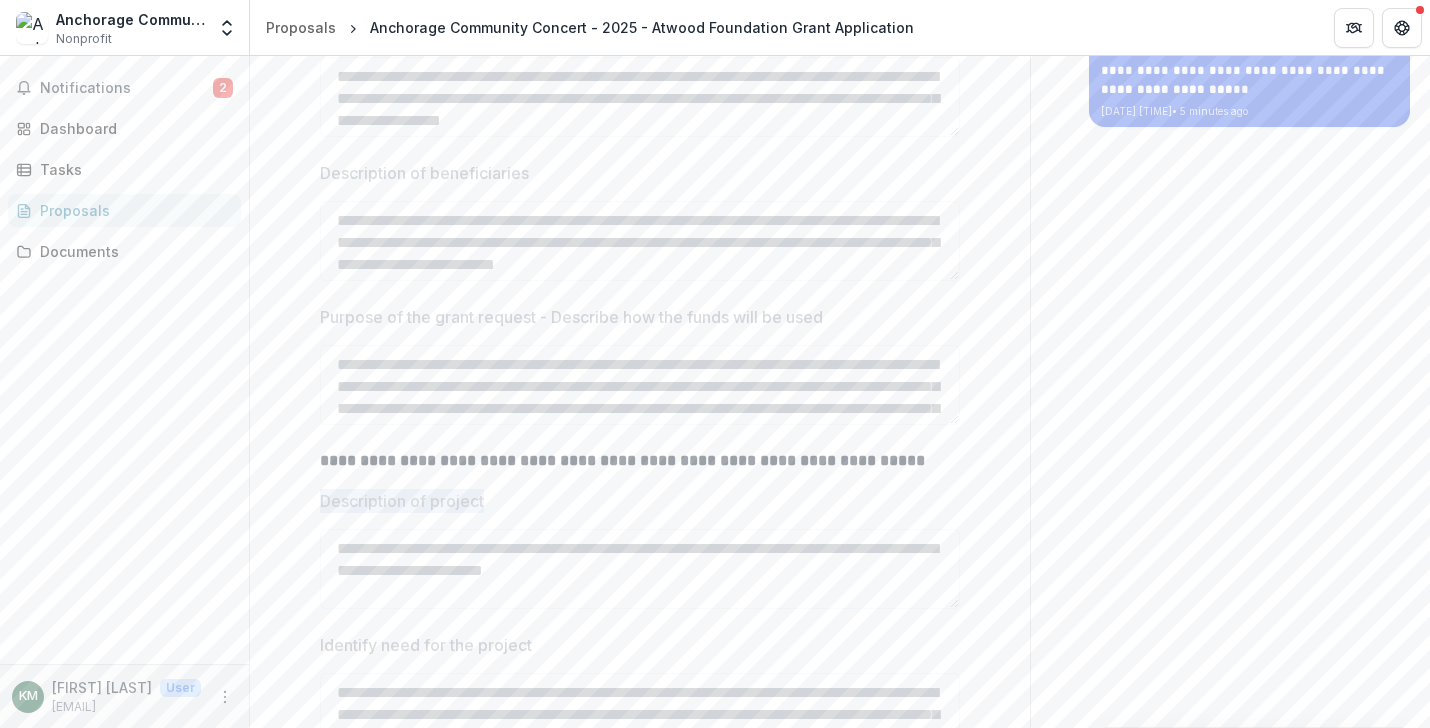 click on "Description of project" at bounding box center (402, 501) 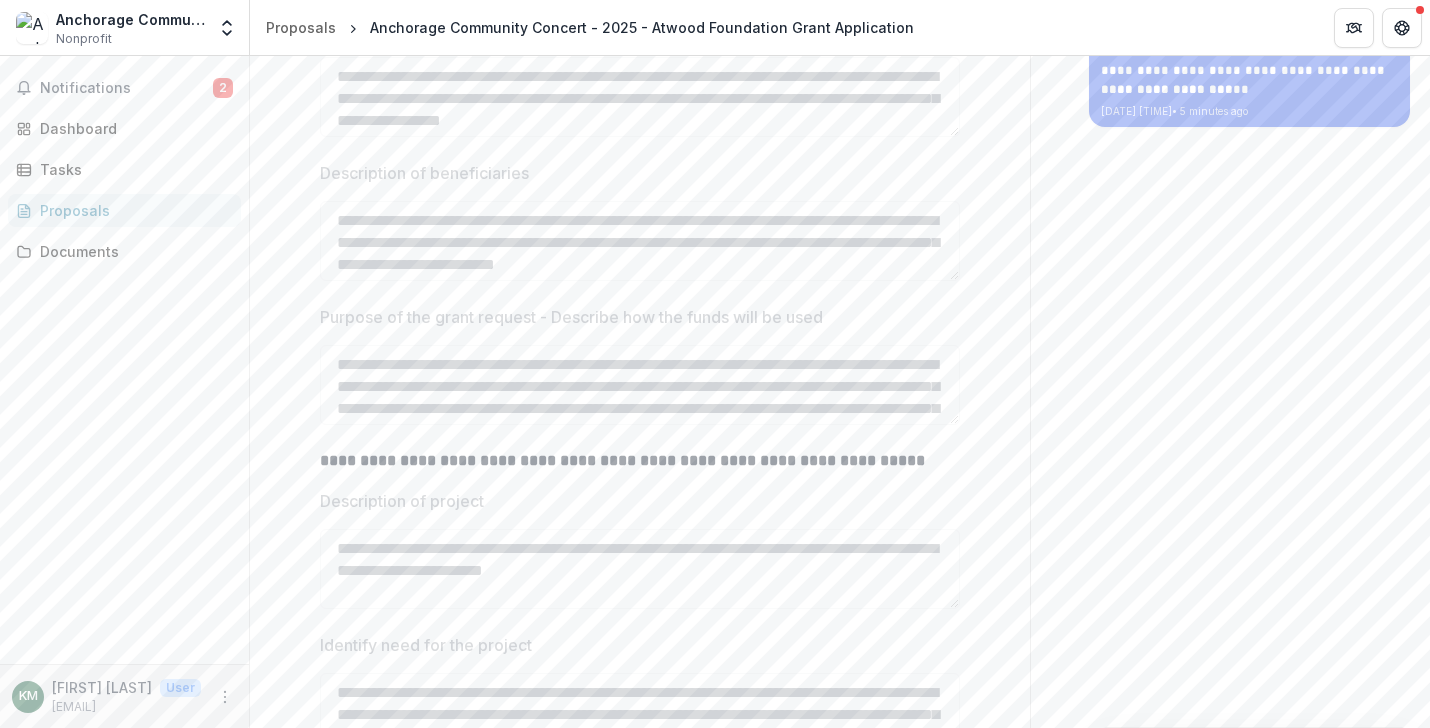 click on "Identify need for the project" at bounding box center (426, 645) 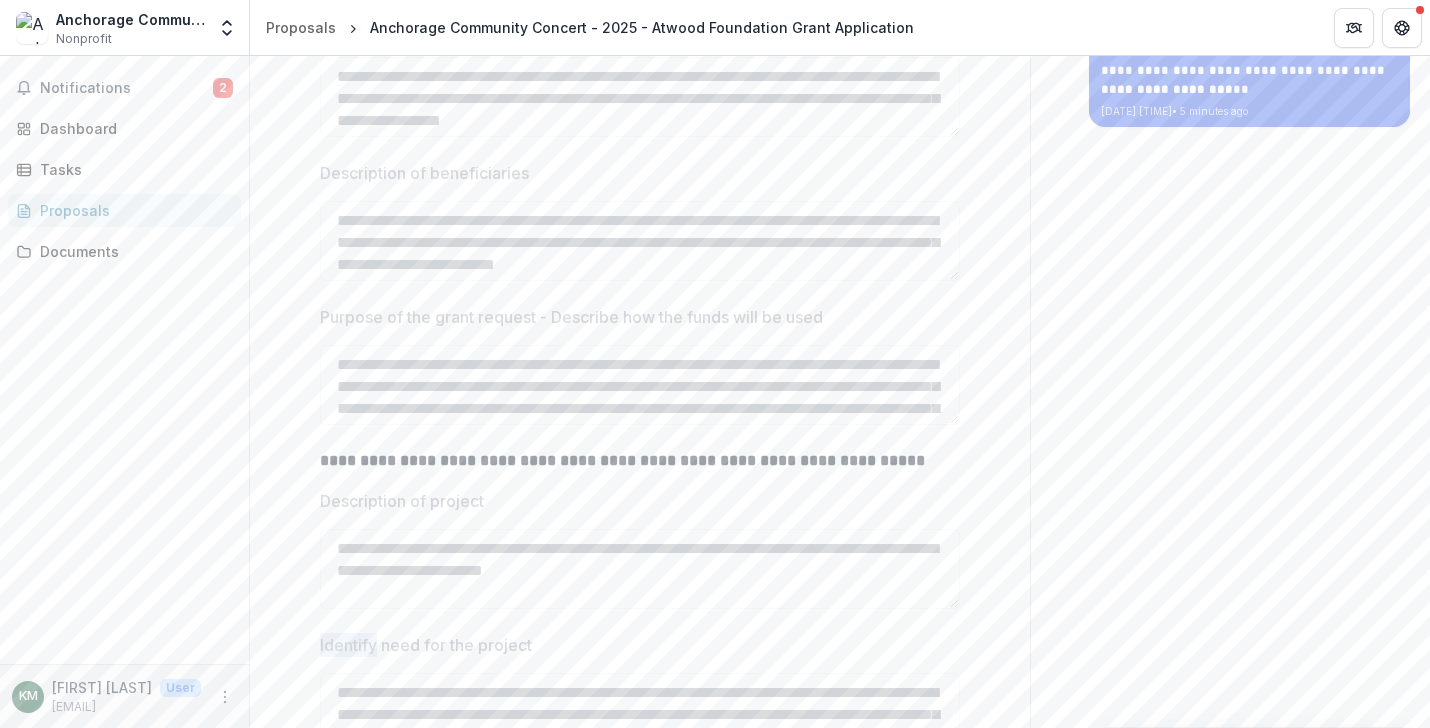 click on "Identify need for the project" at bounding box center (426, 645) 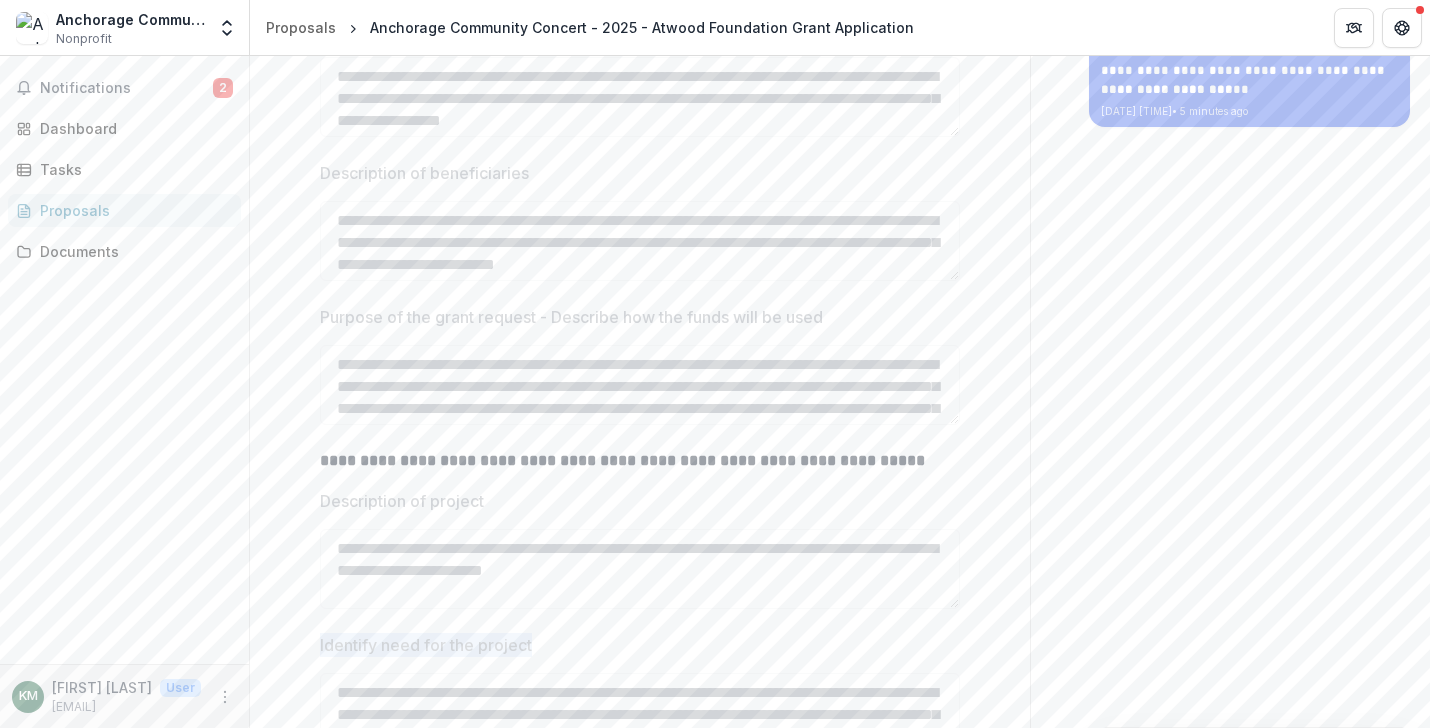 click on "Identify need for the project" at bounding box center [426, 645] 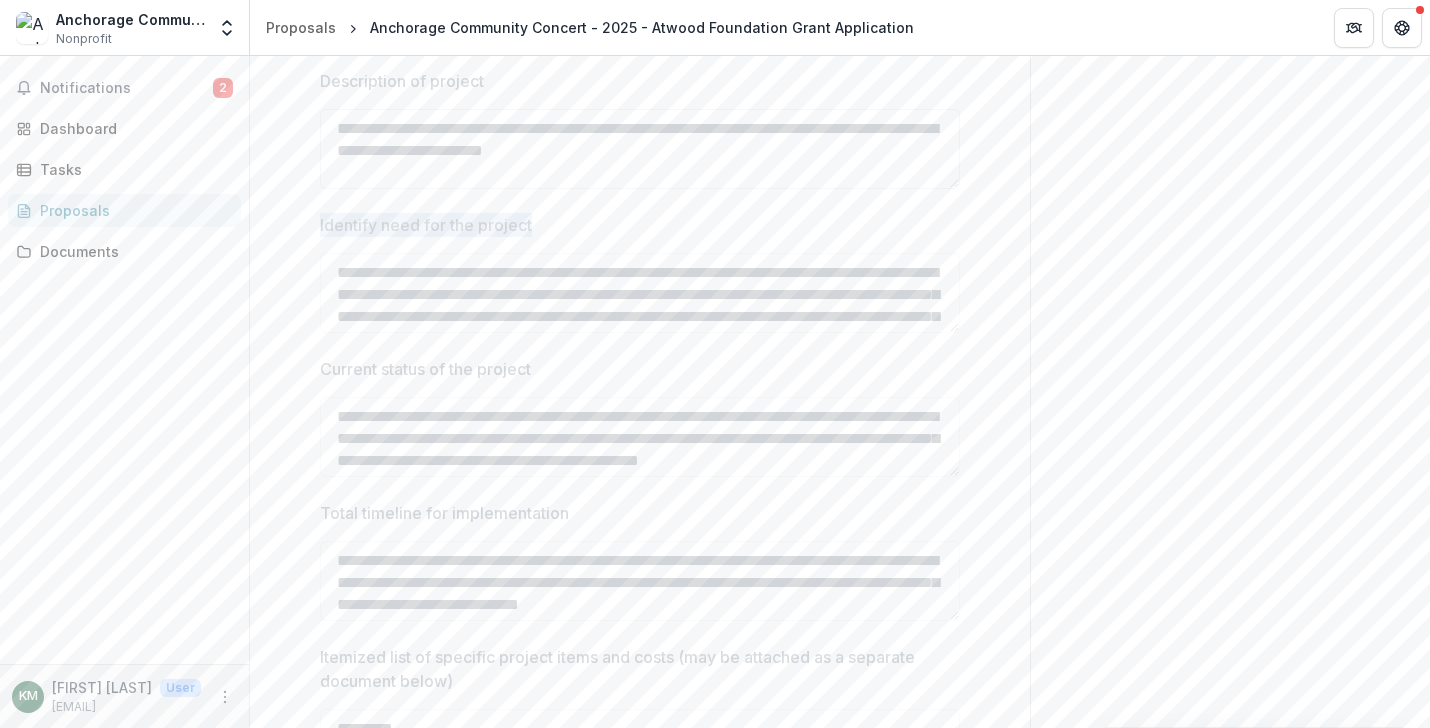 scroll, scrollTop: 1068, scrollLeft: 0, axis: vertical 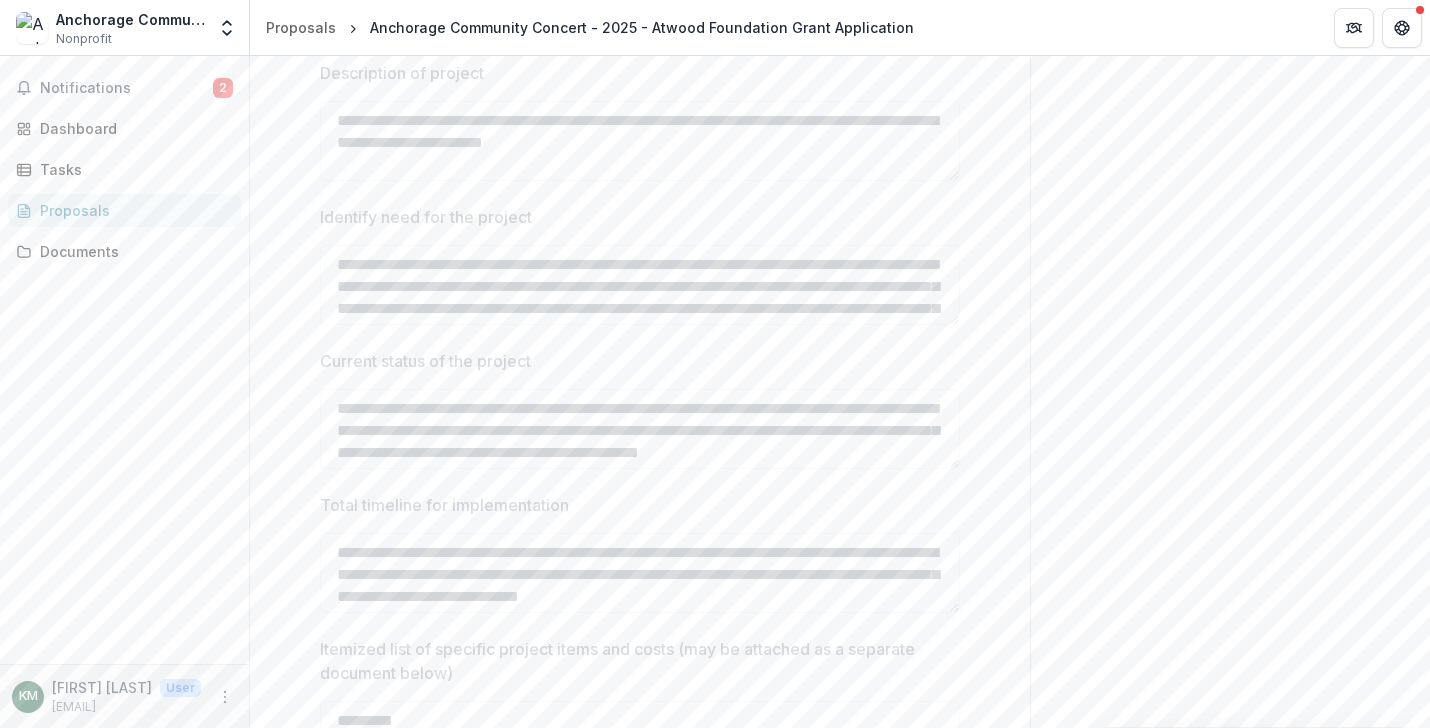 click on "Current status of the project" at bounding box center [425, 361] 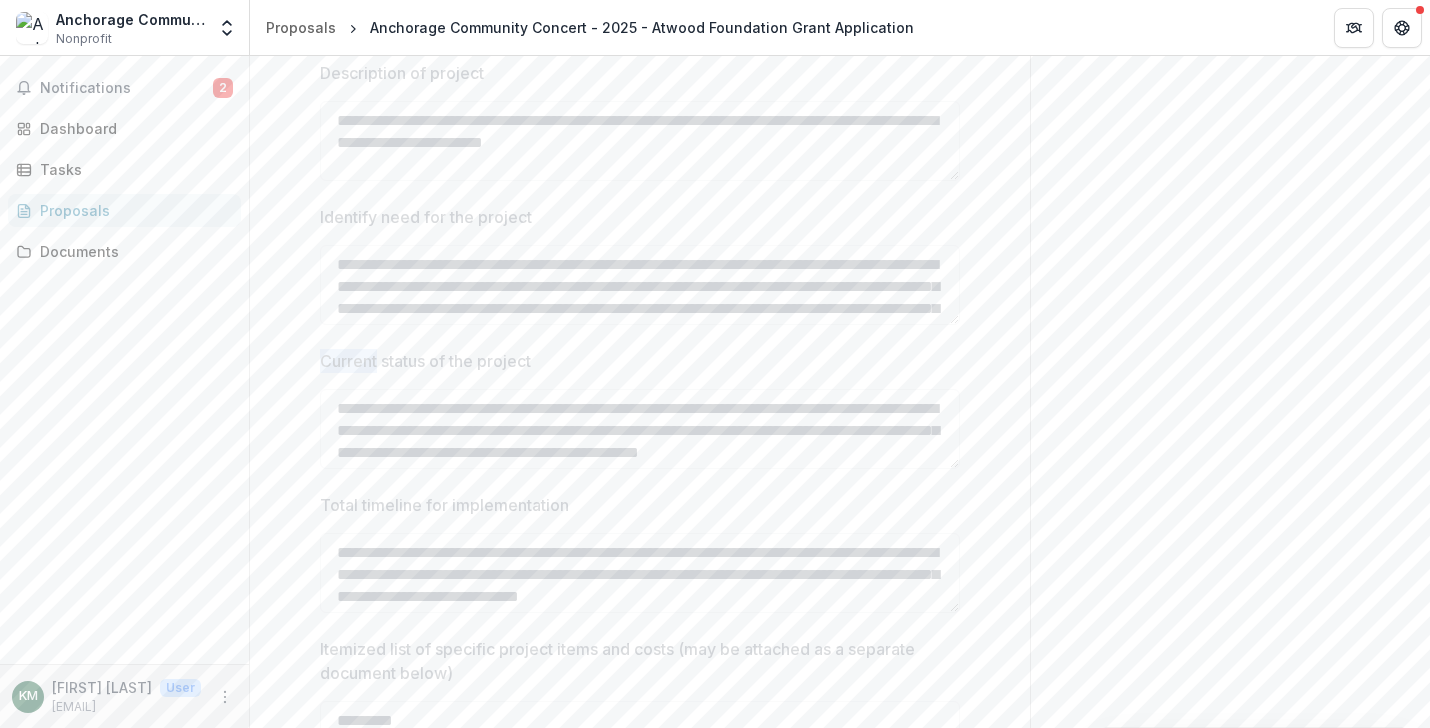 click on "Current status of the project" at bounding box center (425, 361) 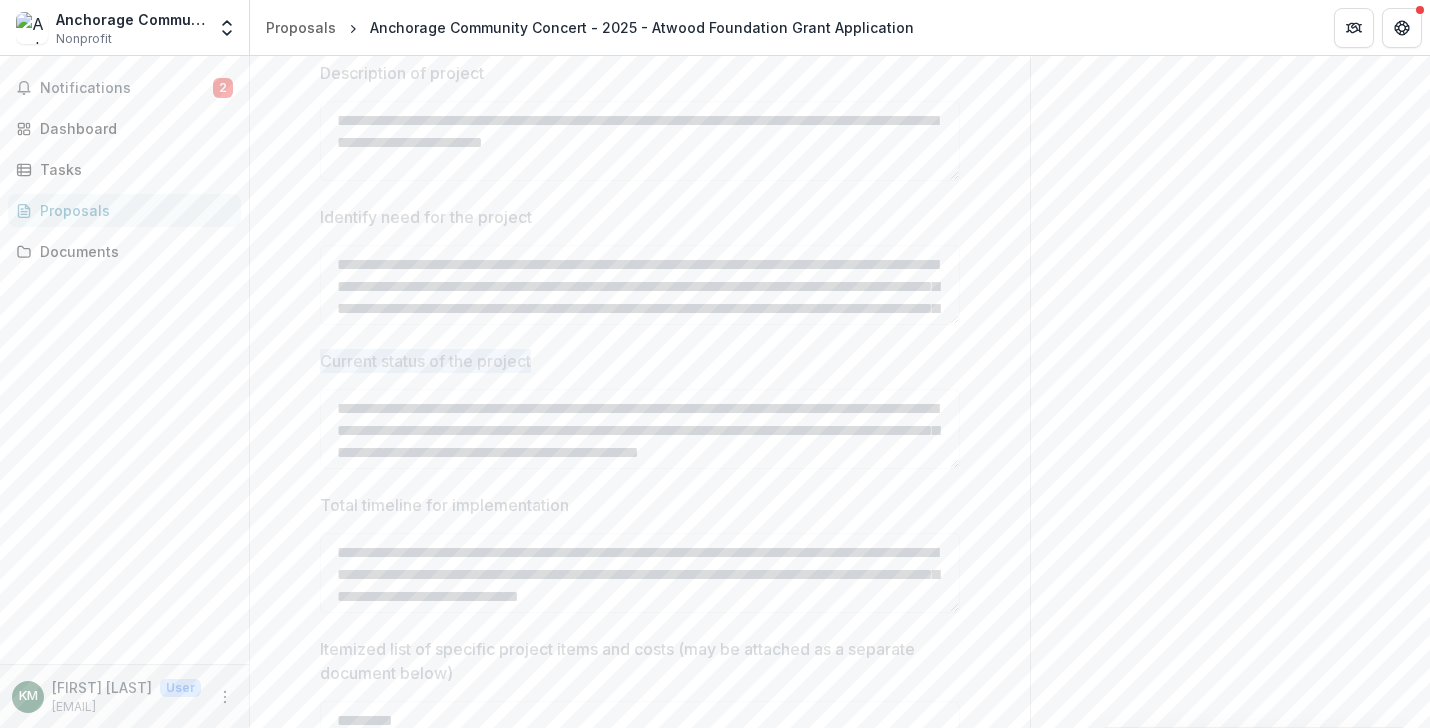 click on "Current status of the project" at bounding box center (425, 361) 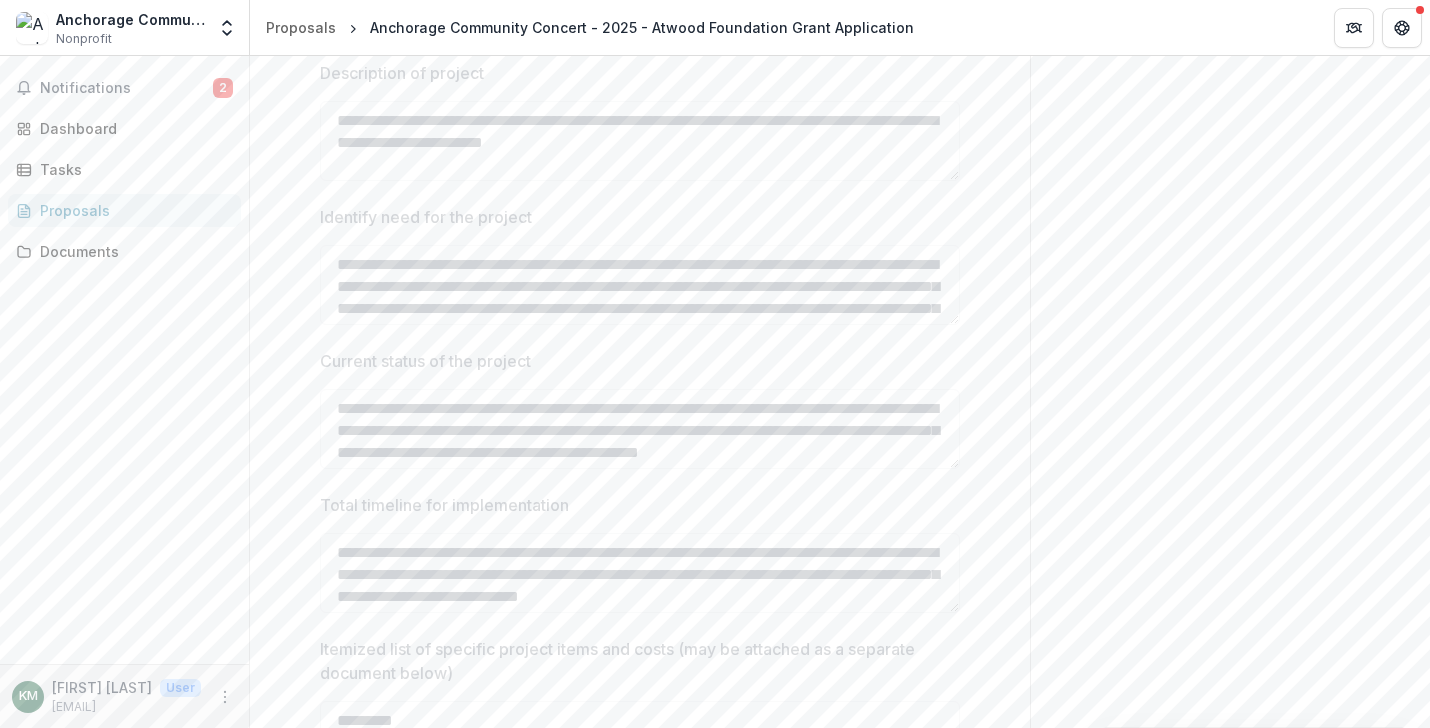 click on "Total timeline for implementation" at bounding box center (444, 505) 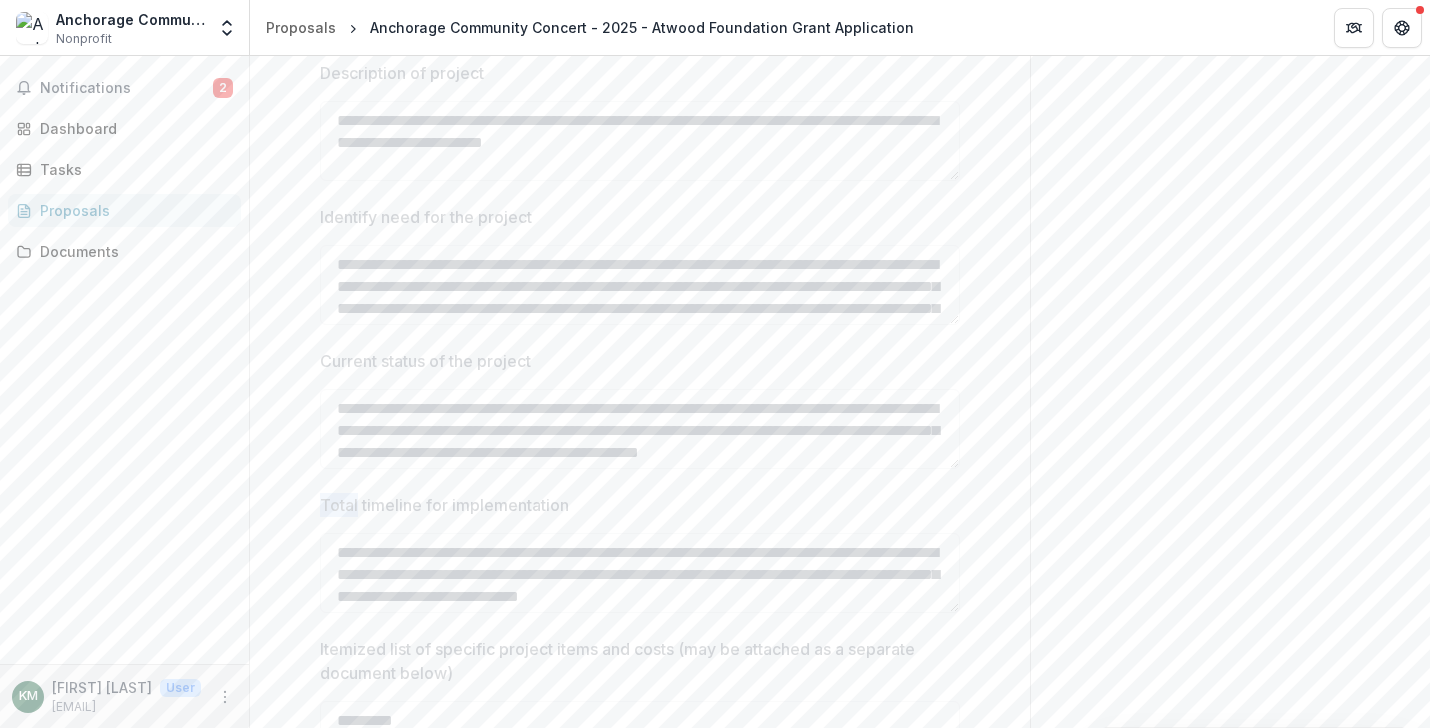 click on "Total timeline for implementation" at bounding box center (444, 505) 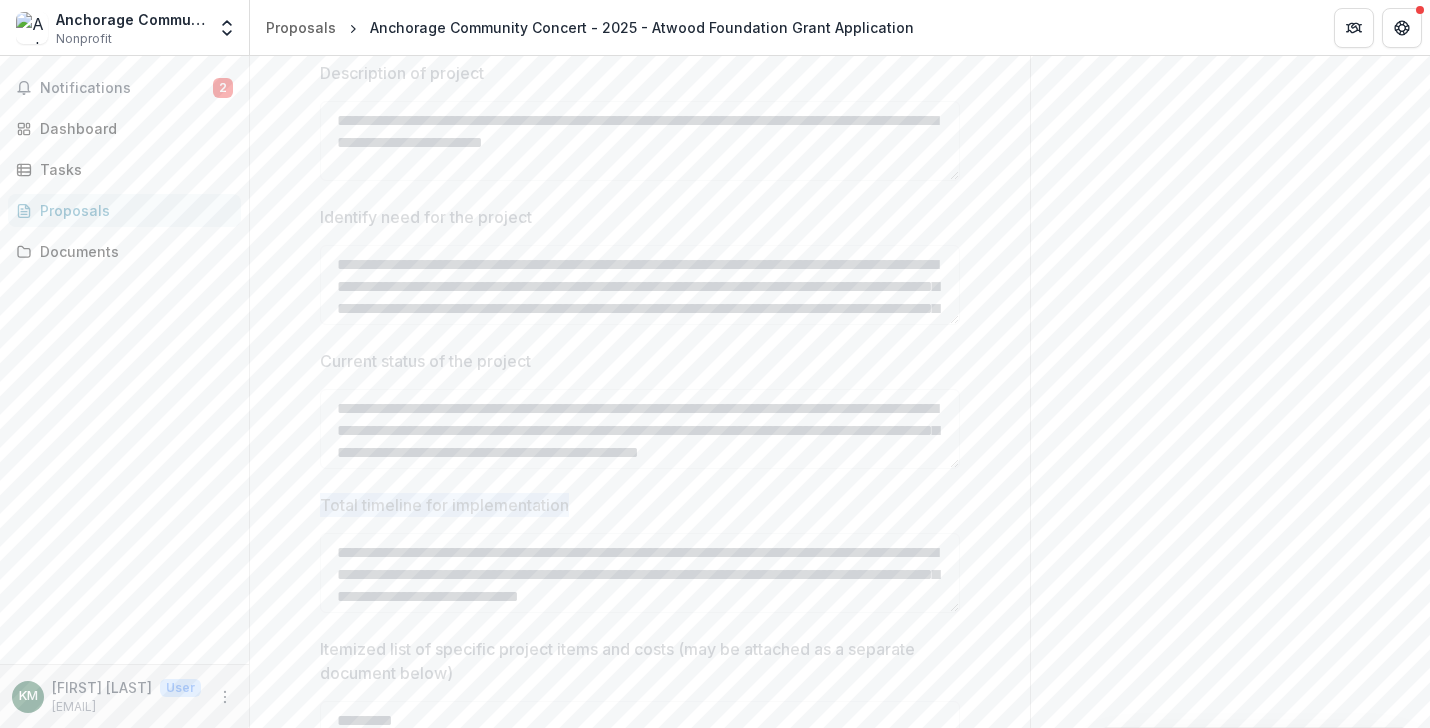 click on "Total timeline for implementation" at bounding box center [444, 505] 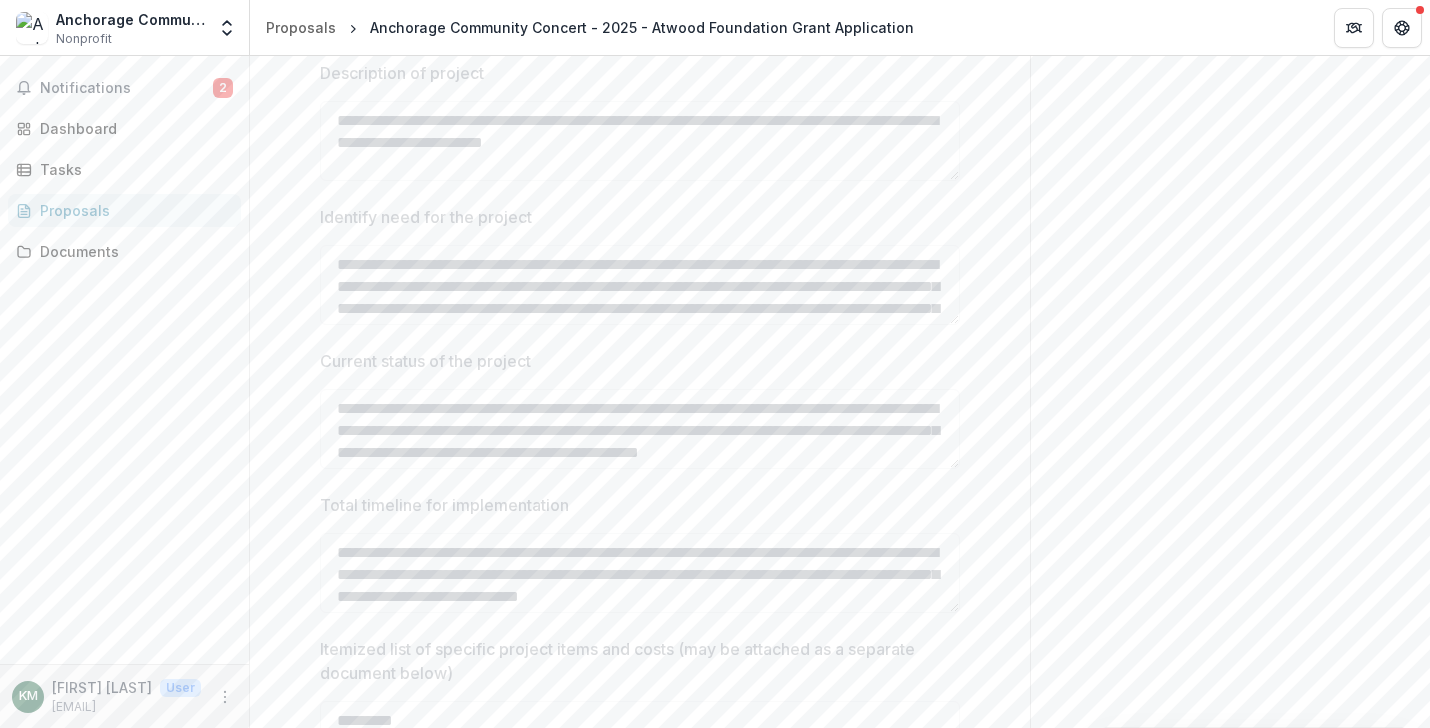click on "Itemized list of specific project items and costs (may be attached as a separate document below)" at bounding box center (634, 661) 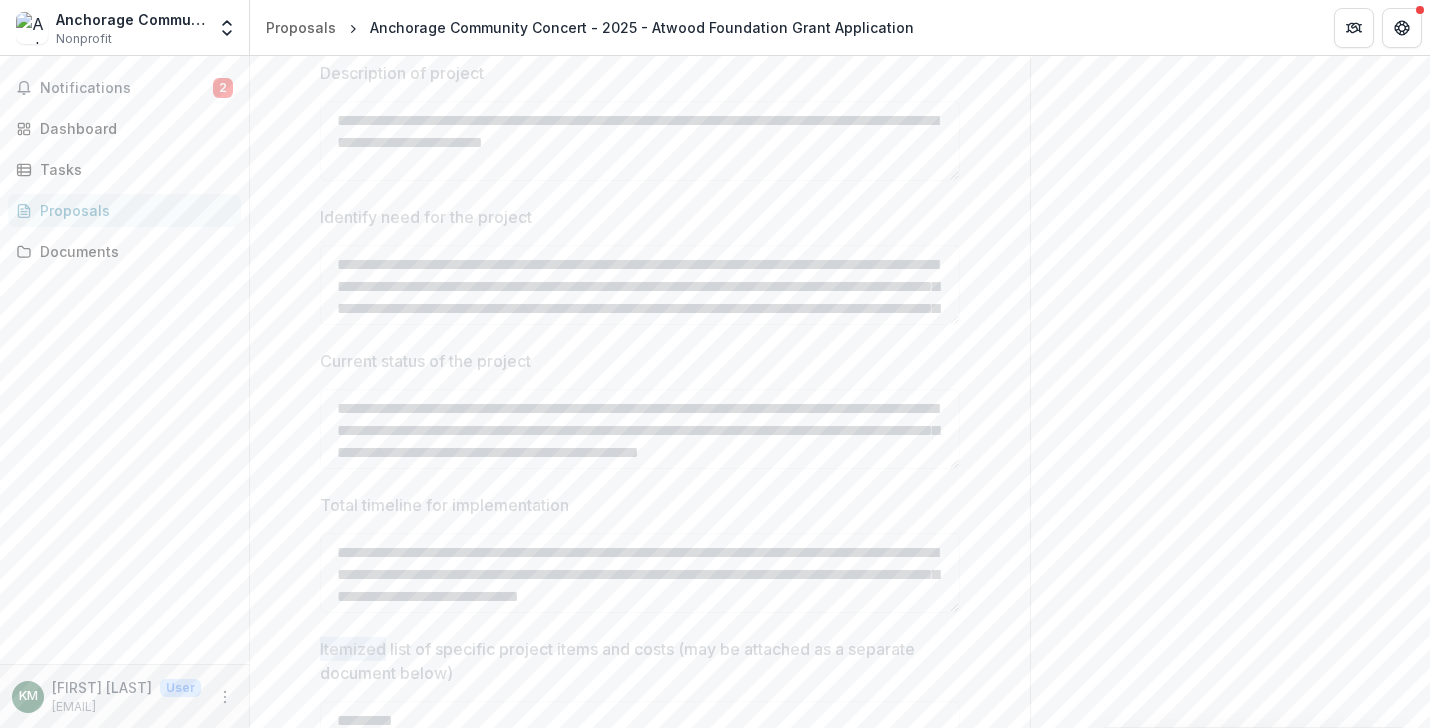 click on "Itemized list of specific project items and costs (may be attached as a separate document below)" at bounding box center [634, 661] 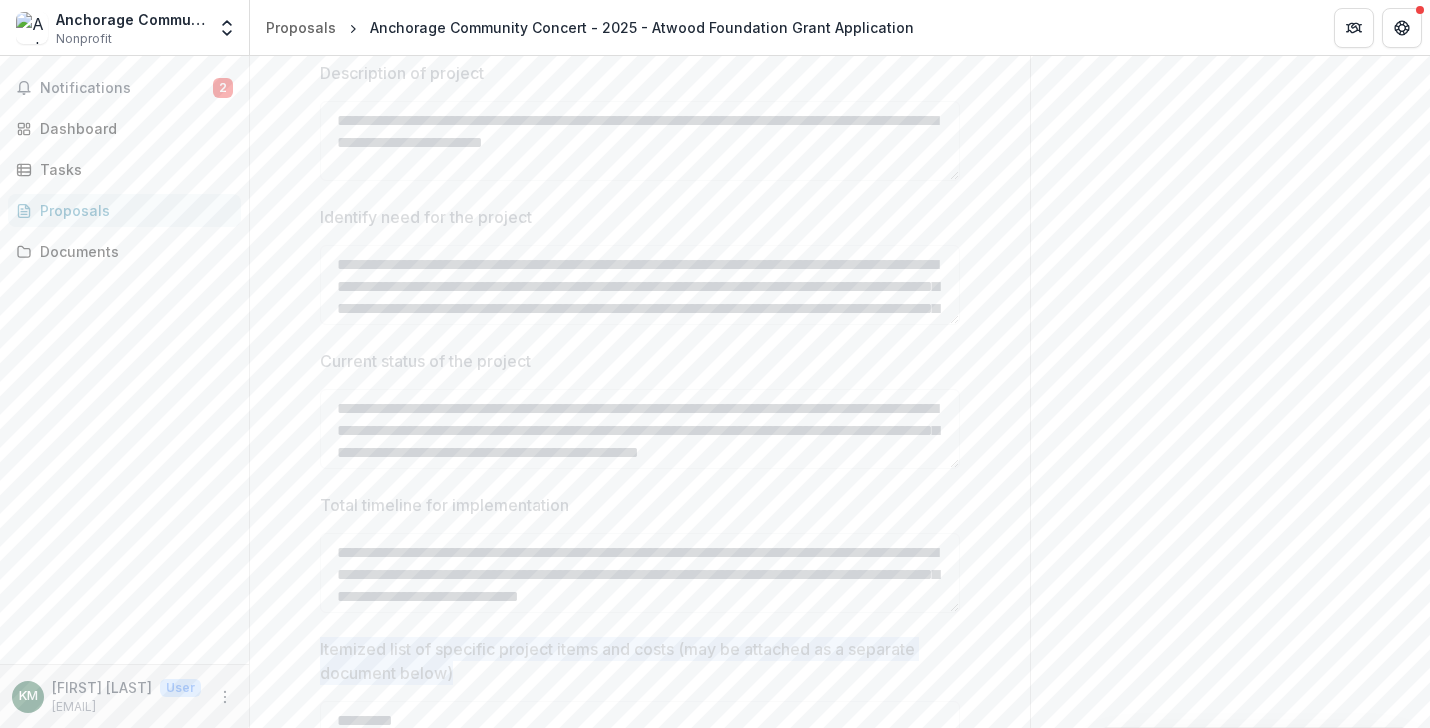 click on "Itemized list of specific project items and costs (may be attached as a separate document below)" at bounding box center (634, 661) 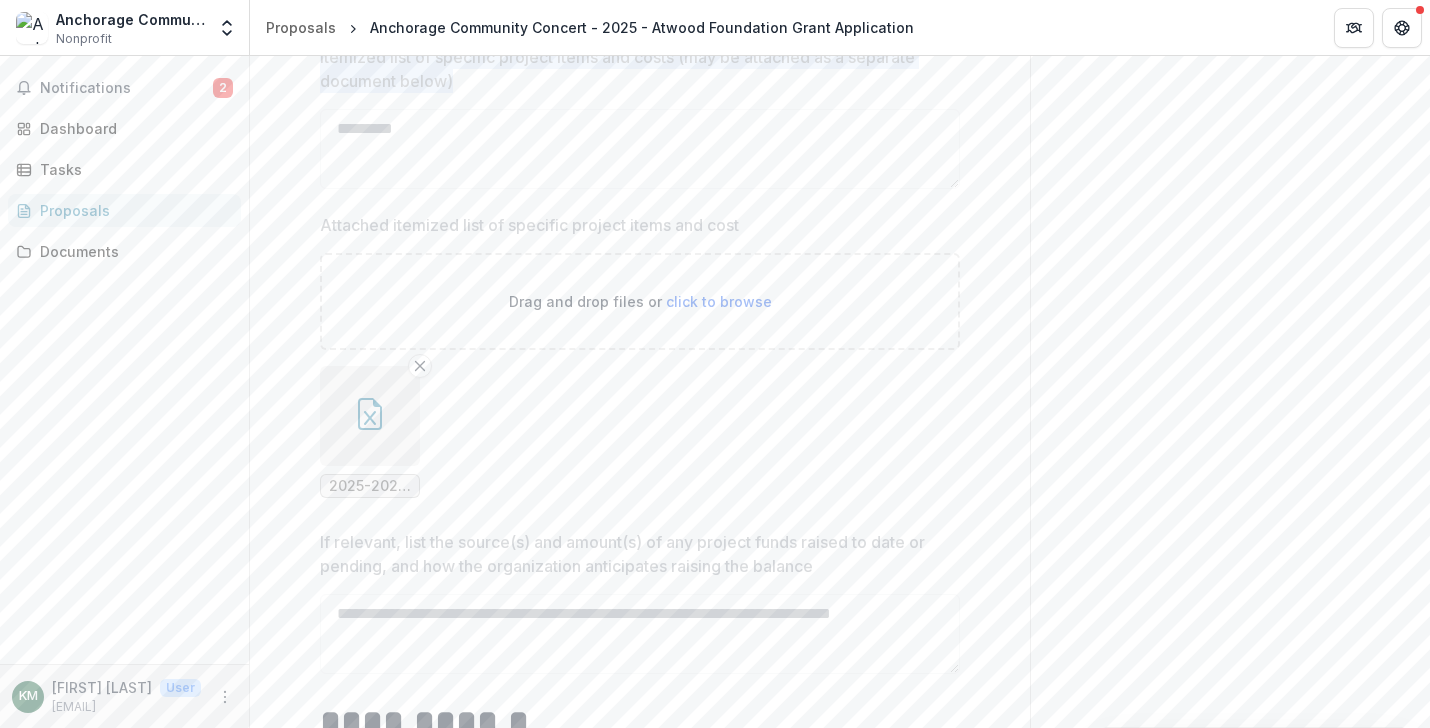 scroll, scrollTop: 1664, scrollLeft: 0, axis: vertical 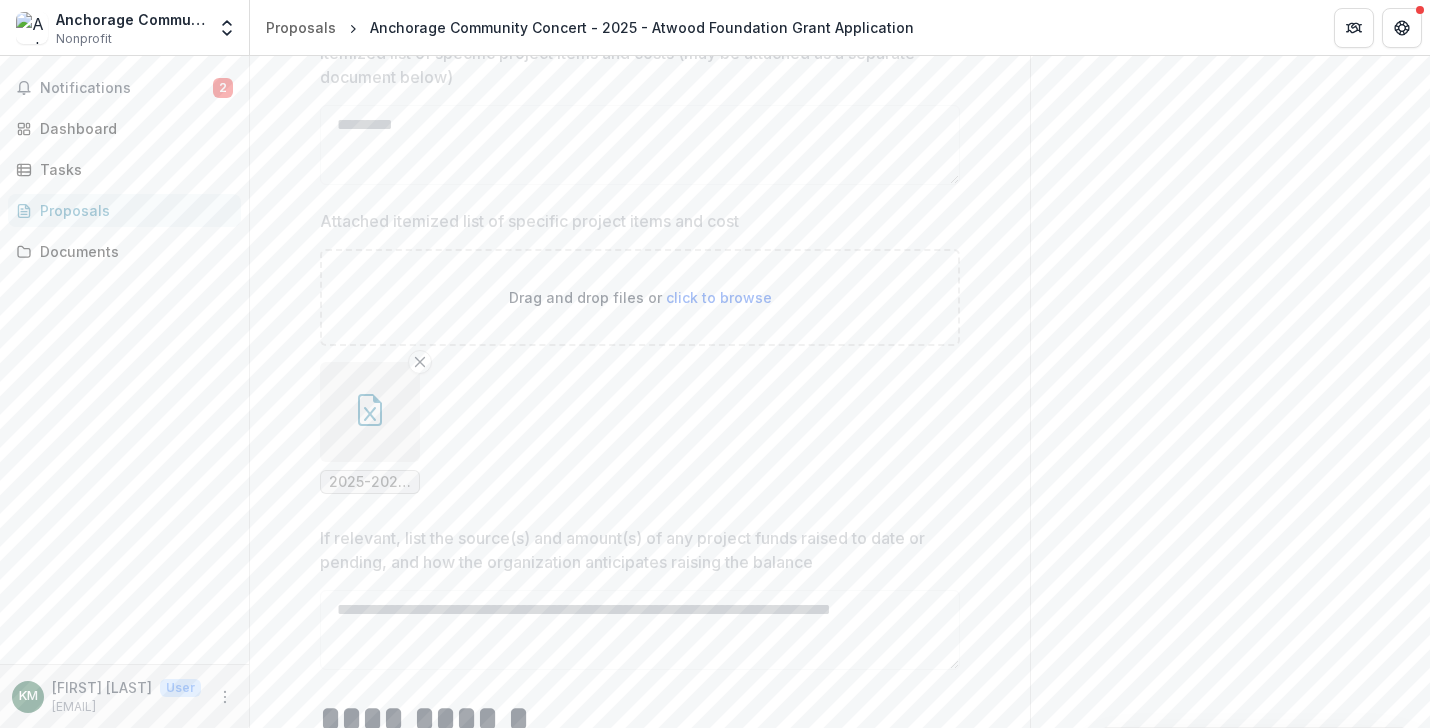 click on "If relevant, list the source(s) and amount(s) of any project funds raised to date or pending, and how the organization anticipates raising the balance" at bounding box center [634, 550] 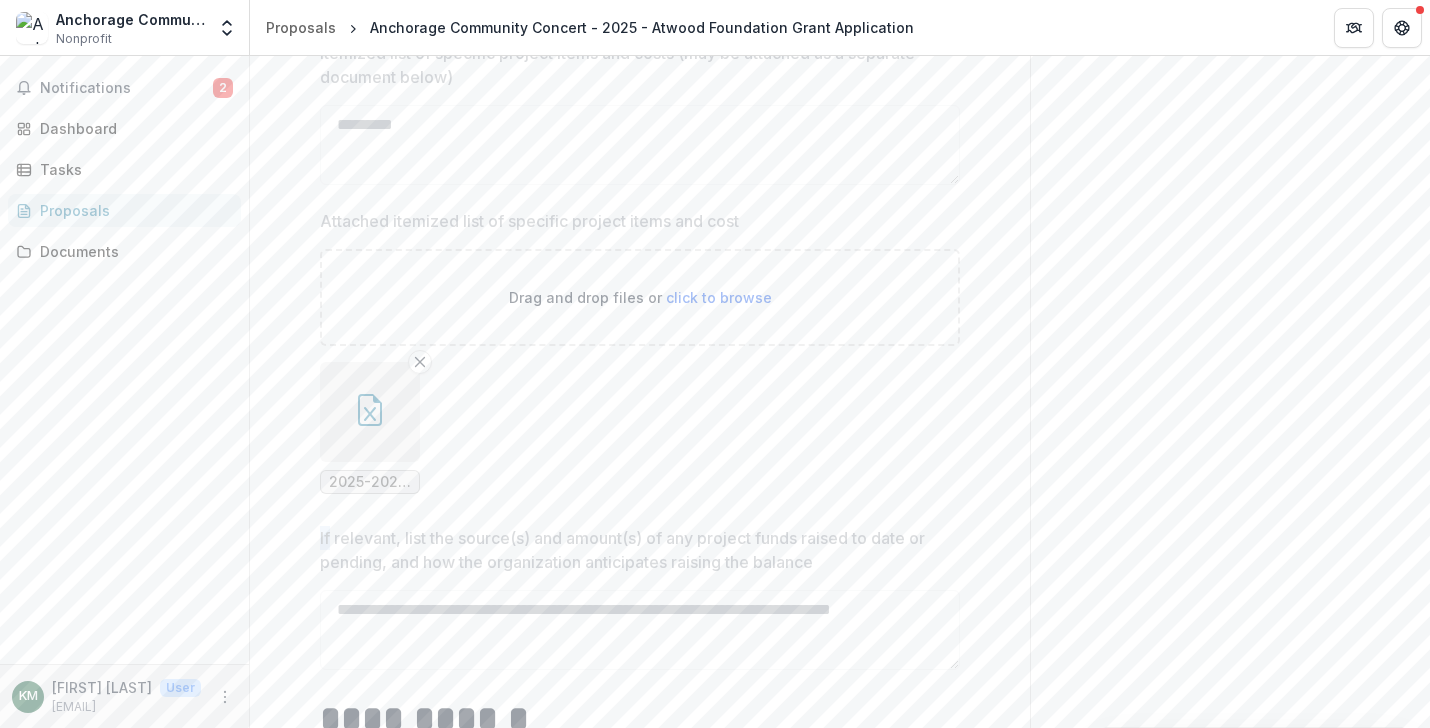 click on "If relevant, list the source(s) and amount(s) of any project funds raised to date or pending, and how the organization anticipates raising the balance" at bounding box center (634, 550) 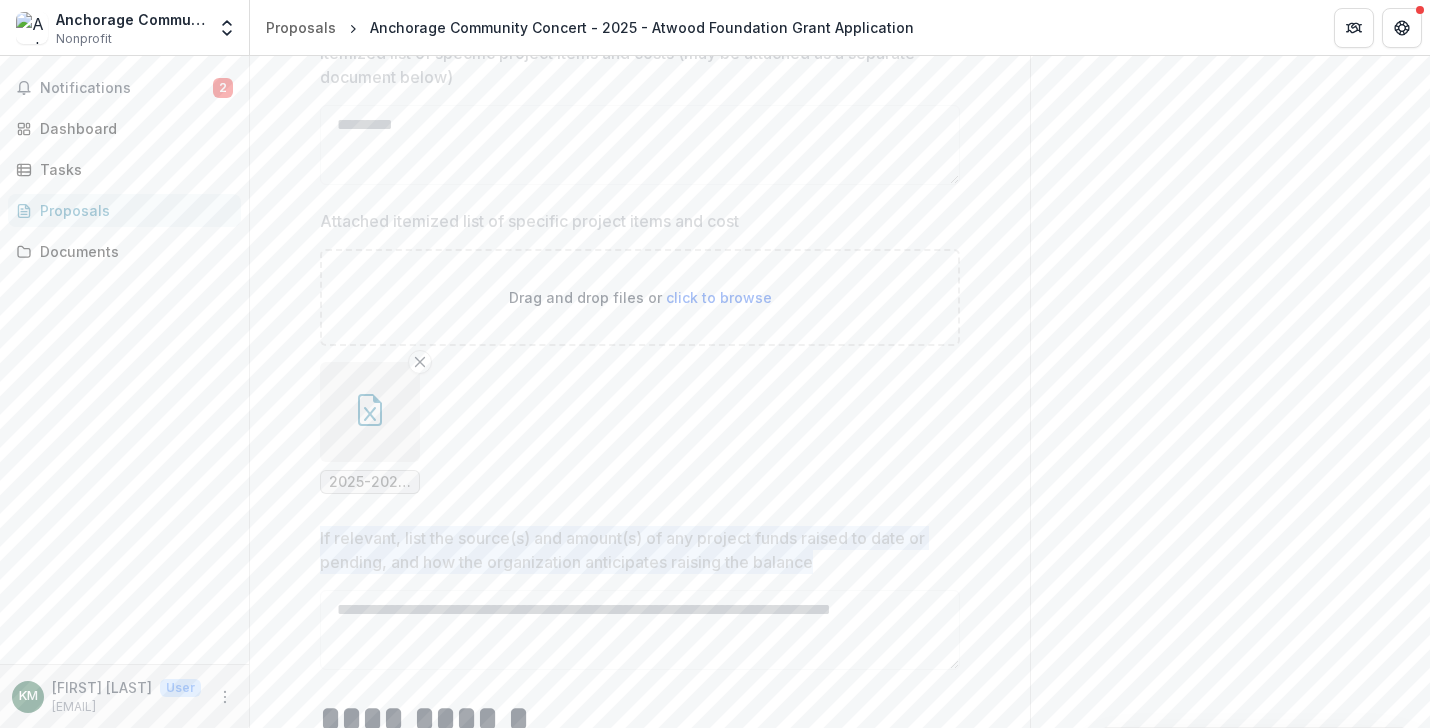 click on "If relevant, list the source(s) and amount(s) of any project funds raised to date or pending, and how the organization anticipates raising the balance" at bounding box center (634, 550) 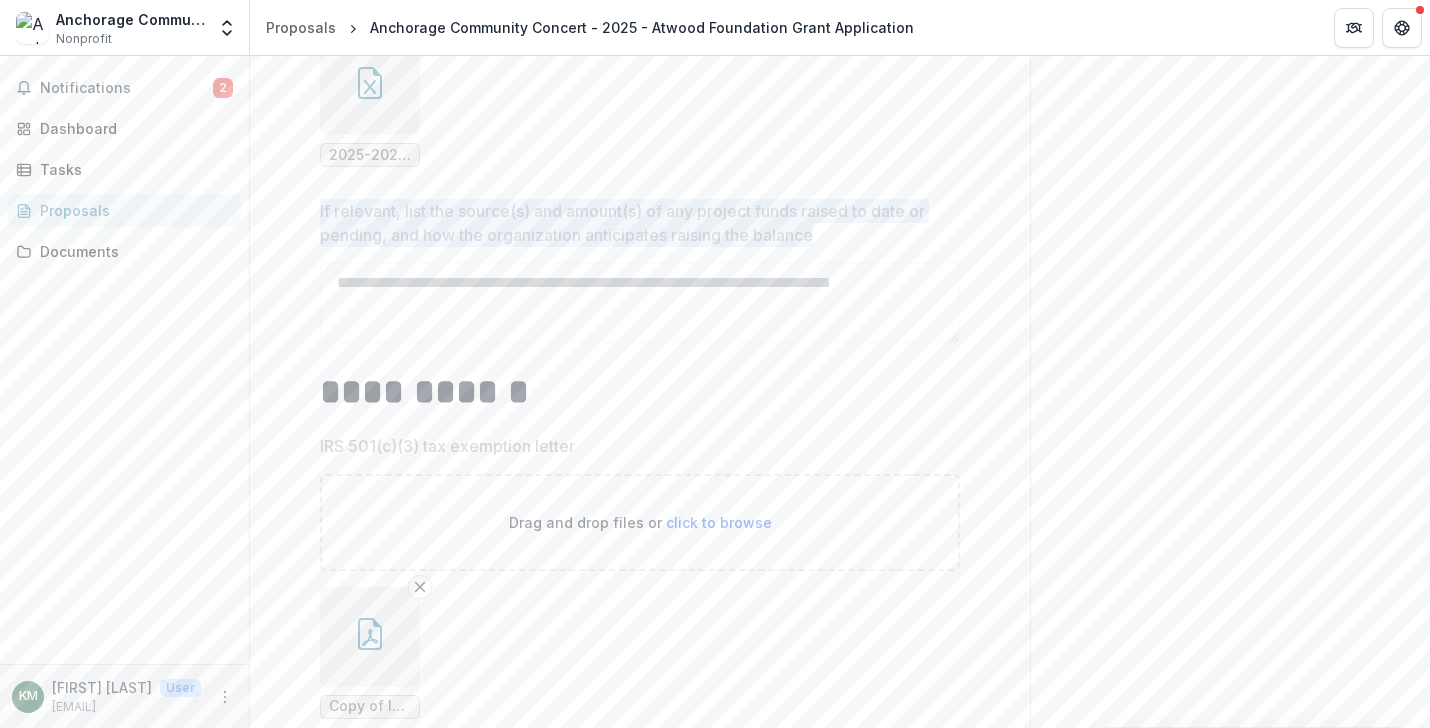 scroll, scrollTop: 1993, scrollLeft: 0, axis: vertical 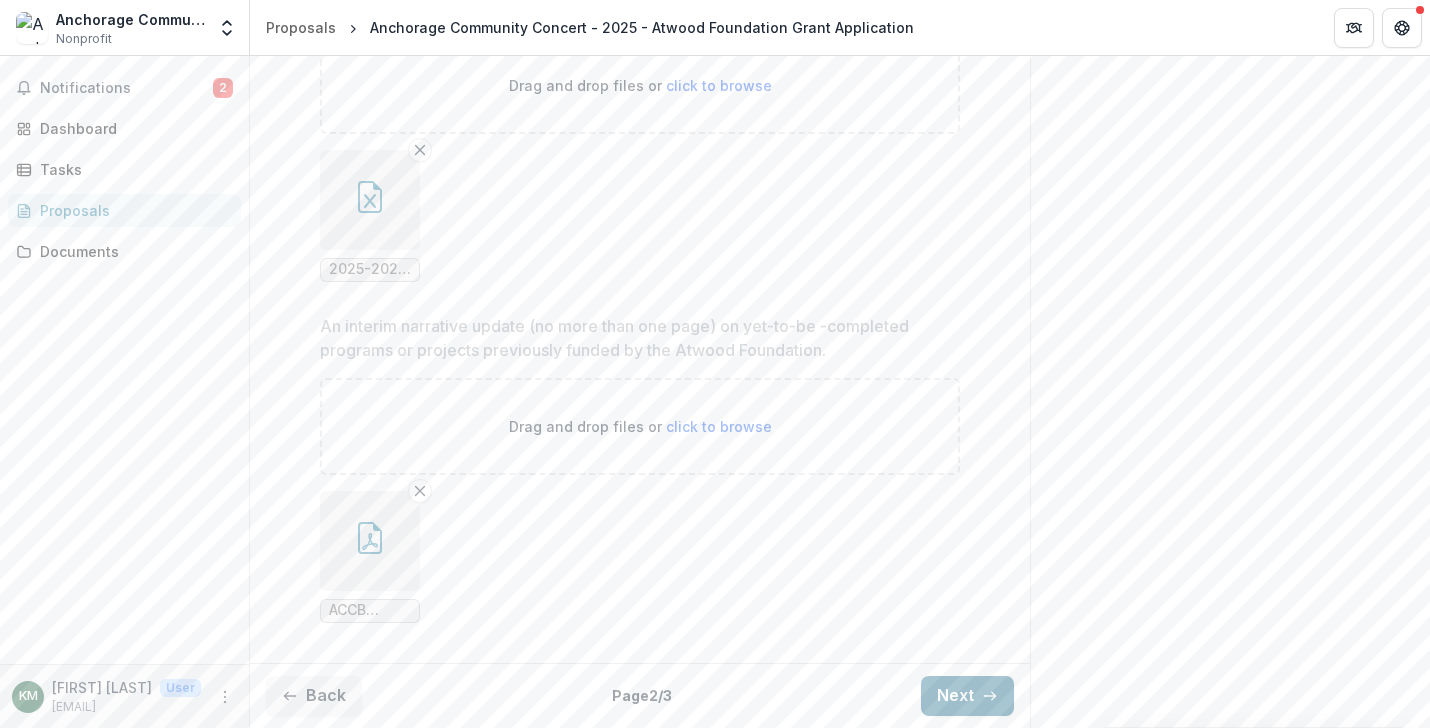 click on "Next" at bounding box center [967, 696] 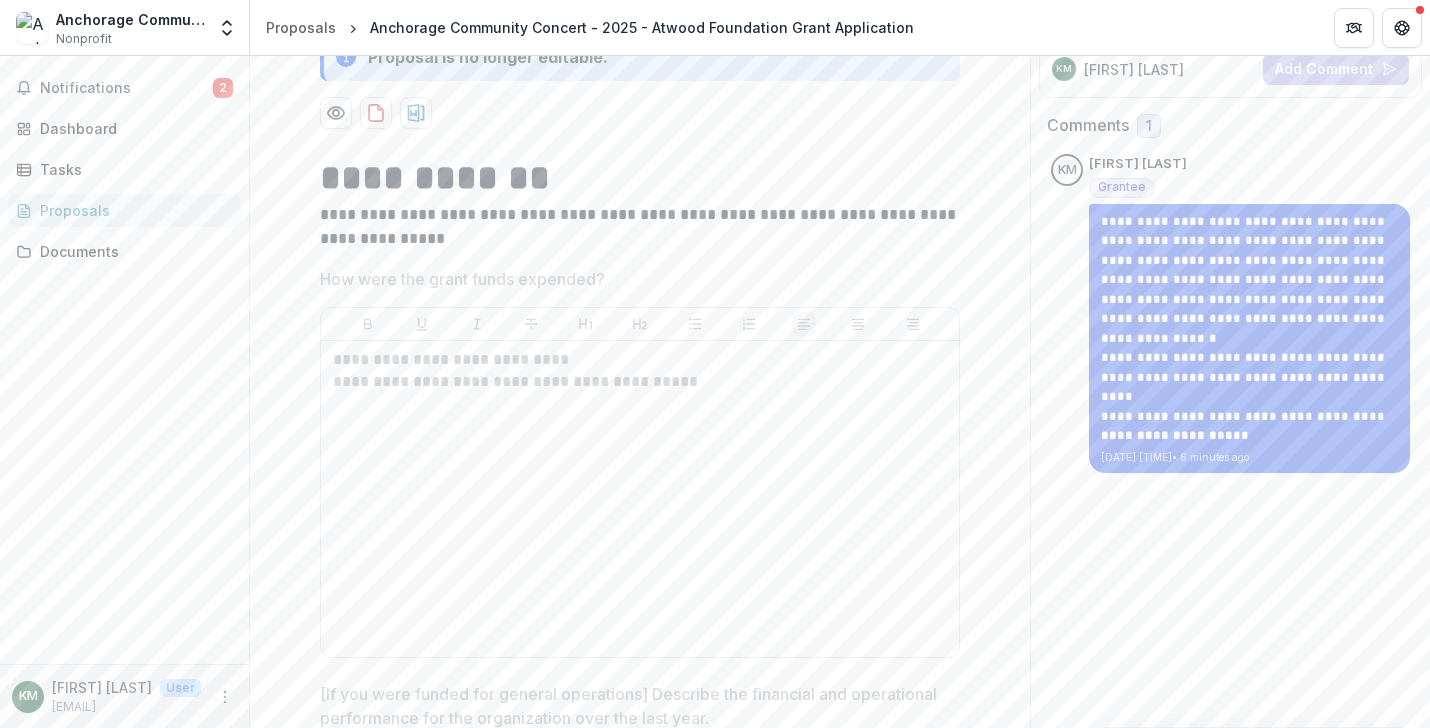 scroll, scrollTop: 265, scrollLeft: 0, axis: vertical 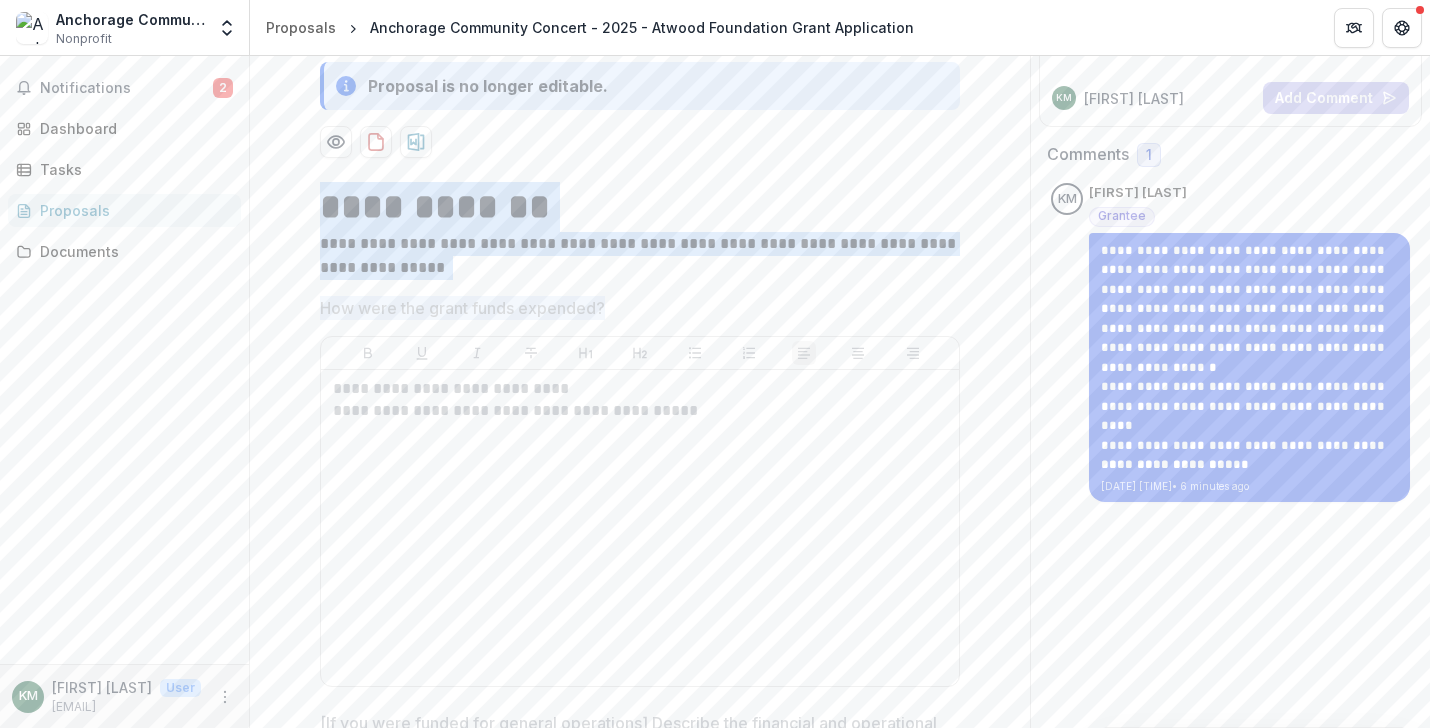 drag, startPoint x: 322, startPoint y: 202, endPoint x: 621, endPoint y: 300, distance: 314.6506 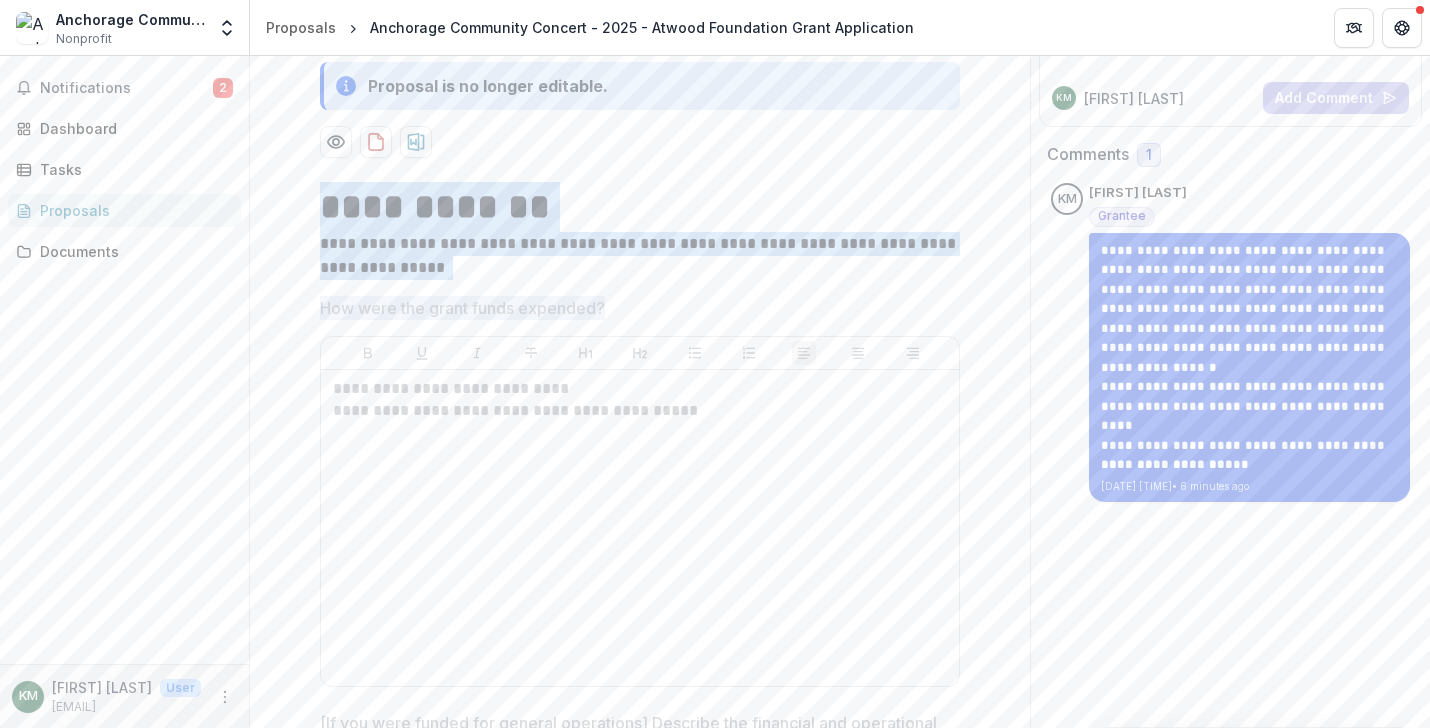 click on "**********" at bounding box center [640, 924] 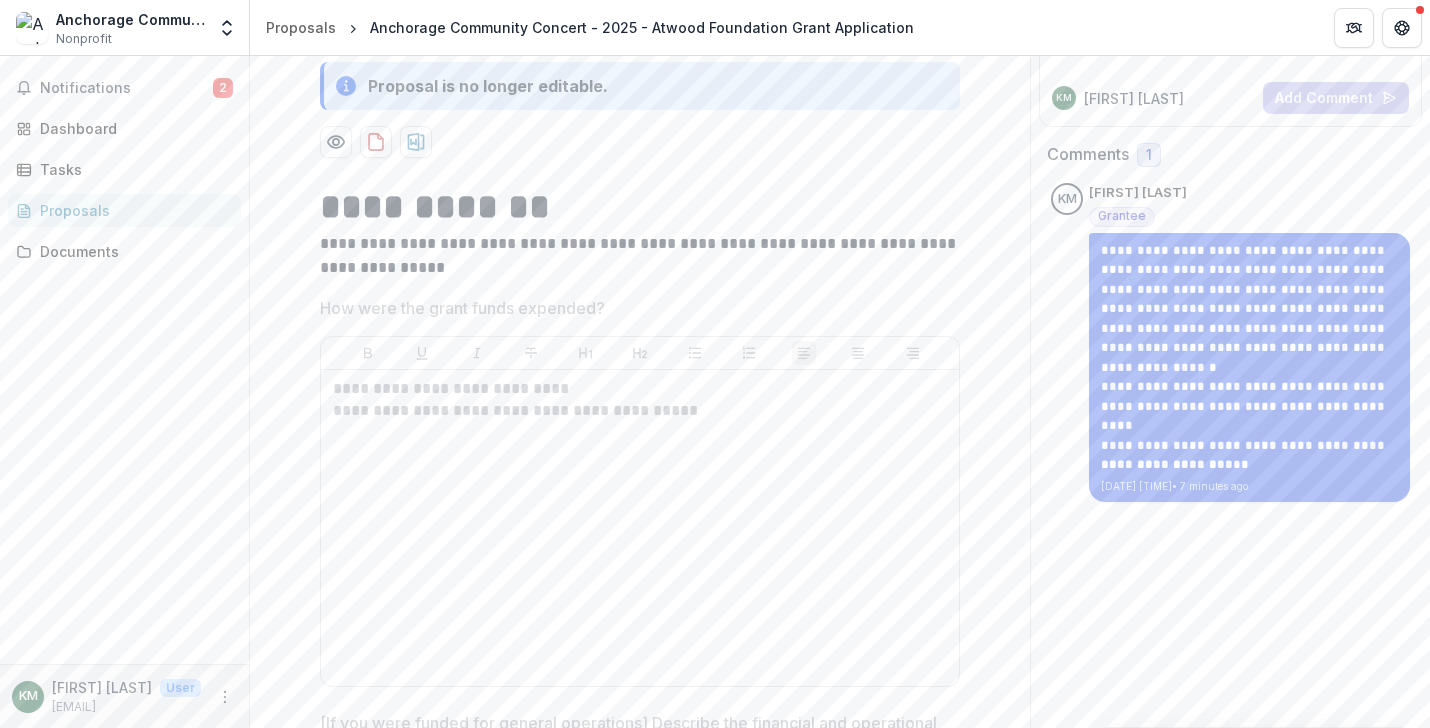 click on "How were the grant funds expended?" at bounding box center (462, 308) 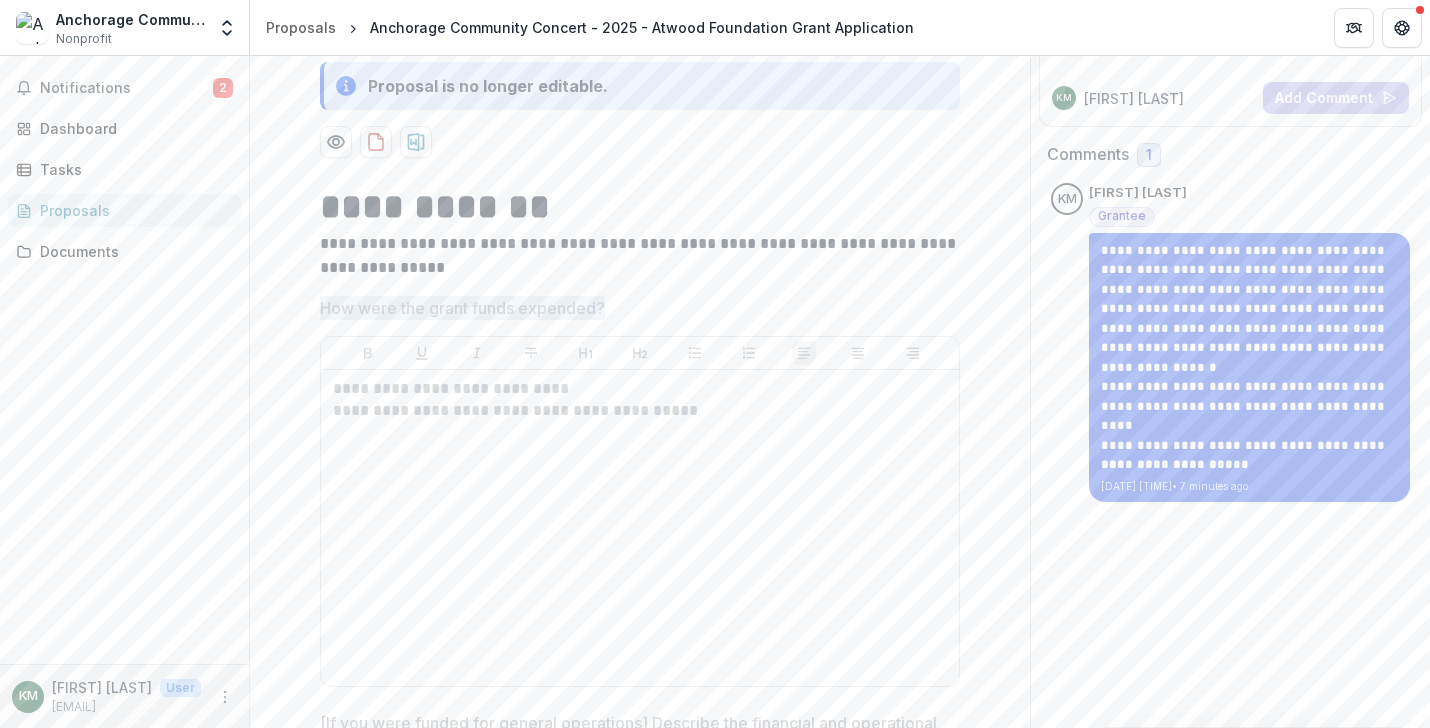 drag, startPoint x: 612, startPoint y: 310, endPoint x: 320, endPoint y: 308, distance: 292.00684 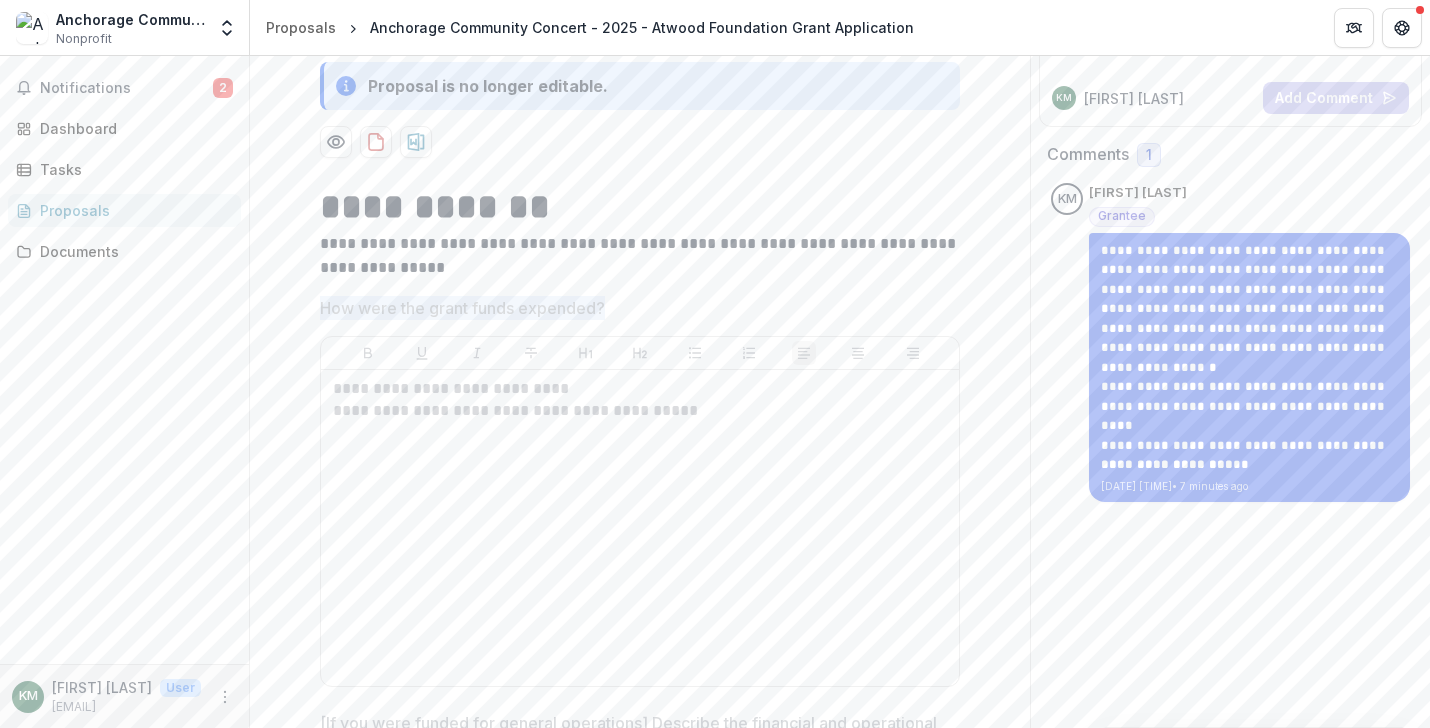 click on "How were the grant funds expended?" at bounding box center [634, 308] 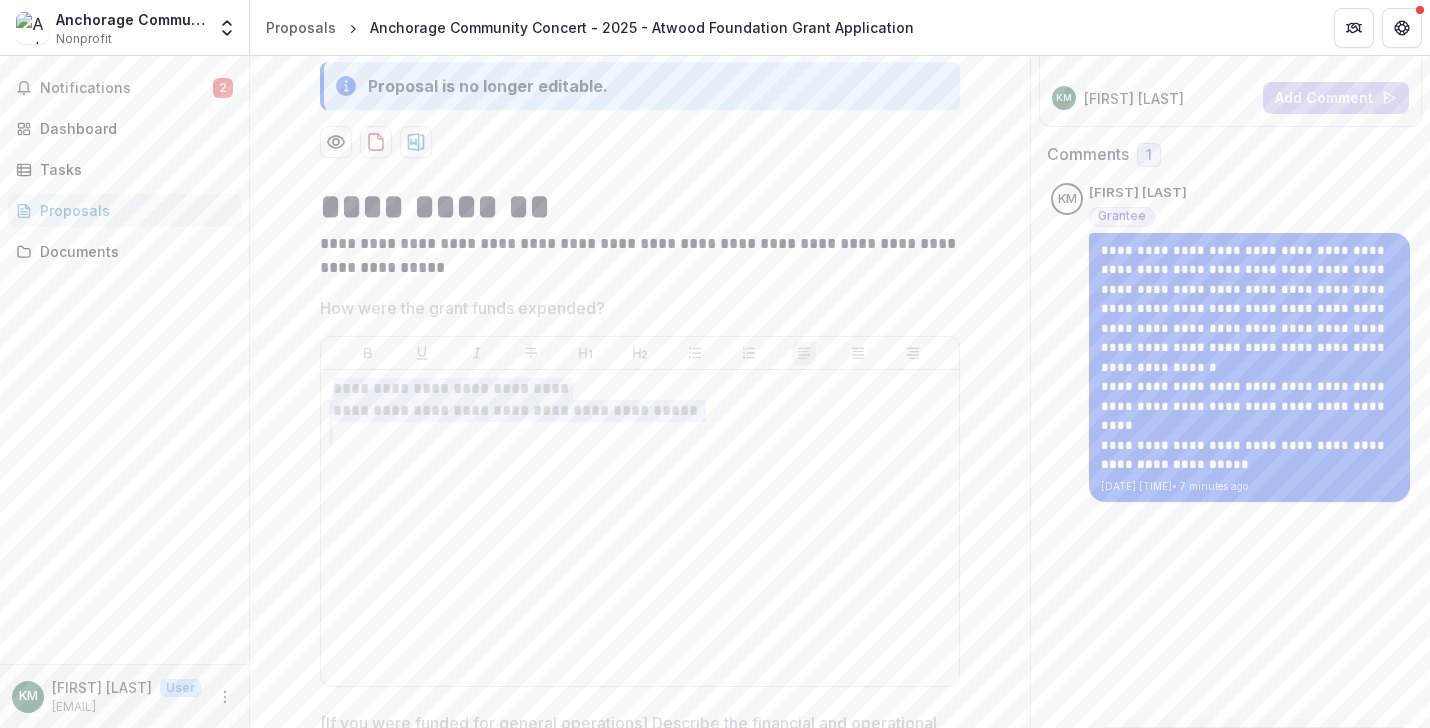 drag, startPoint x: 331, startPoint y: 394, endPoint x: 702, endPoint y: 423, distance: 372.13168 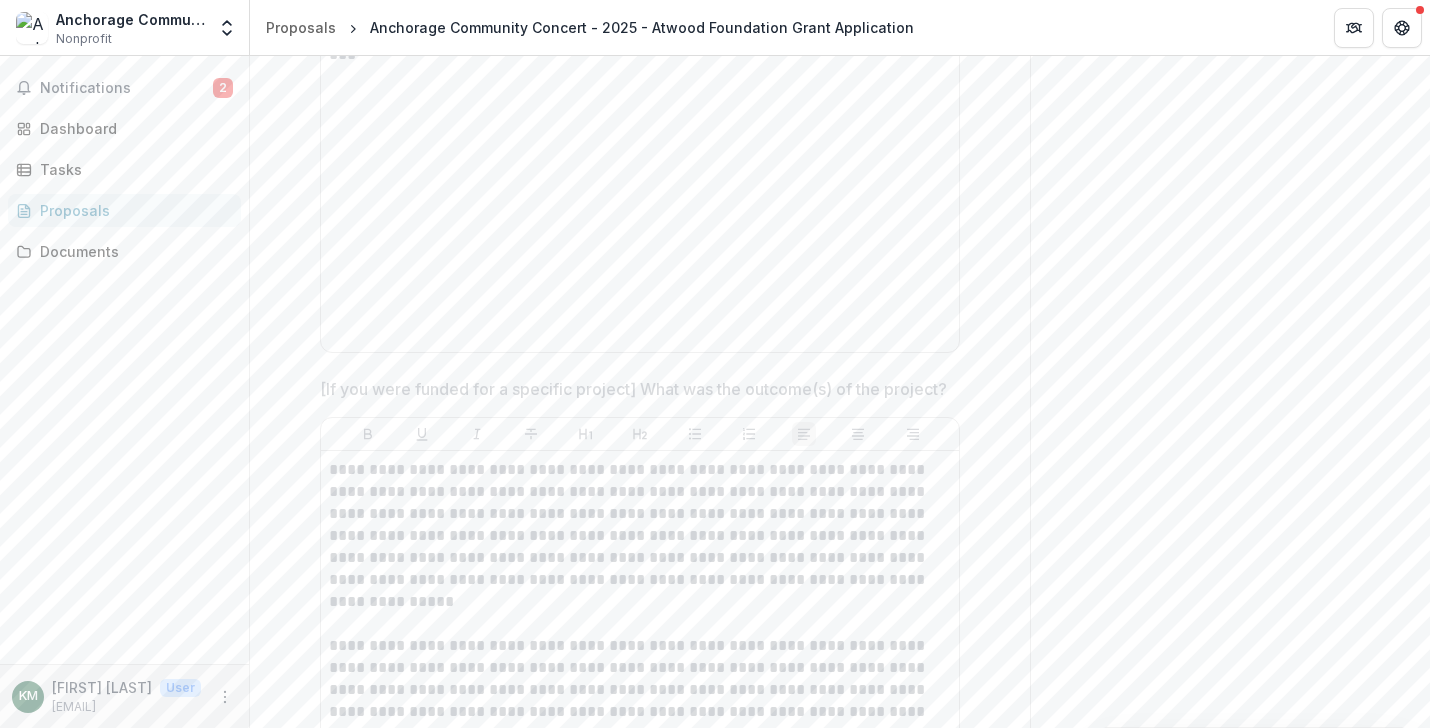 scroll, scrollTop: 1051, scrollLeft: 0, axis: vertical 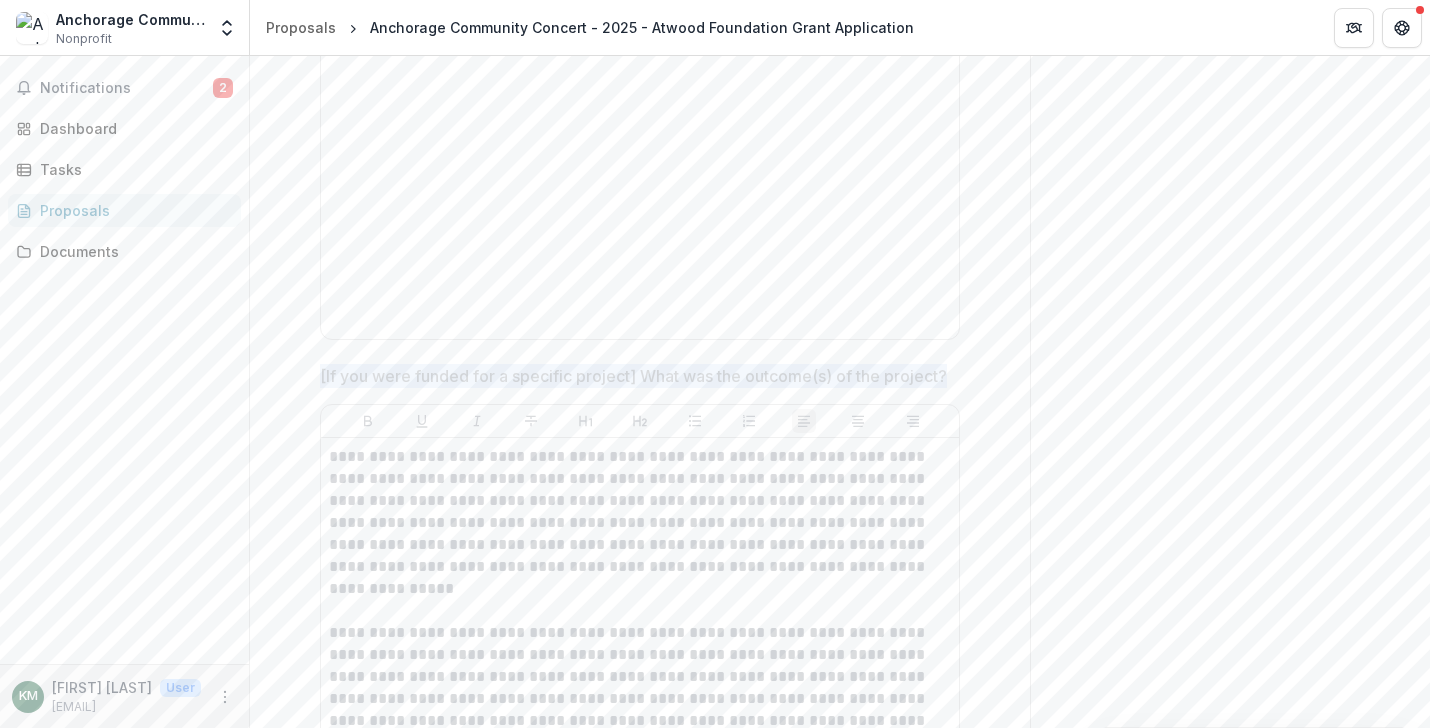 drag, startPoint x: 315, startPoint y: 374, endPoint x: 398, endPoint y: 399, distance: 86.683334 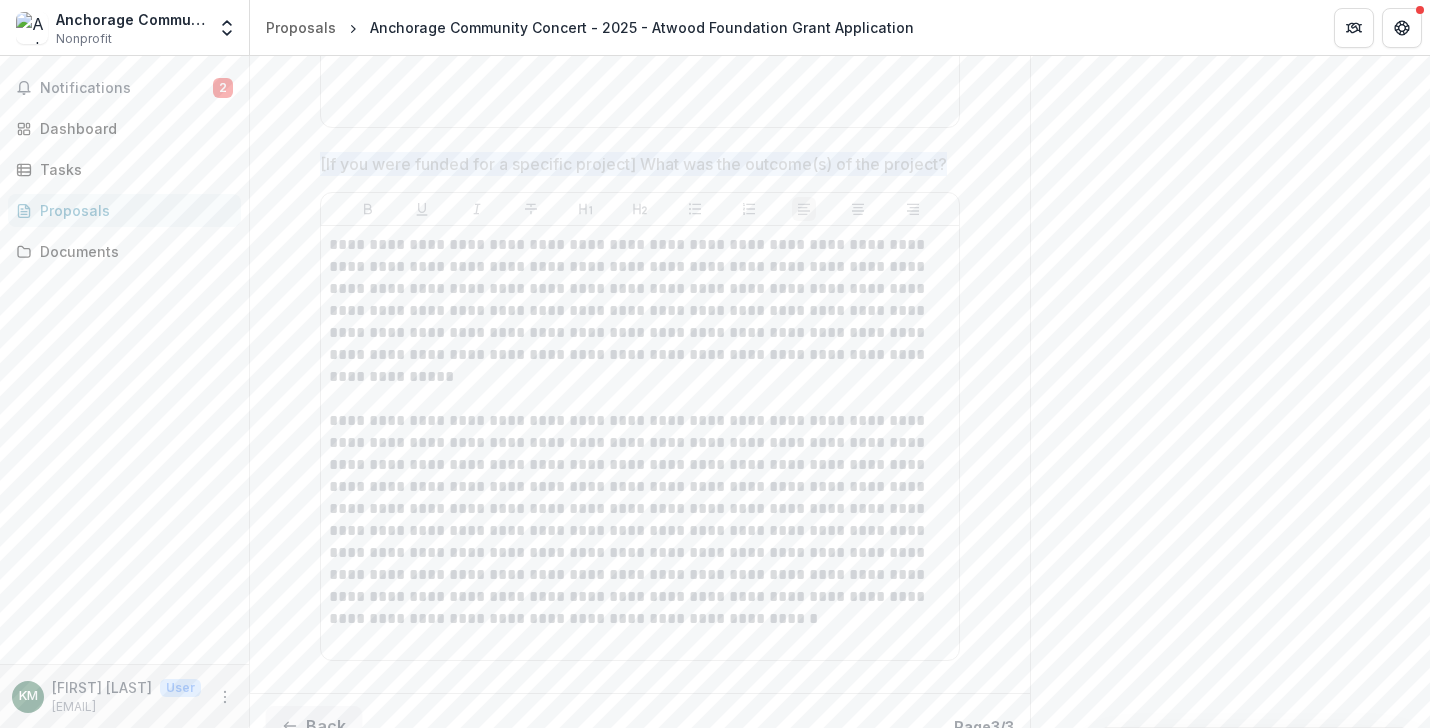 scroll, scrollTop: 1317, scrollLeft: 0, axis: vertical 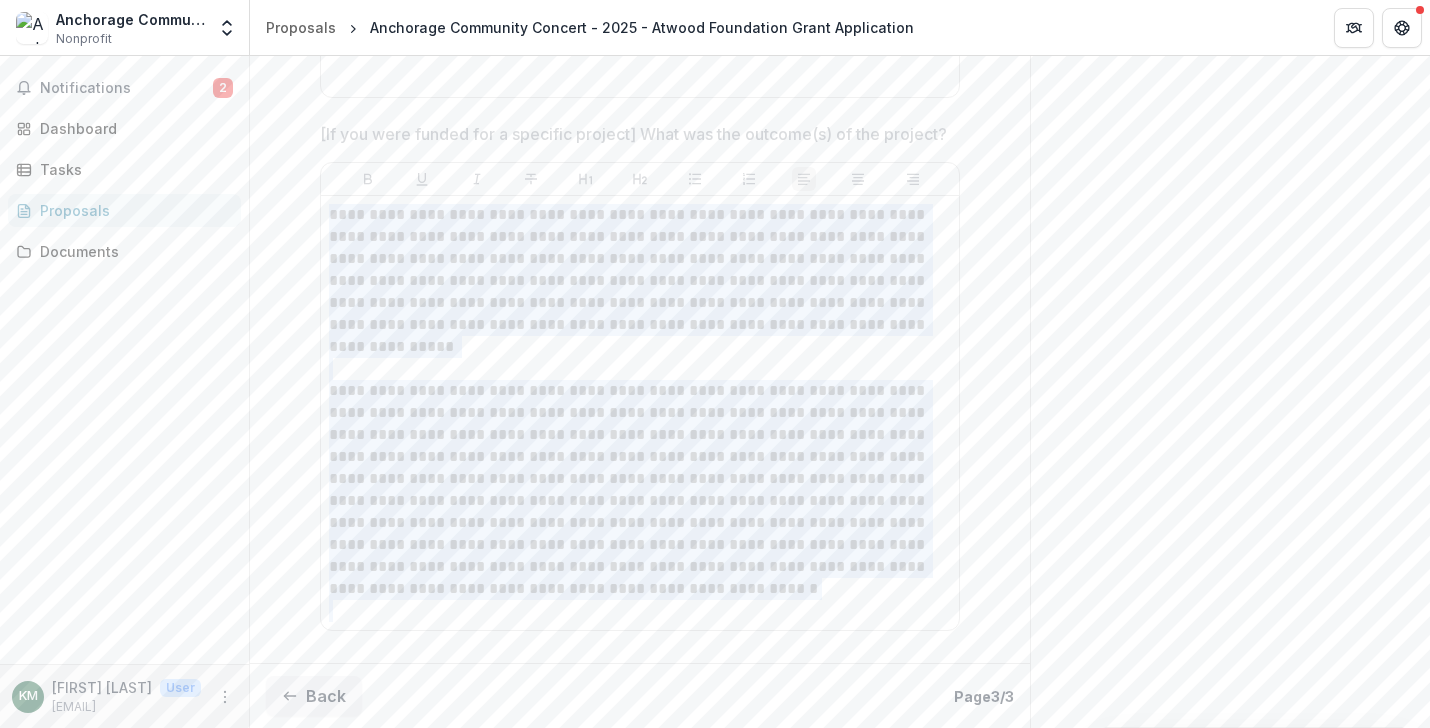 drag, startPoint x: 327, startPoint y: 213, endPoint x: 692, endPoint y: 639, distance: 560.9822 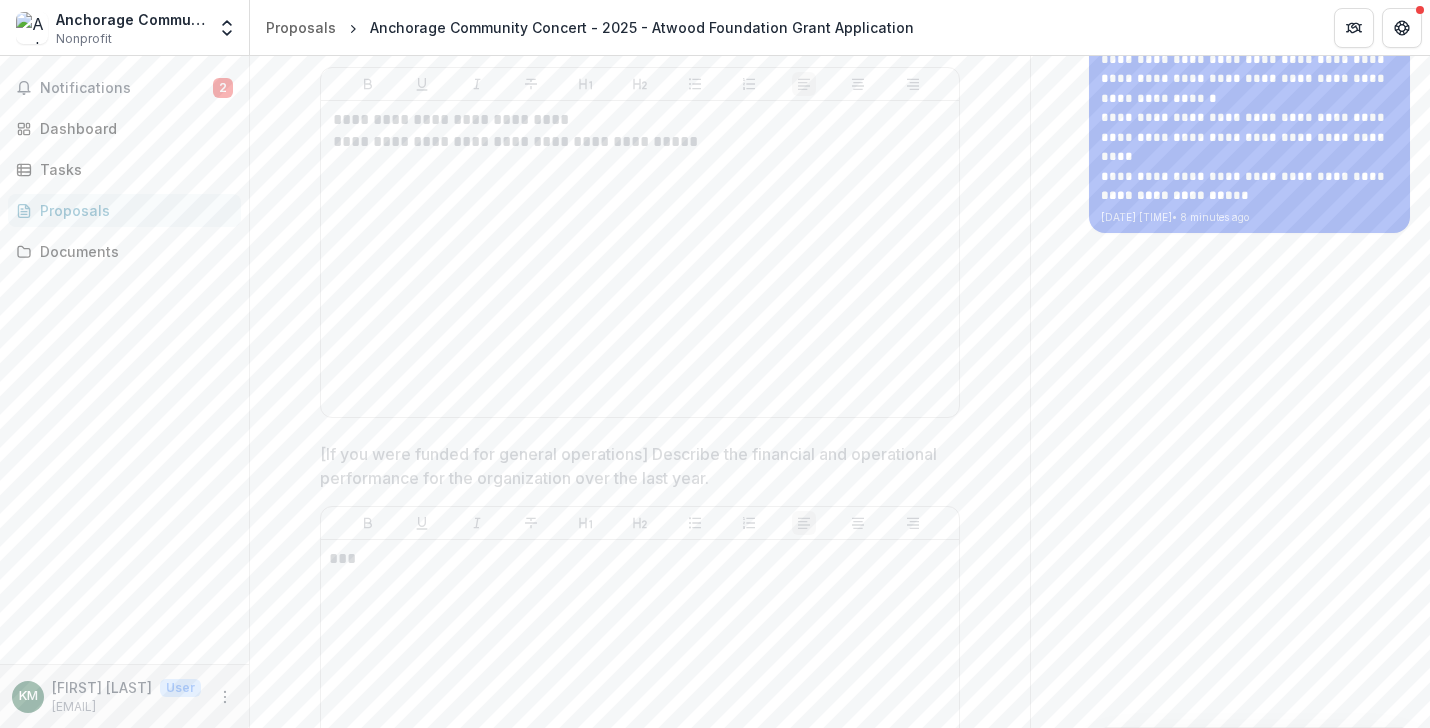 scroll, scrollTop: 1317, scrollLeft: 0, axis: vertical 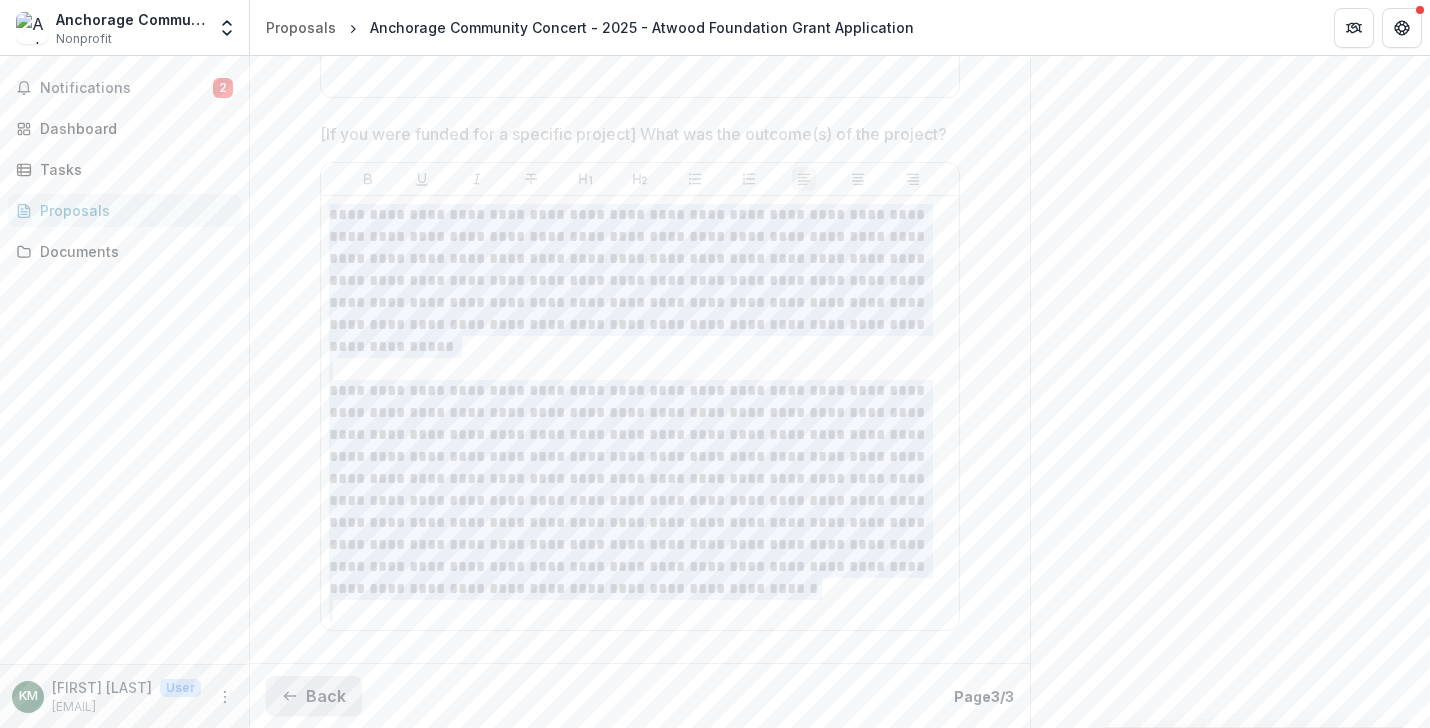 click on "Back" at bounding box center (314, 696) 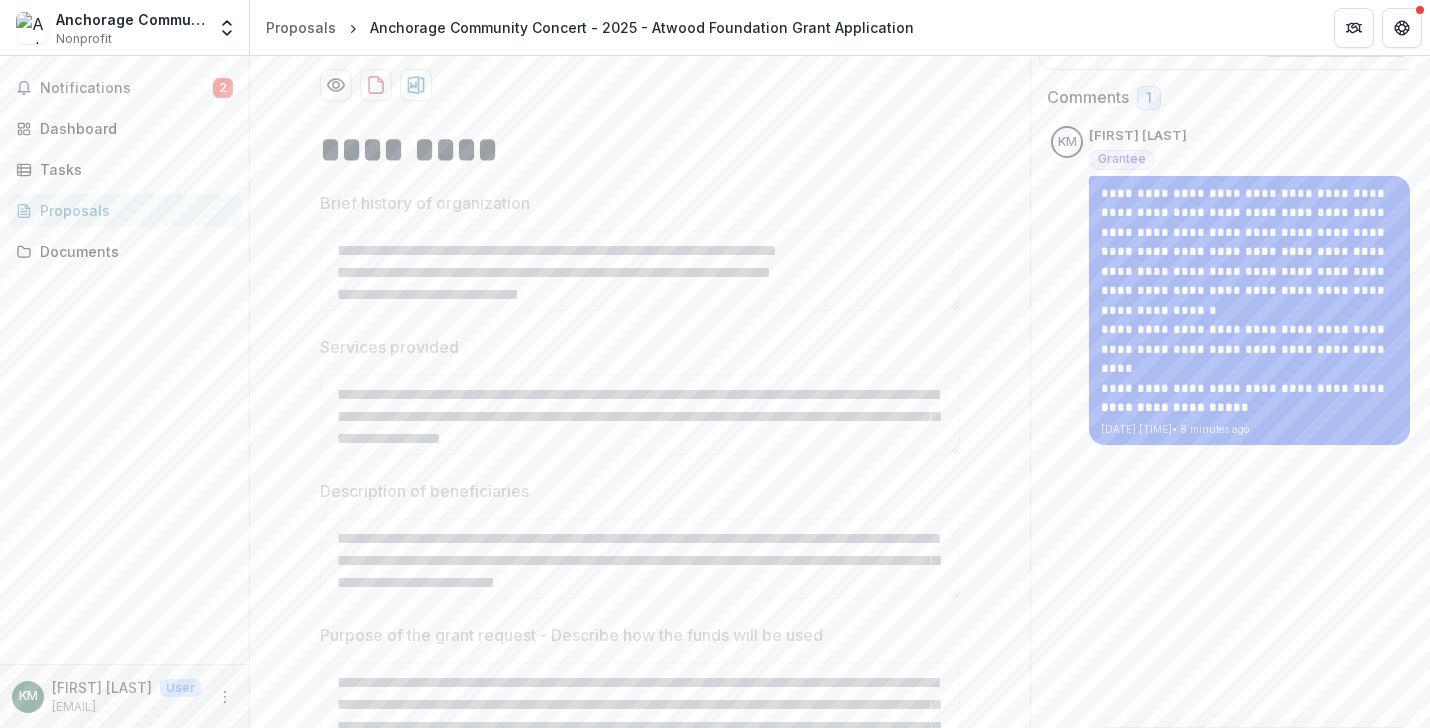 scroll, scrollTop: 321, scrollLeft: 0, axis: vertical 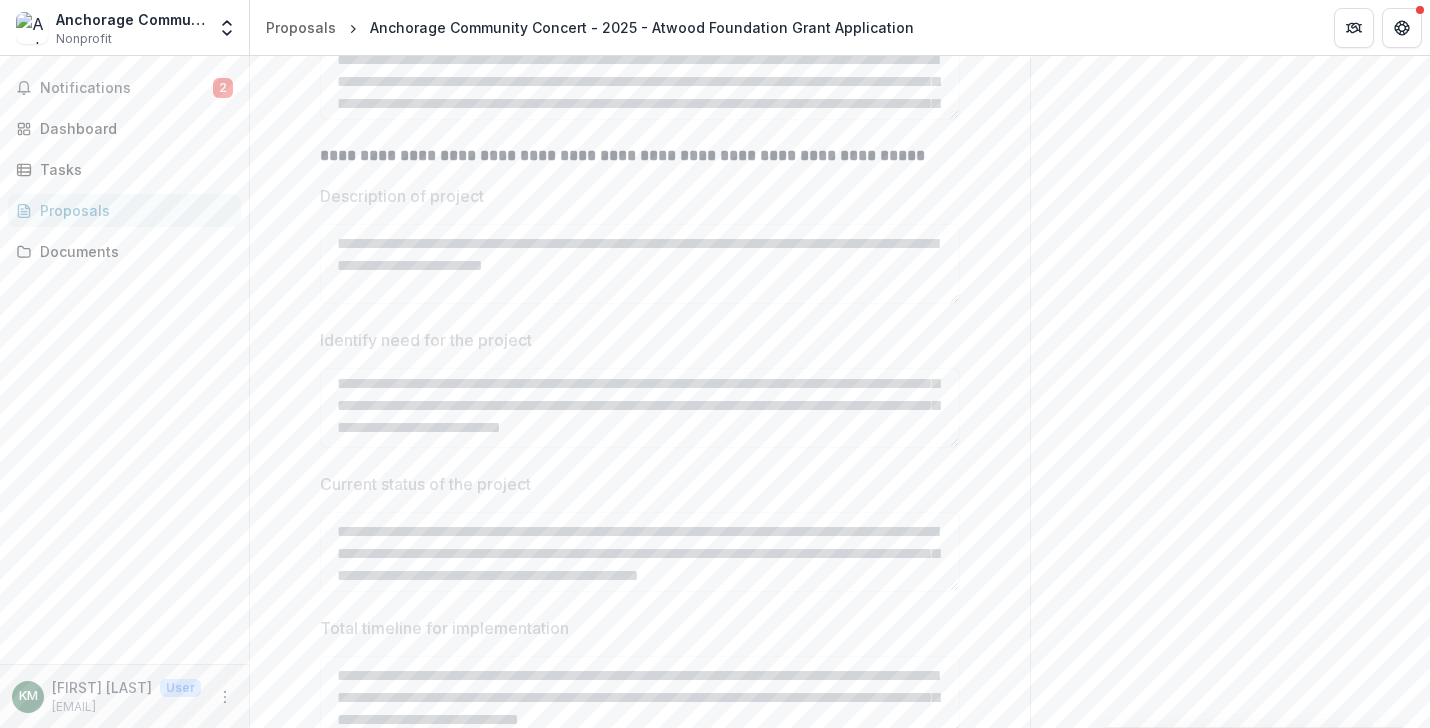 click on "**********" at bounding box center [640, 1787] 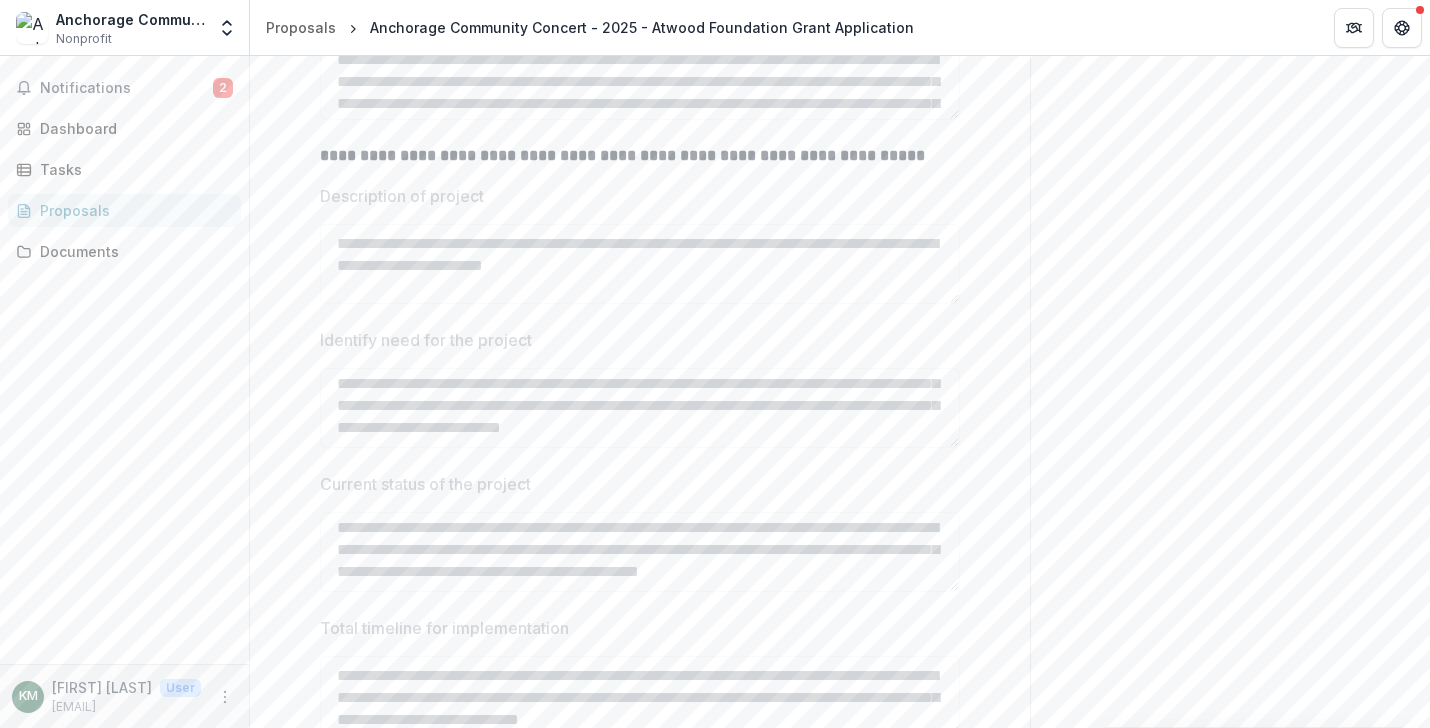 click on "**********" at bounding box center (640, 536) 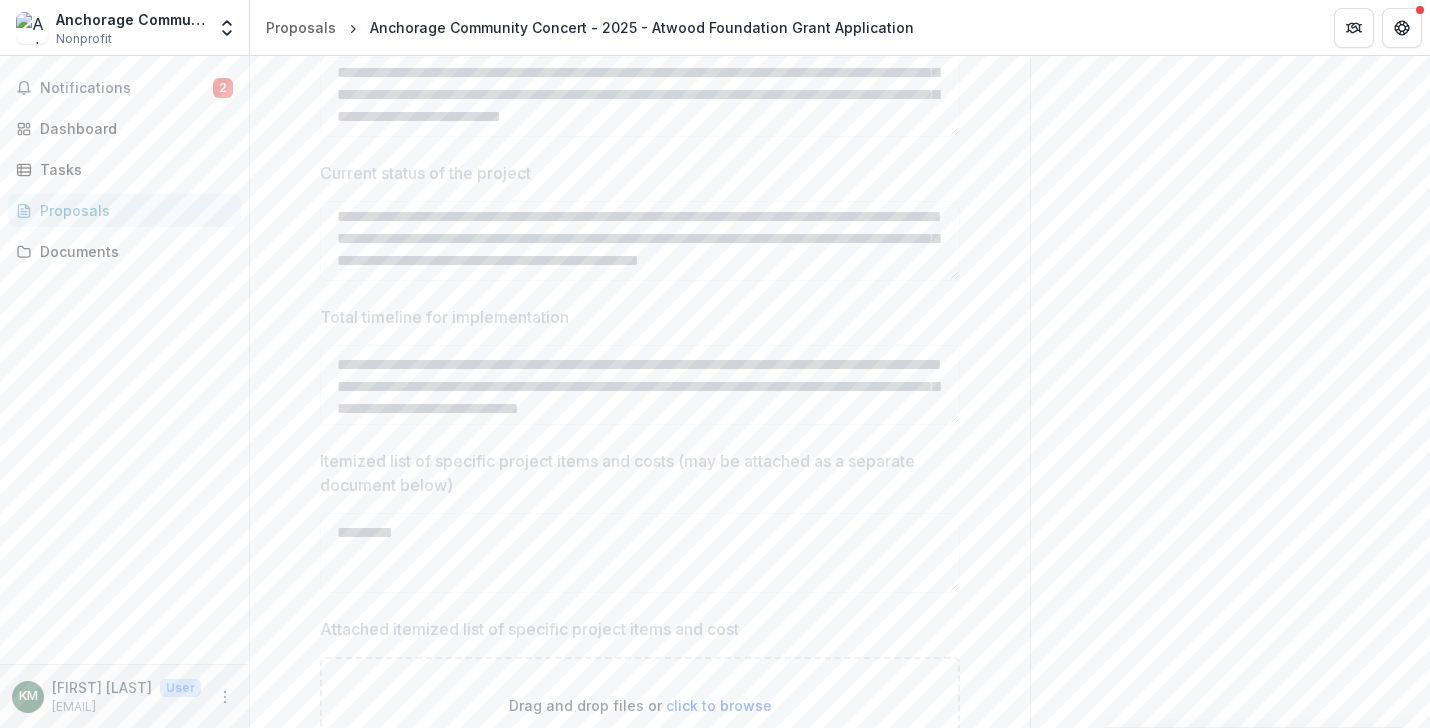 scroll, scrollTop: 1267, scrollLeft: 0, axis: vertical 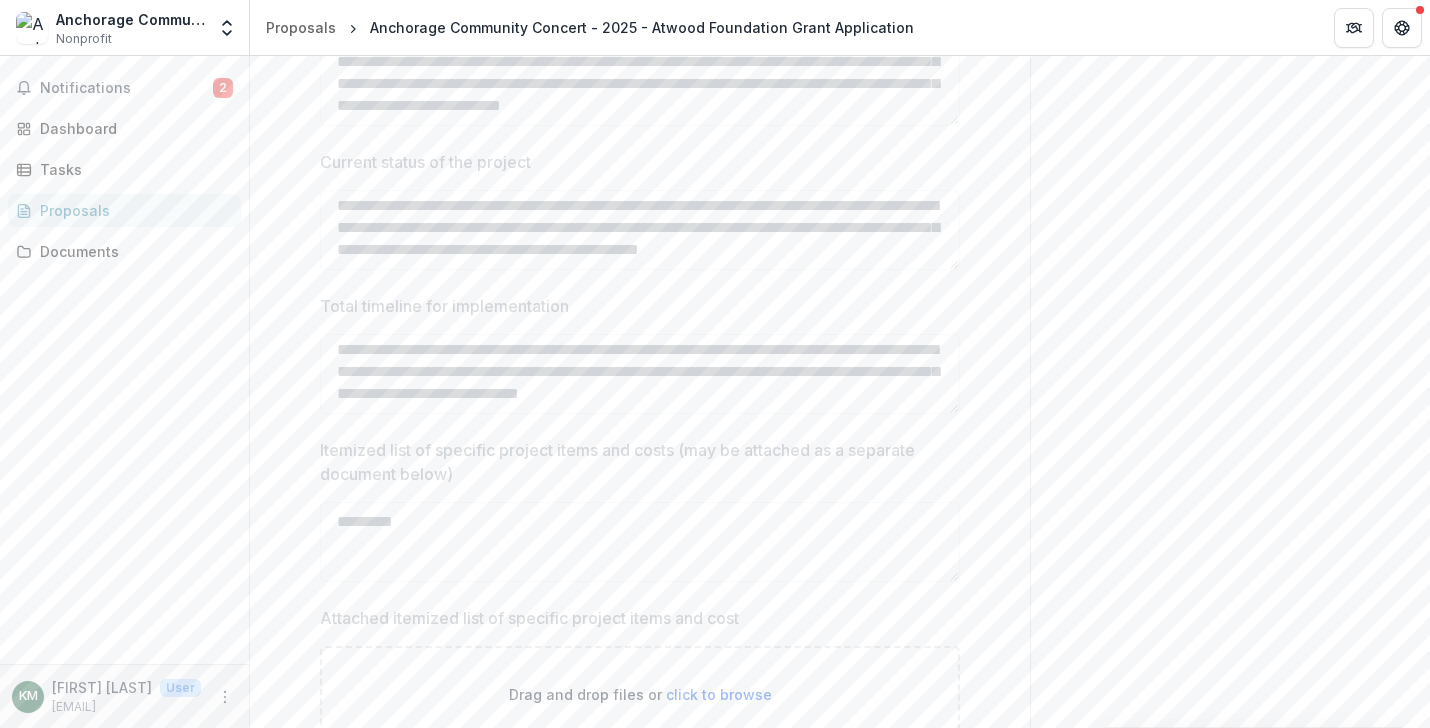click on "**********" at bounding box center (640, 1465) 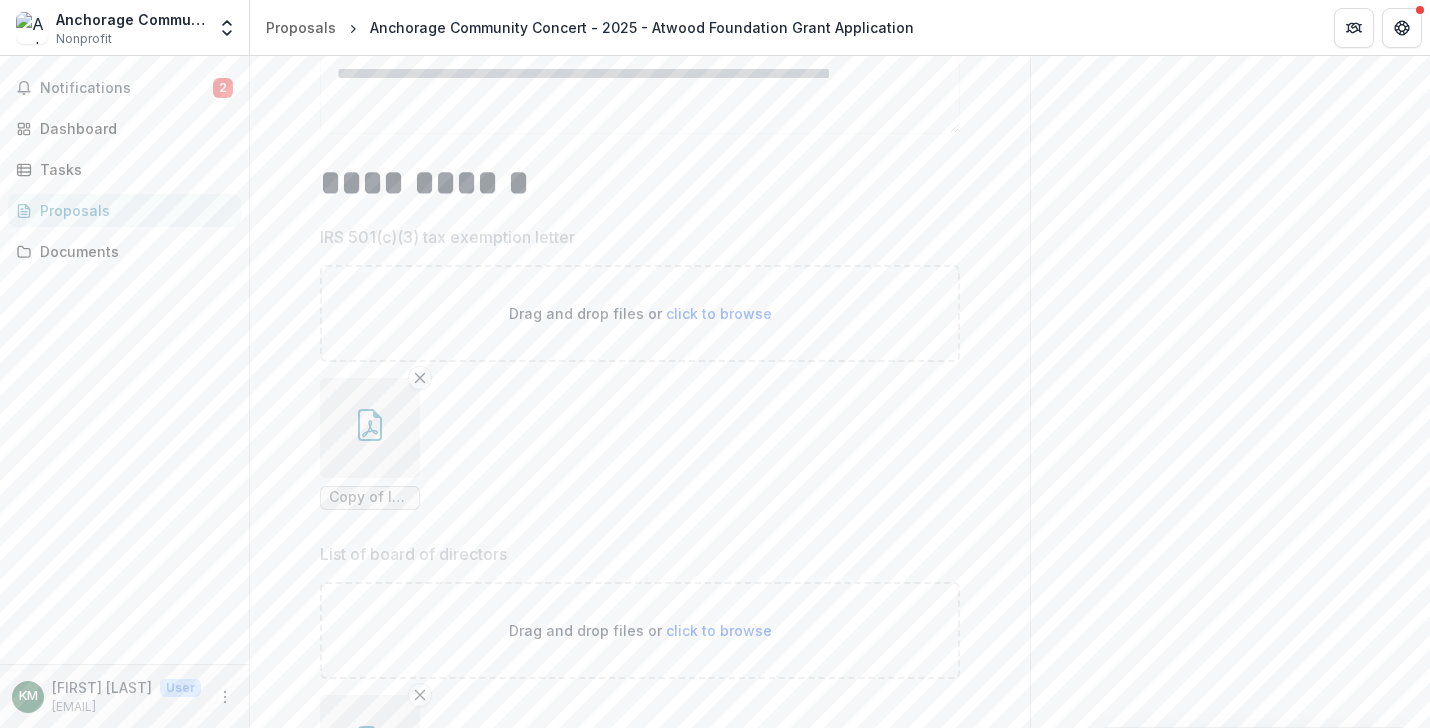 scroll, scrollTop: 2198, scrollLeft: 0, axis: vertical 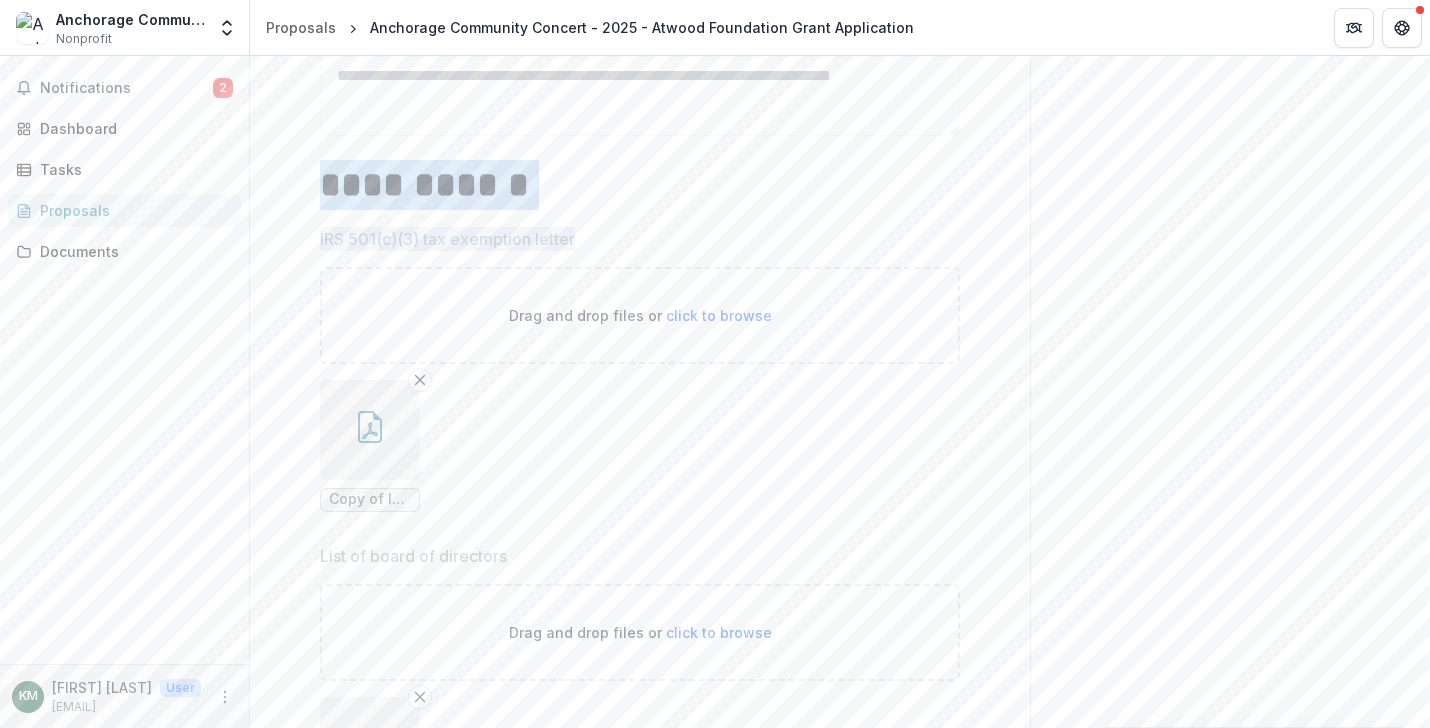 drag, startPoint x: 316, startPoint y: 181, endPoint x: 633, endPoint y: 238, distance: 322.08383 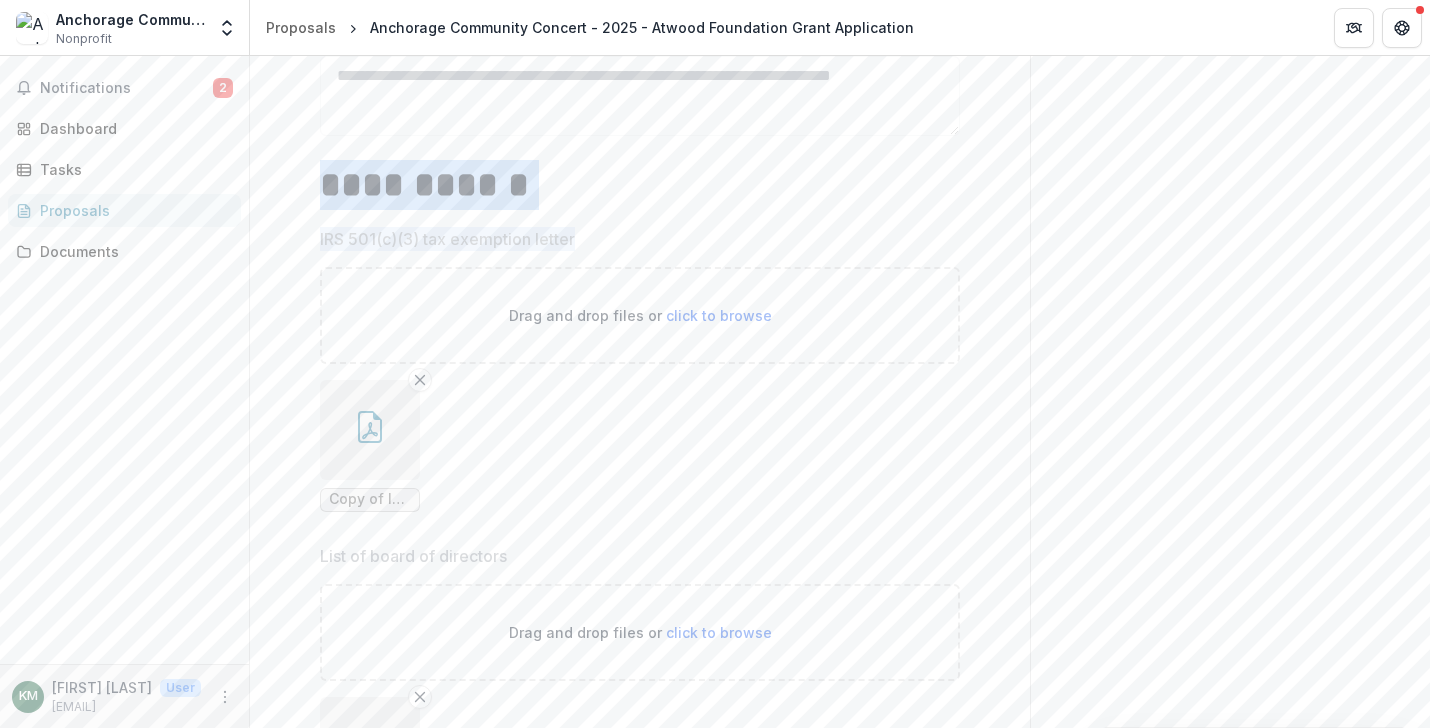 click on "**********" at bounding box center [640, 534] 